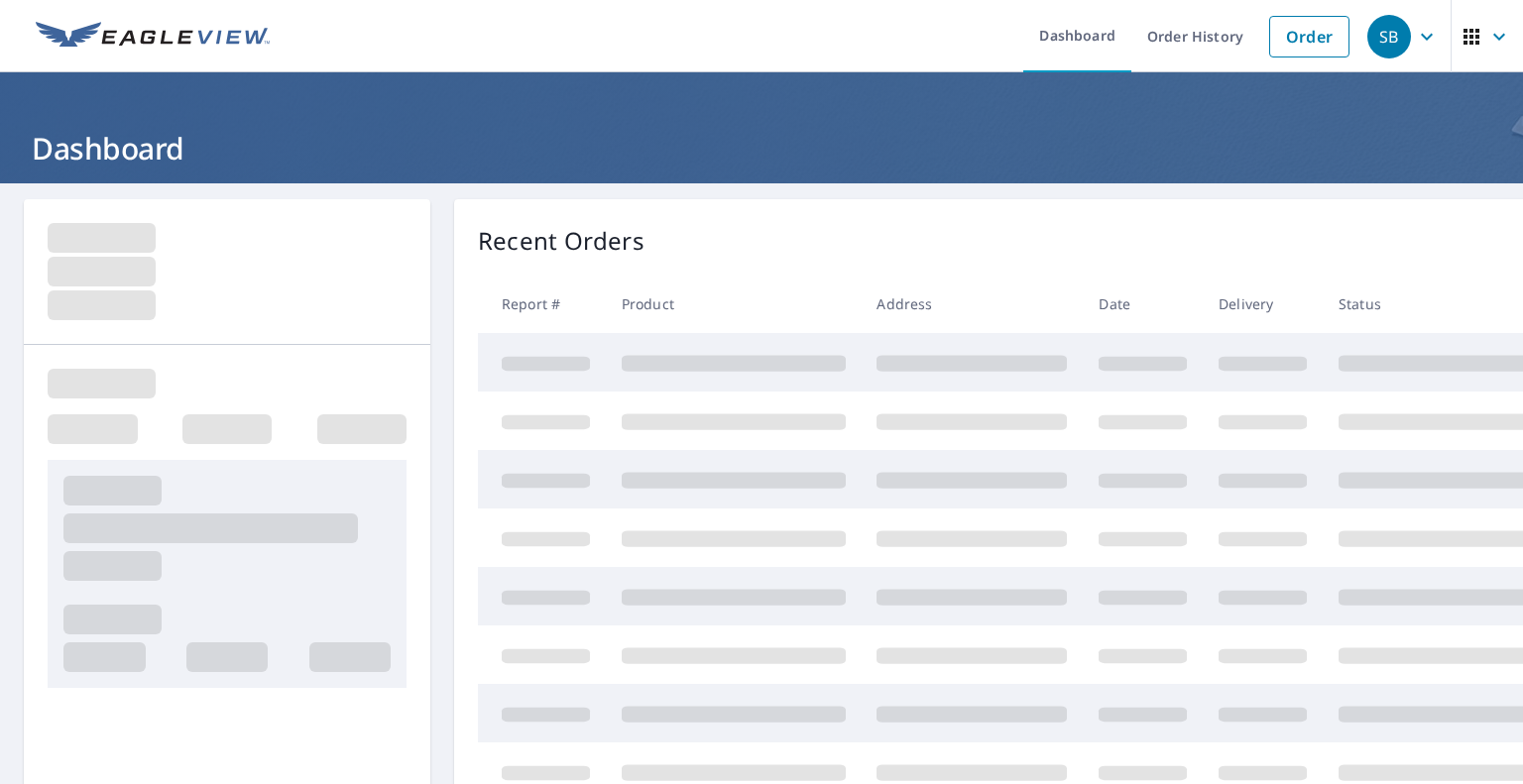 scroll, scrollTop: 0, scrollLeft: 0, axis: both 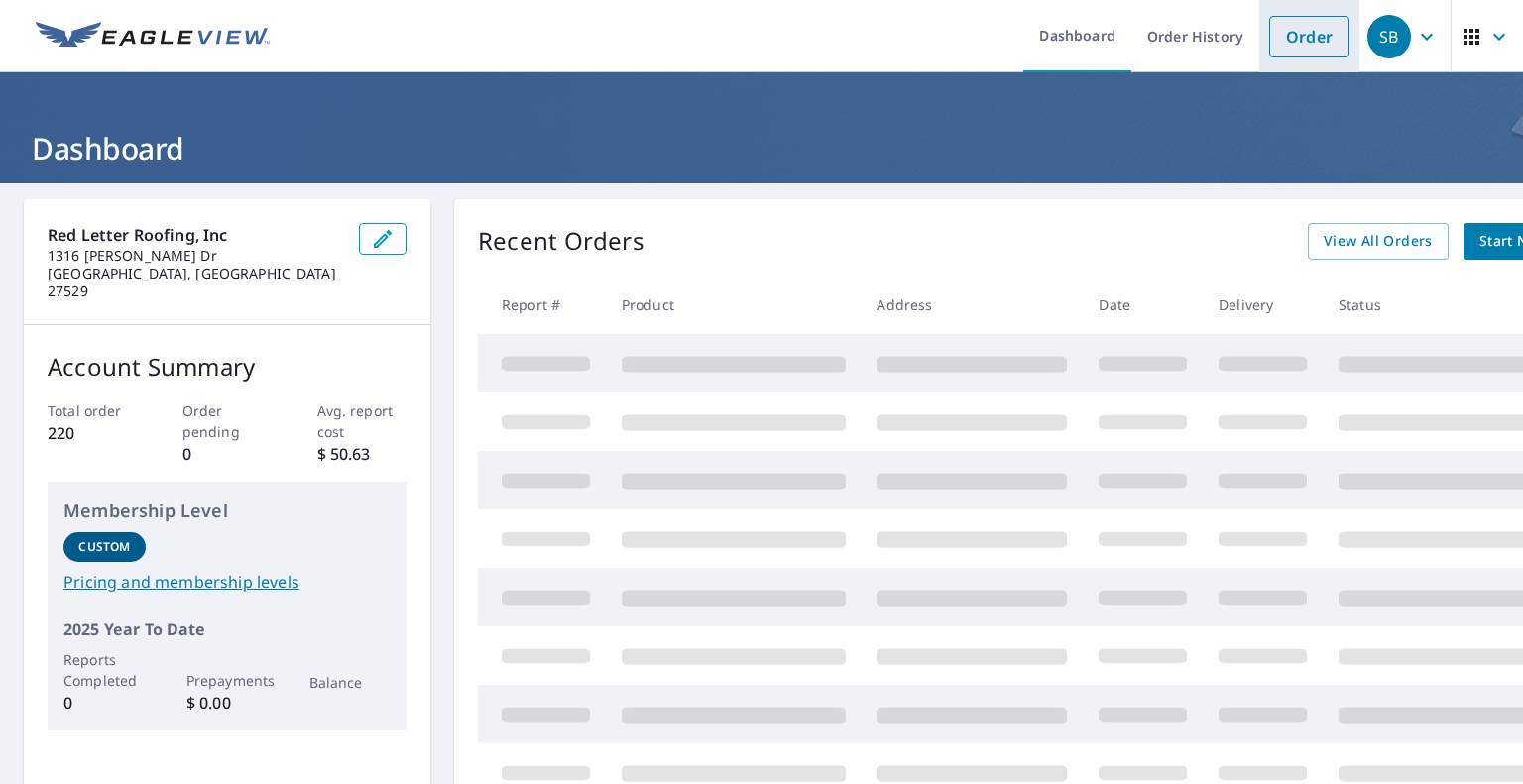 click on "Order" at bounding box center (1309, 37) 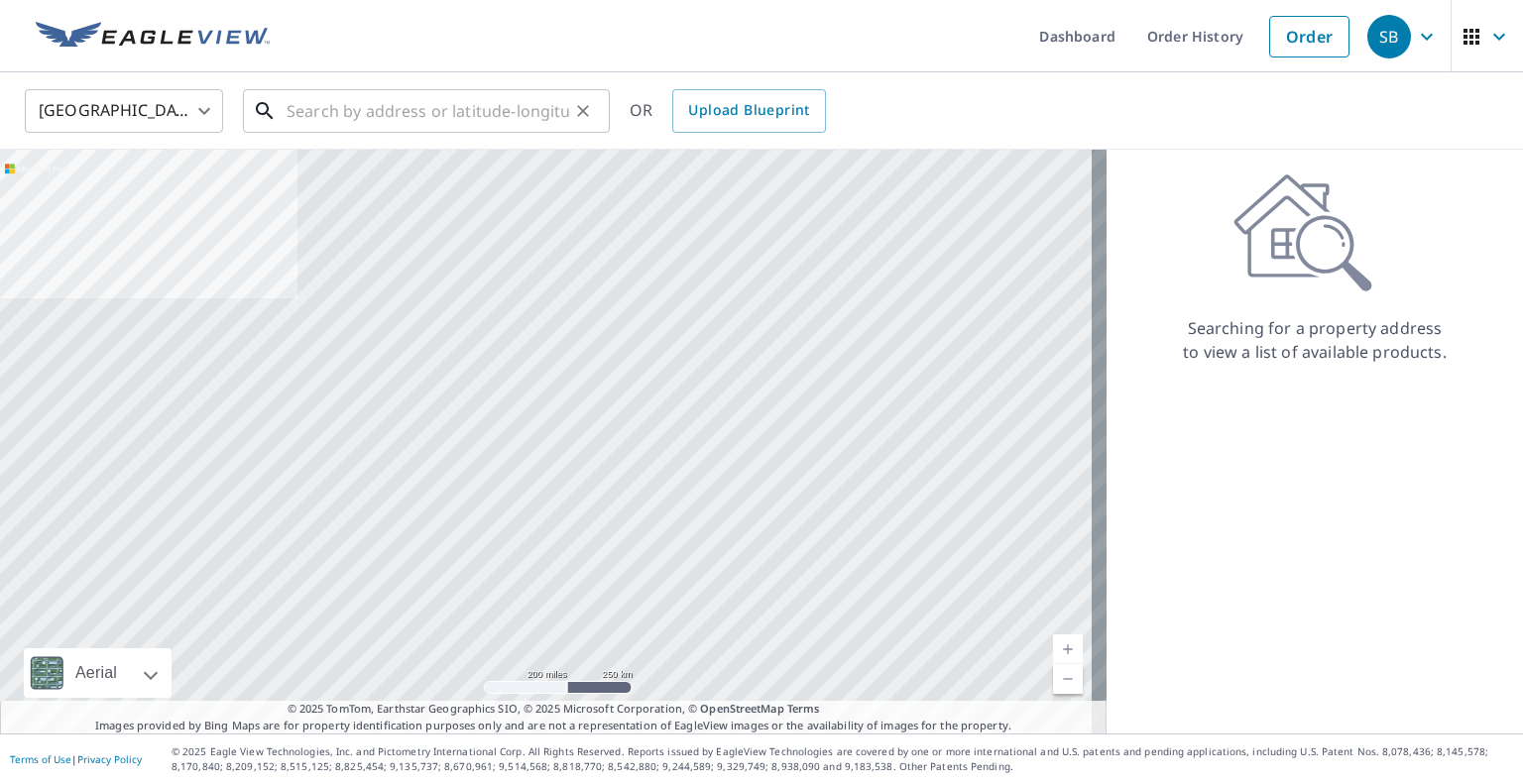 click at bounding box center [427, 111] 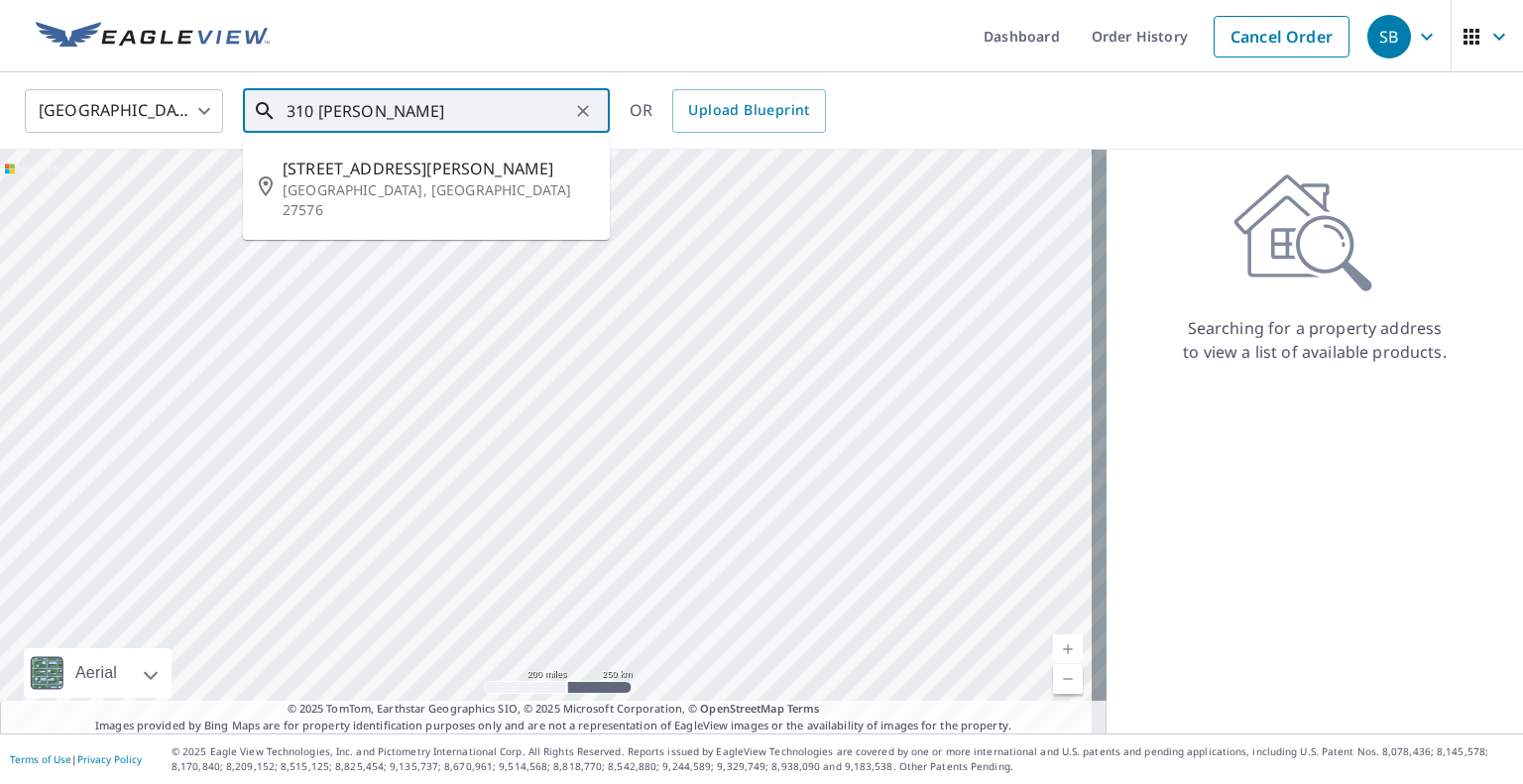 click on "[STREET_ADDRESS][PERSON_NAME]" at bounding box center (438, 168) 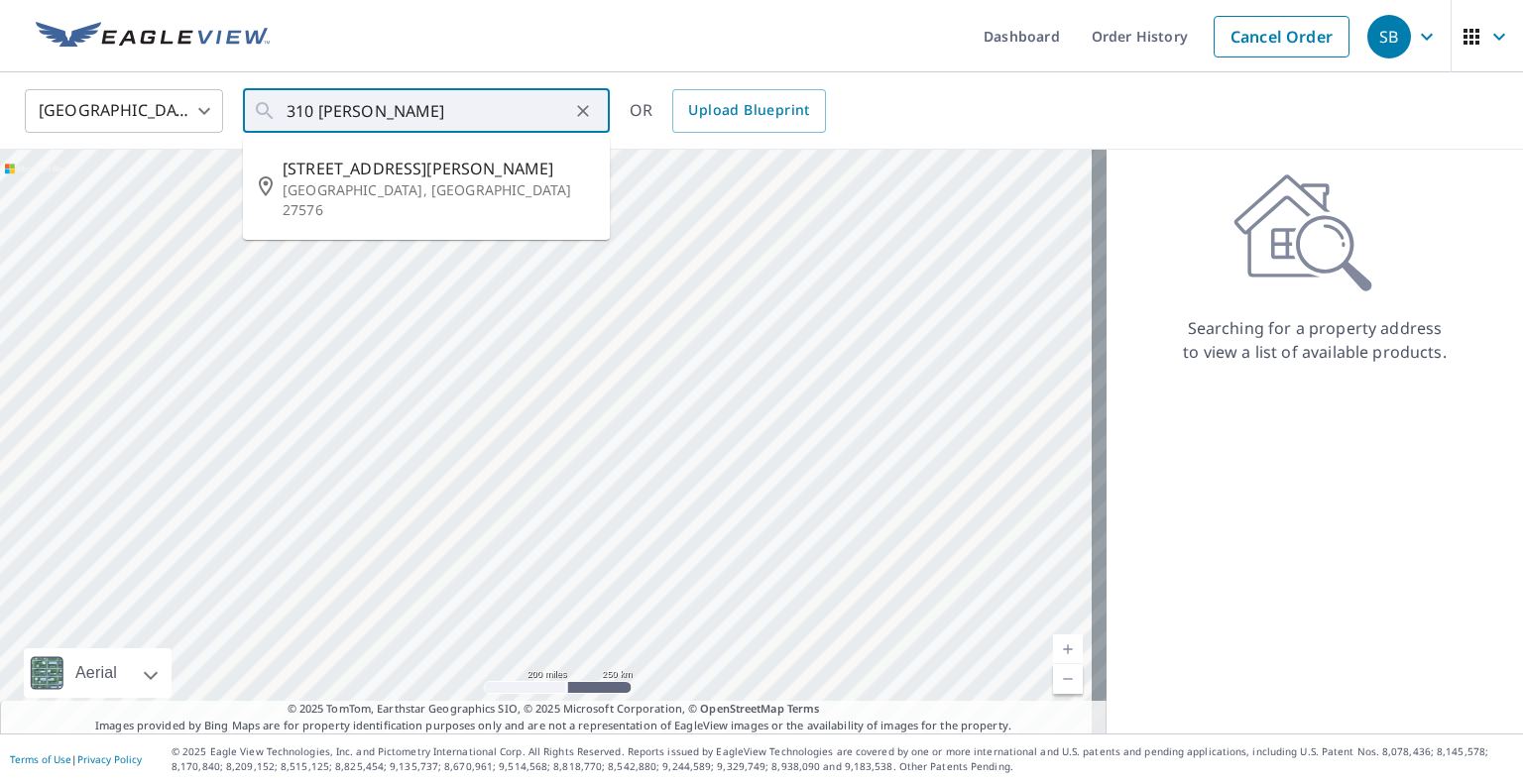 type on "[STREET_ADDRESS][PERSON_NAME][PERSON_NAME]" 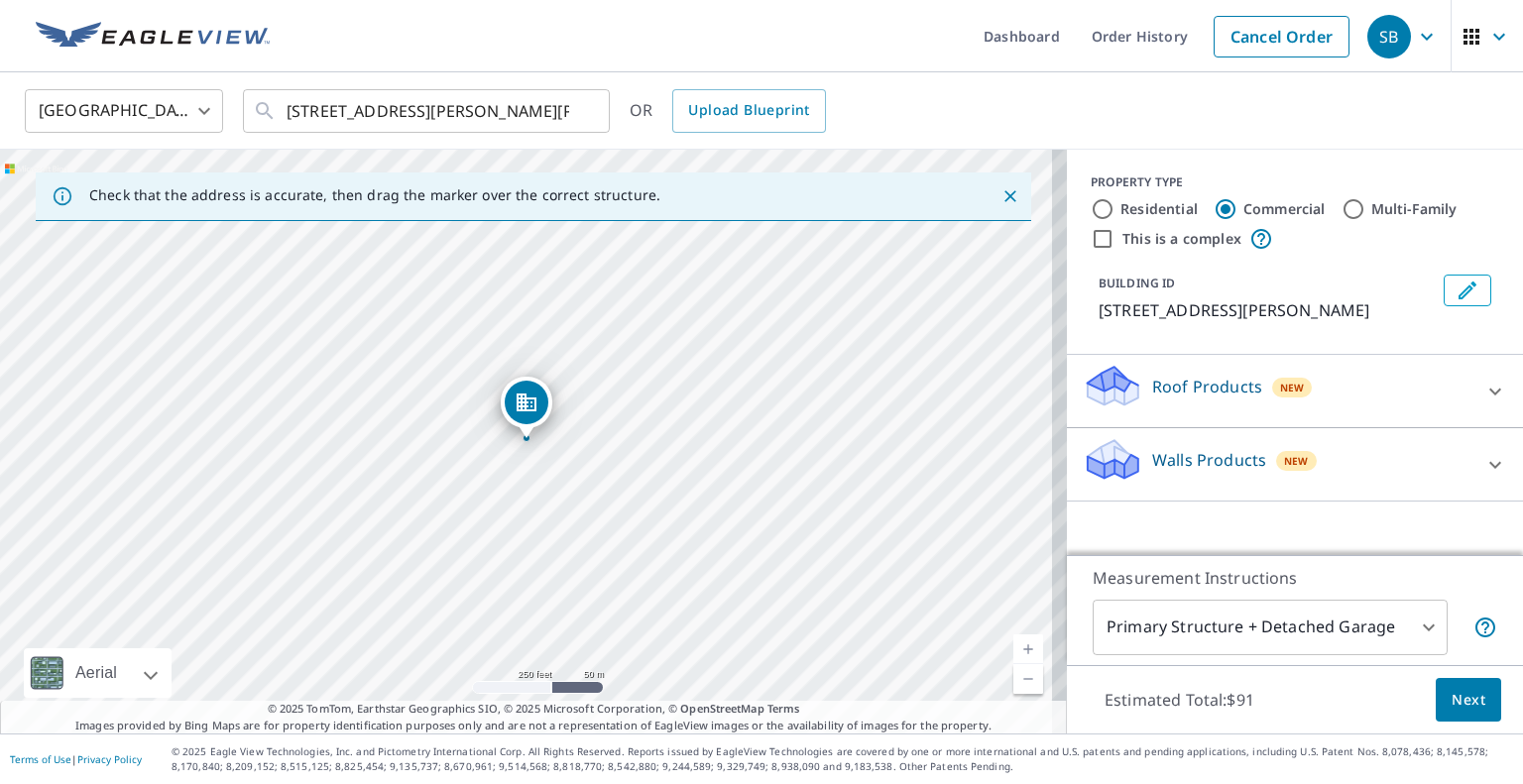 click on "Residential" at bounding box center (1159, 209) 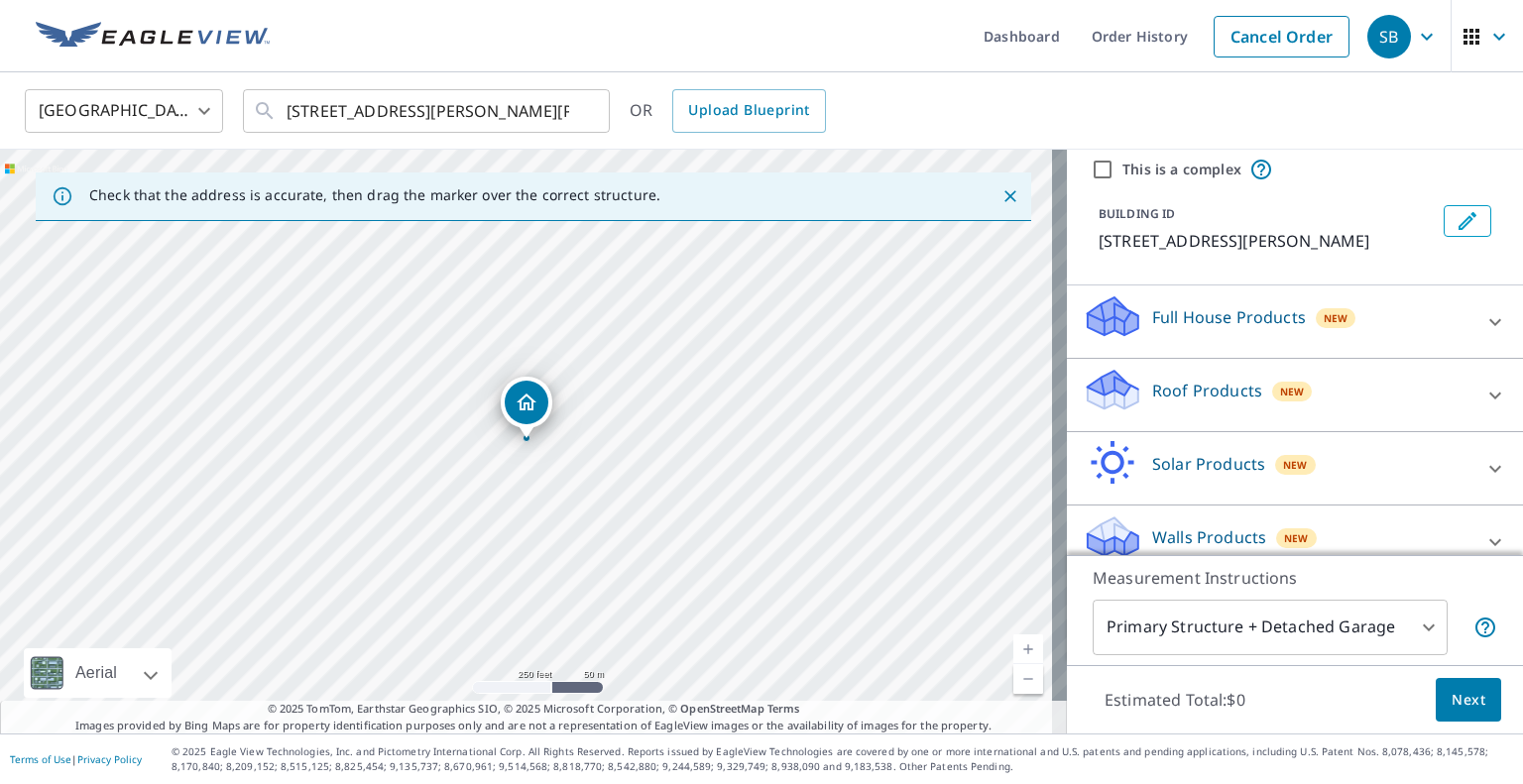 scroll, scrollTop: 91, scrollLeft: 0, axis: vertical 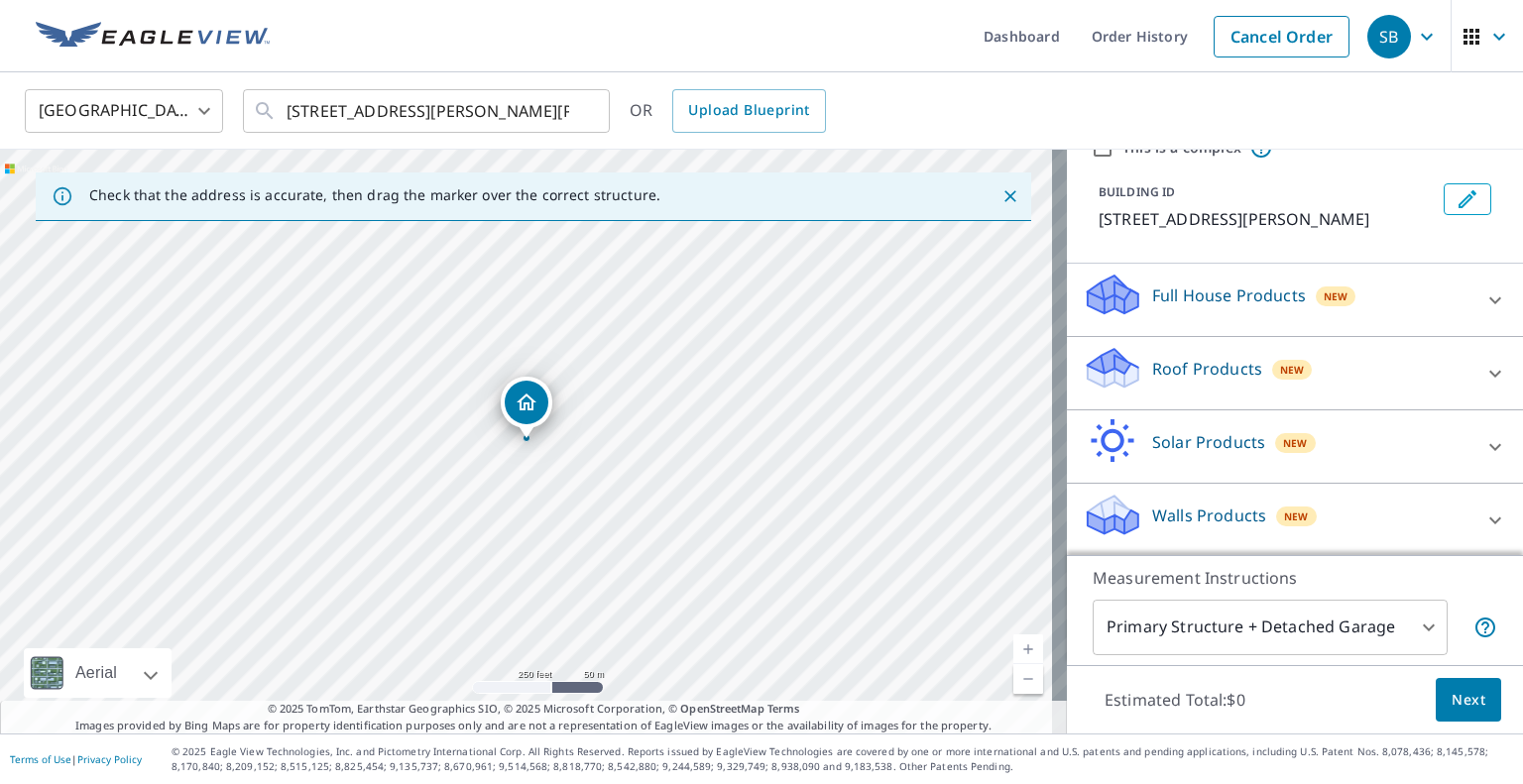click on "SB SB
Dashboard Order History Cancel Order SB [GEOGRAPHIC_DATA] [GEOGRAPHIC_DATA] ​ [STREET_ADDRESS][PERSON_NAME][PERSON_NAME] ​ OR Upload Blueprint Check that the address is accurate, then drag the marker over the correct structure. [STREET_ADDRESS][PERSON_NAME][PERSON_NAME] Aerial Road A standard road map Aerial A detailed look from above Labels Labels 250 feet 50 m © 2025 TomTom, © Vexcel Imaging, © 2025 Microsoft Corporation,  © OpenStreetMap Terms © 2025 TomTom, Earthstar Geographics SIO, © 2025 Microsoft Corporation, ©   OpenStreetMap   Terms Images provided by Bing Maps are for property identification purposes only and are not a representation of EagleView images or the availability of images for the property. PROPERTY TYPE Residential Commercial Multi-Family This is a complex BUILDING ID [STREET_ADDRESS][PERSON_NAME] Full House Products New Full House™ $91 Roof Products New Premium $24.25 - $75.5 QuickSquares™ $18 Gutter $13.75 Bid Perfect™ $18 Solar Products New Inform Essentials+ $63.25 Walls Products New 1" at bounding box center [762, 392] 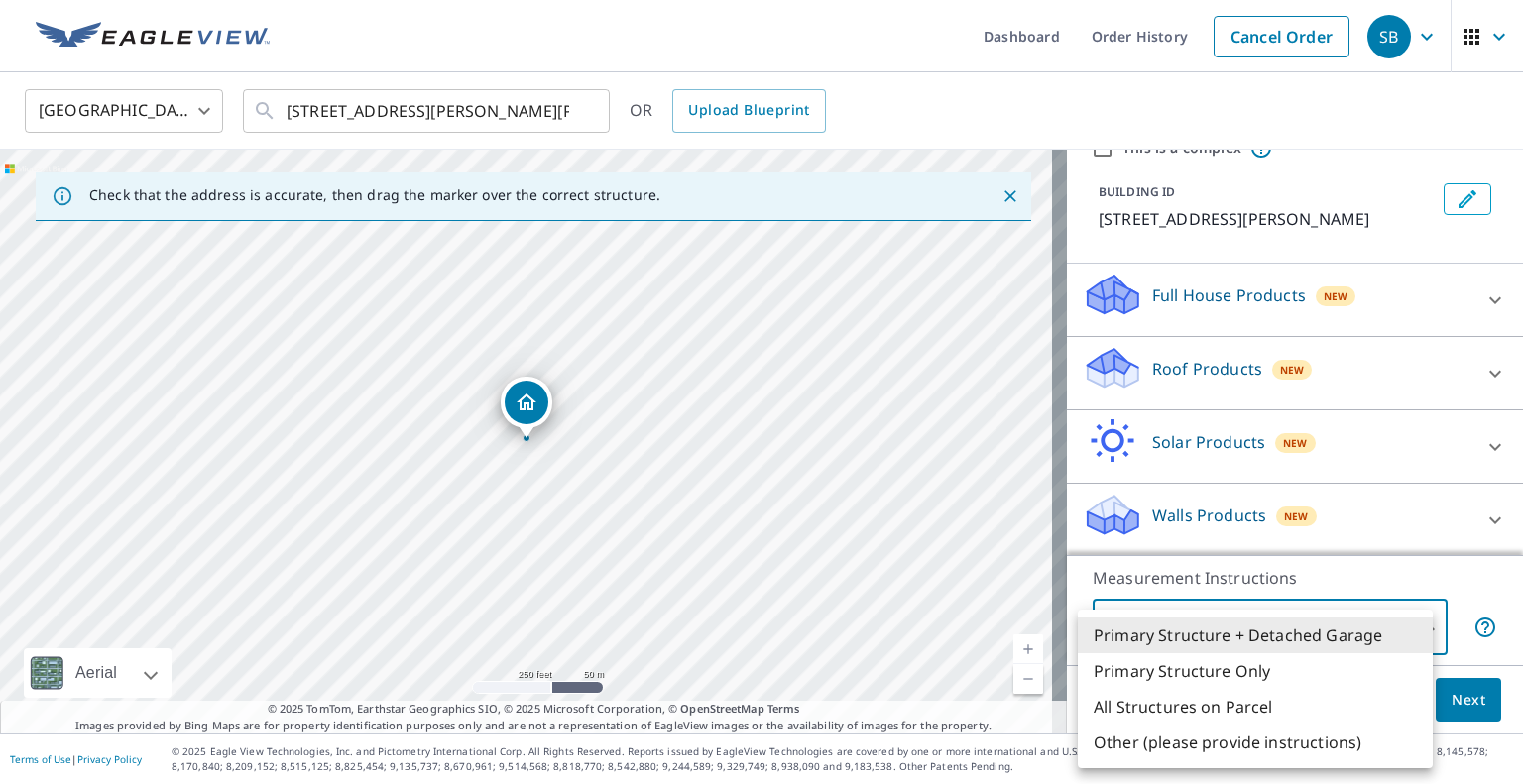 click on "All Structures on Parcel" at bounding box center (1255, 707) 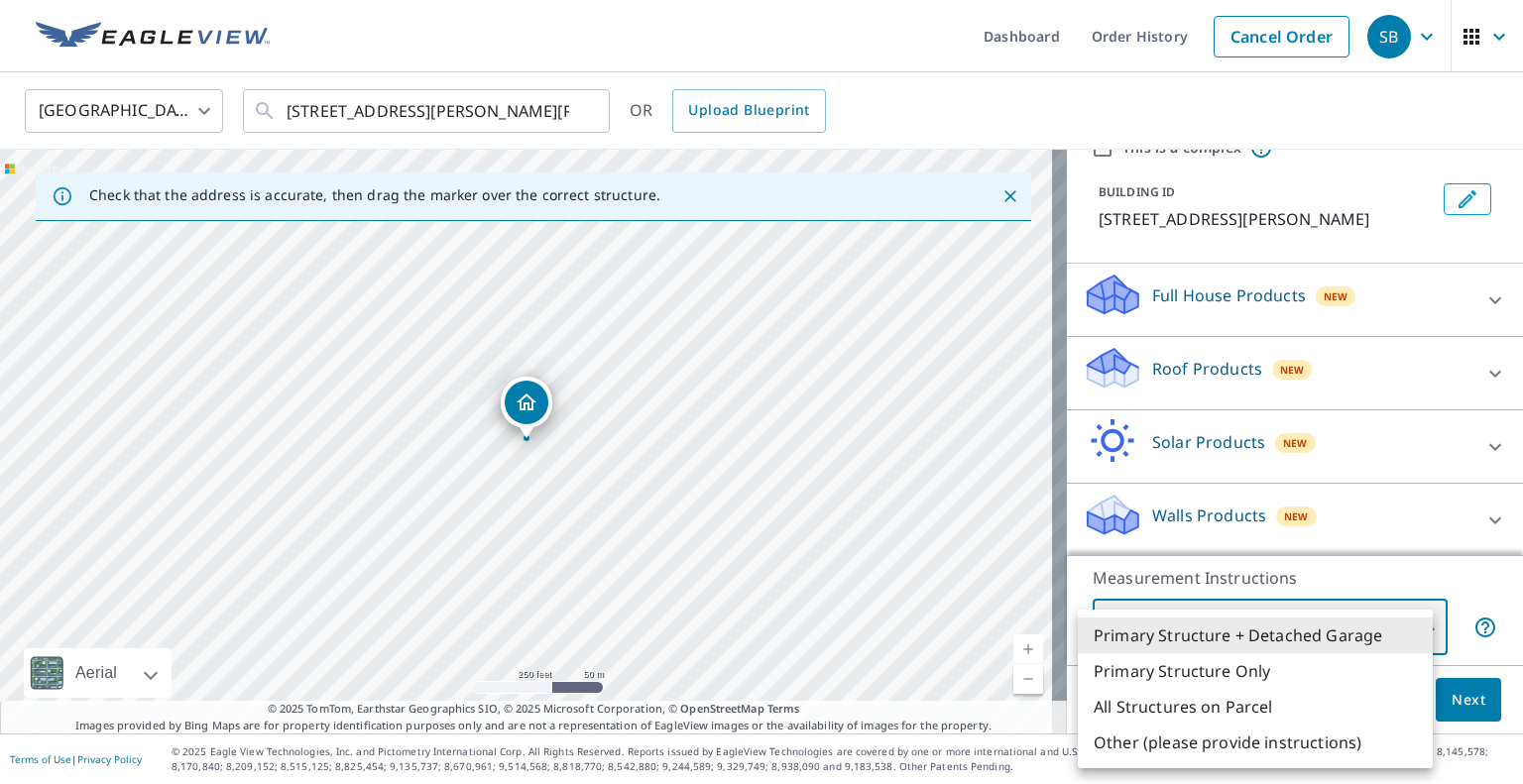 type on "3" 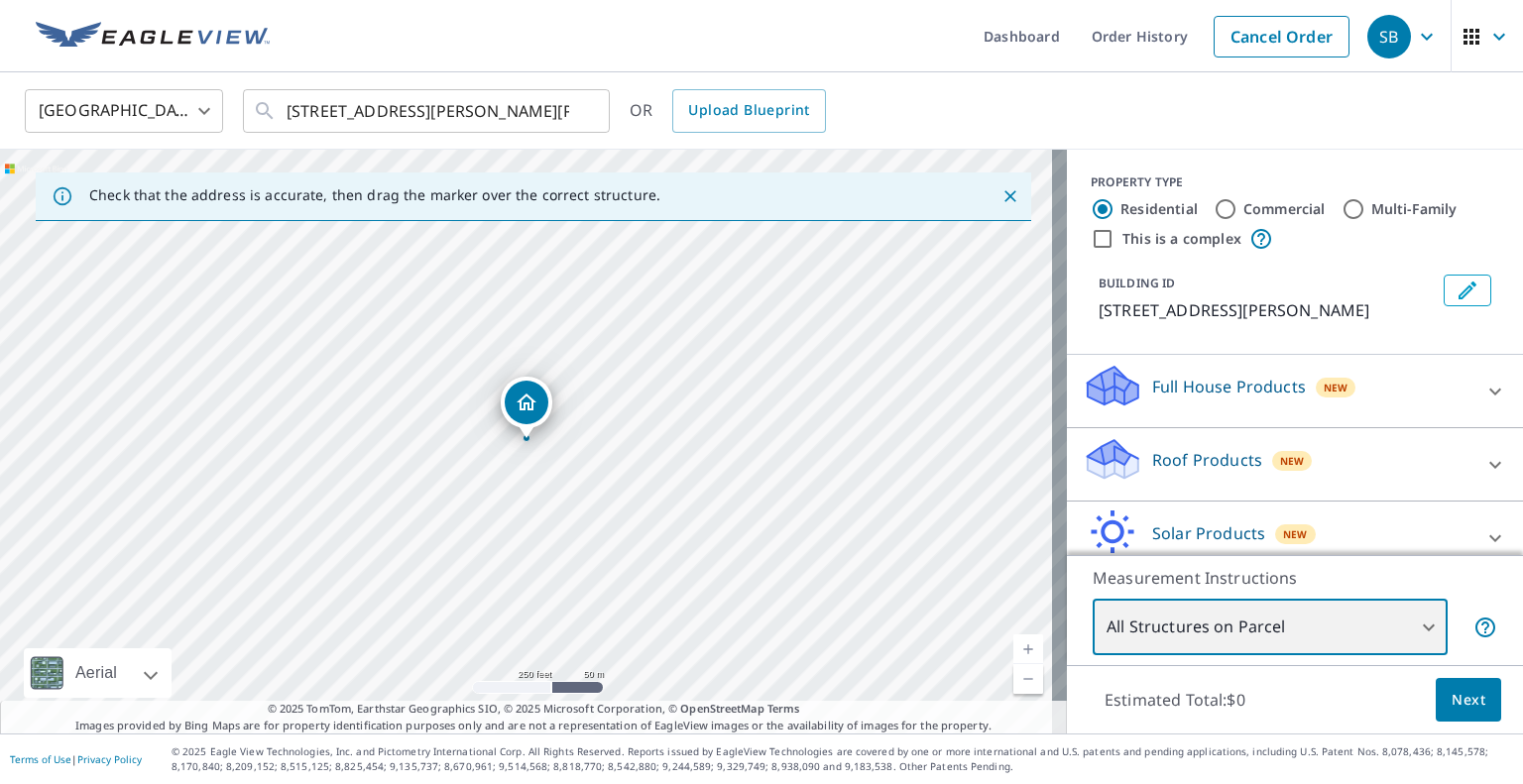 scroll, scrollTop: 91, scrollLeft: 0, axis: vertical 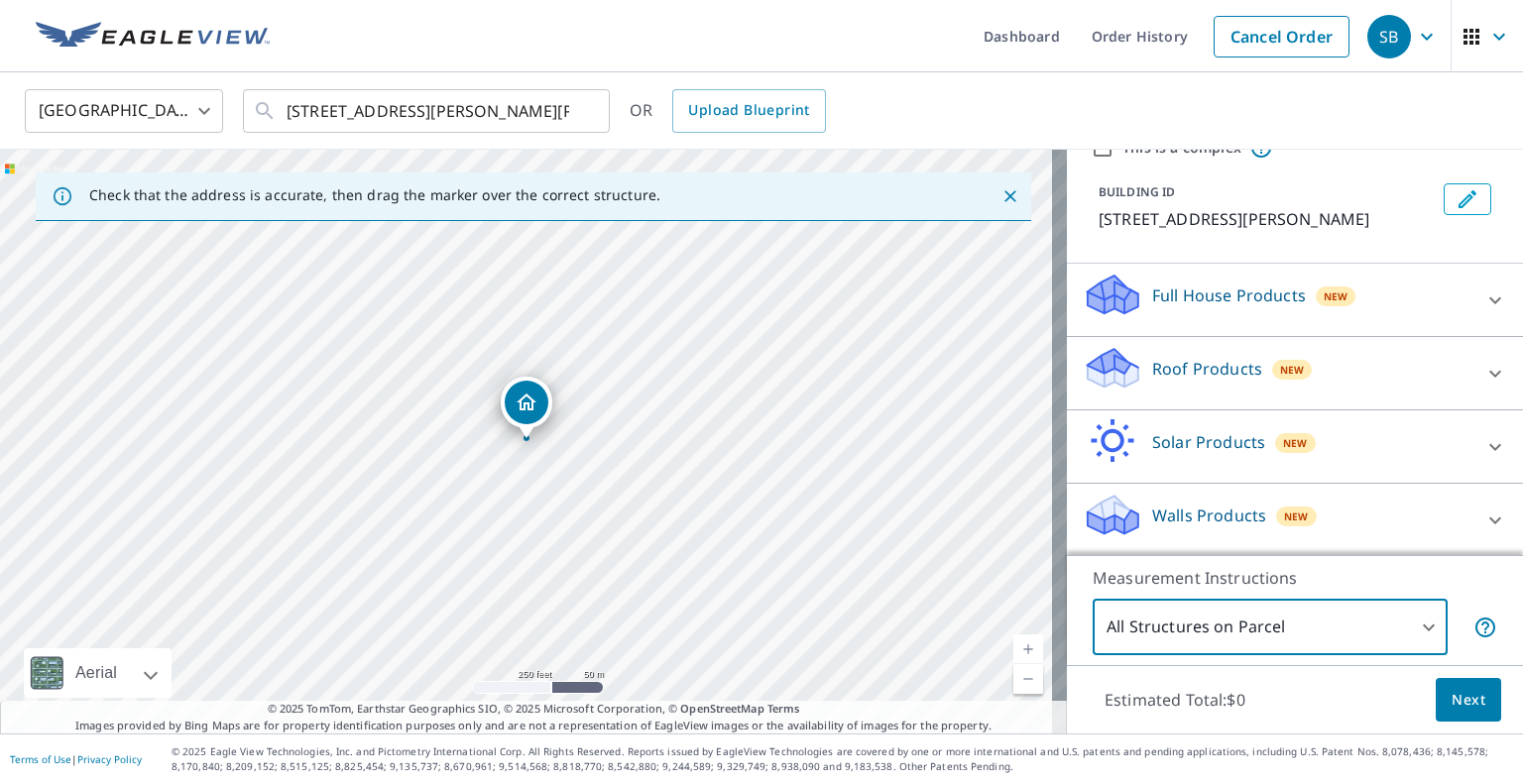 click on "Next" at bounding box center [1468, 700] 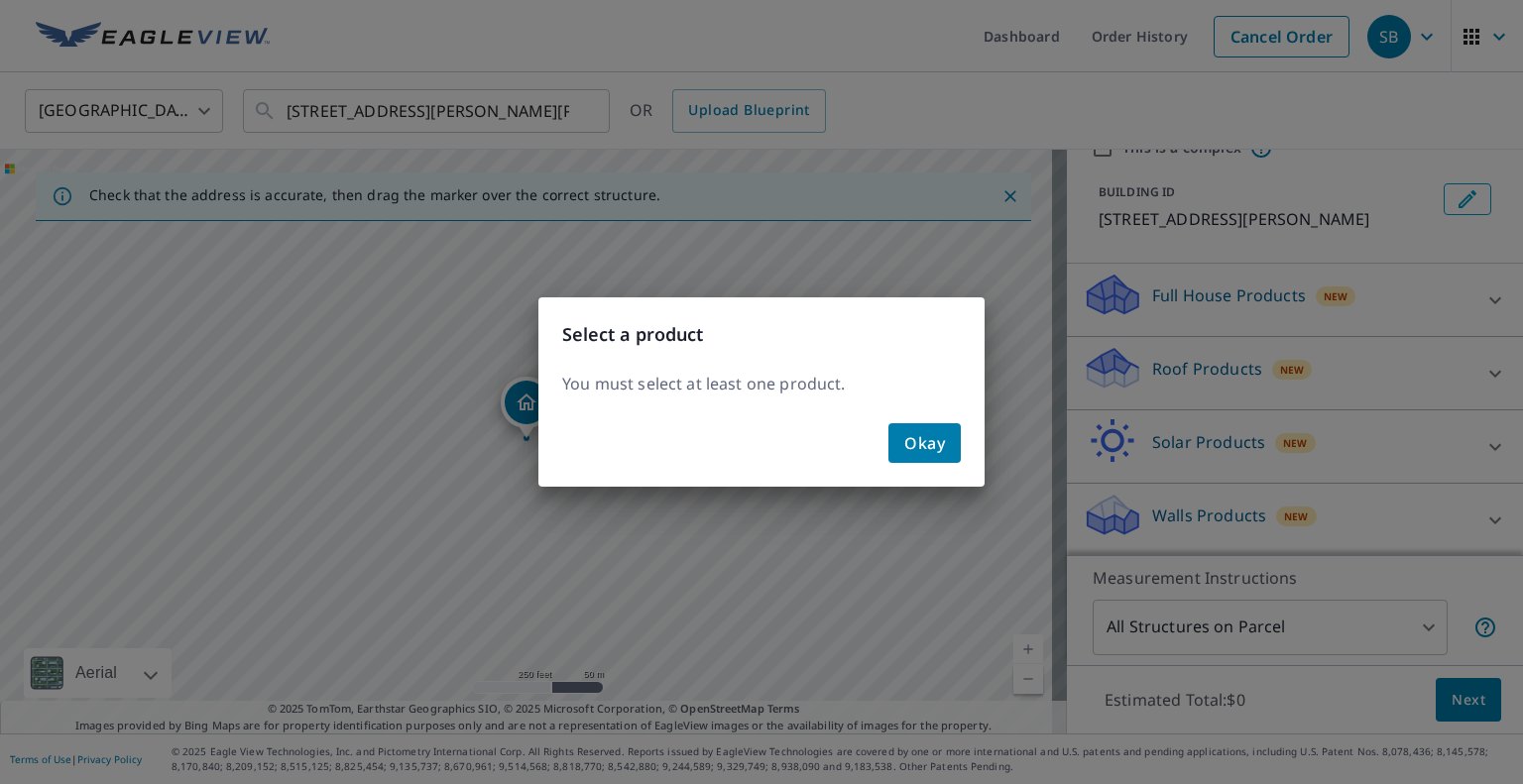 click on "Okay" 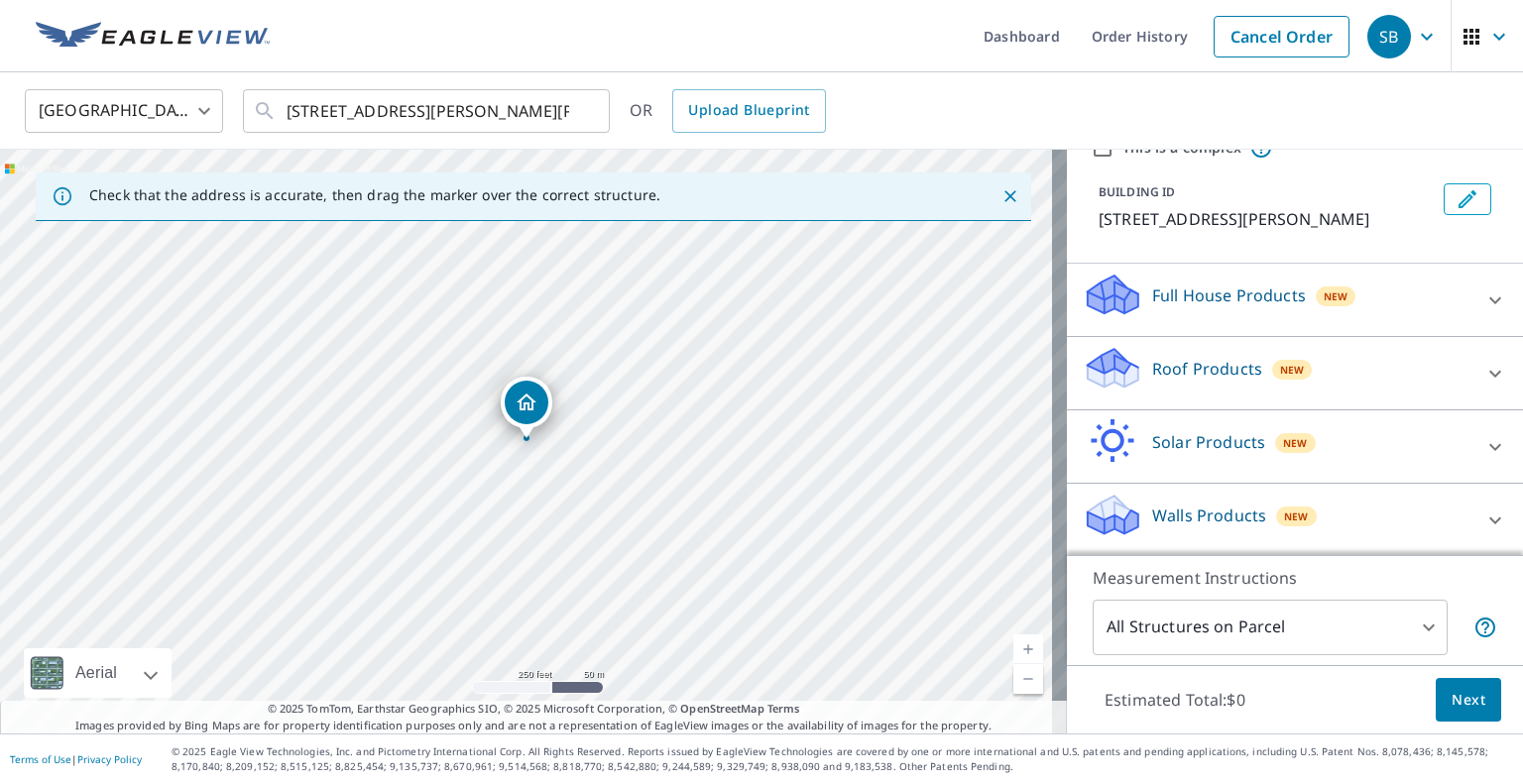 click 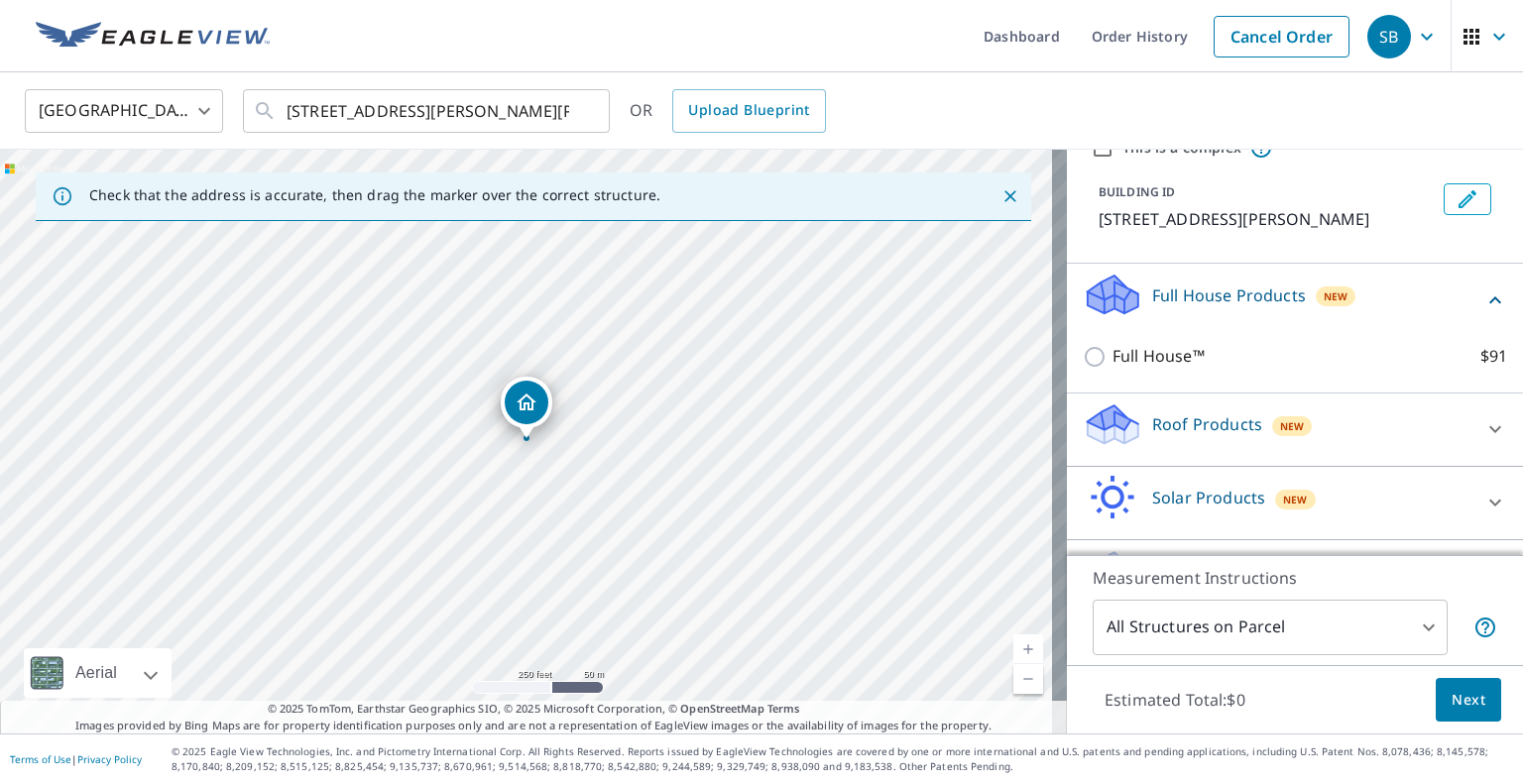 click on "Full House™" at bounding box center (1158, 356) 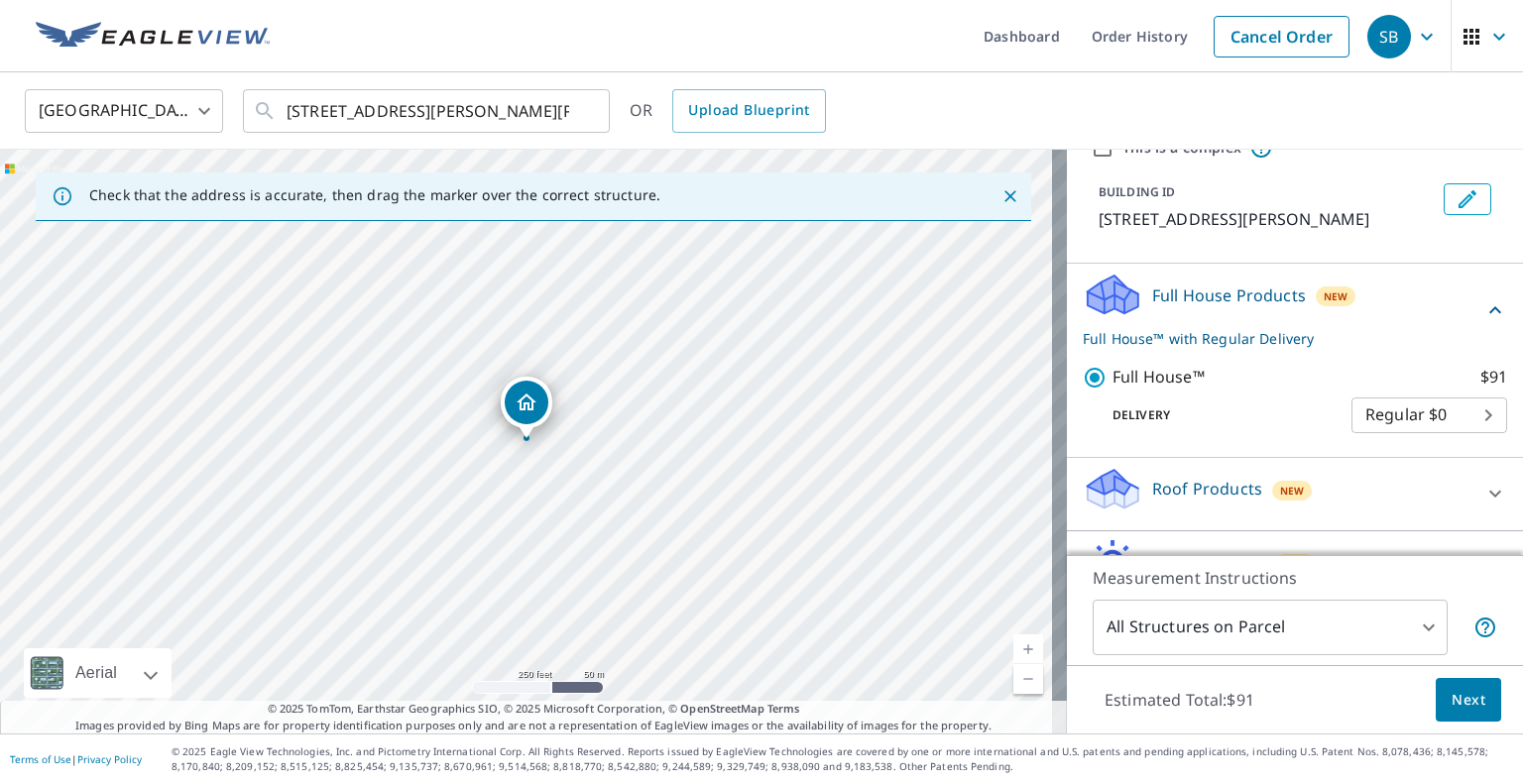 click on "SB SB
Dashboard Order History Cancel Order SB [GEOGRAPHIC_DATA] [GEOGRAPHIC_DATA] ​ [STREET_ADDRESS][PERSON_NAME][PERSON_NAME] ​ OR Upload Blueprint Check that the address is accurate, then drag the marker over the correct structure. [STREET_ADDRESS][PERSON_NAME][PERSON_NAME] Aerial Road A standard road map Aerial A detailed look from above Labels Labels 250 feet 50 m © 2025 TomTom, © Vexcel Imaging, © 2025 Microsoft Corporation,  © OpenStreetMap Terms © 2025 TomTom, Earthstar Geographics SIO, © 2025 Microsoft Corporation, ©   OpenStreetMap   Terms Images provided by Bing Maps are for property identification purposes only and are not a representation of EagleView images or the availability of images for the property. PROPERTY TYPE Residential Commercial Multi-Family This is a complex BUILDING ID [STREET_ADDRESS][PERSON_NAME] Full House Products New Full House™ with Regular Delivery Full House™ $91 Delivery Regular $0 8 ​ Roof Products New Premium $24.25 - $75.5 QuickSquares™ $18 Gutter $13.75 Bid Perfect™ $18 New" at bounding box center (762, 392) 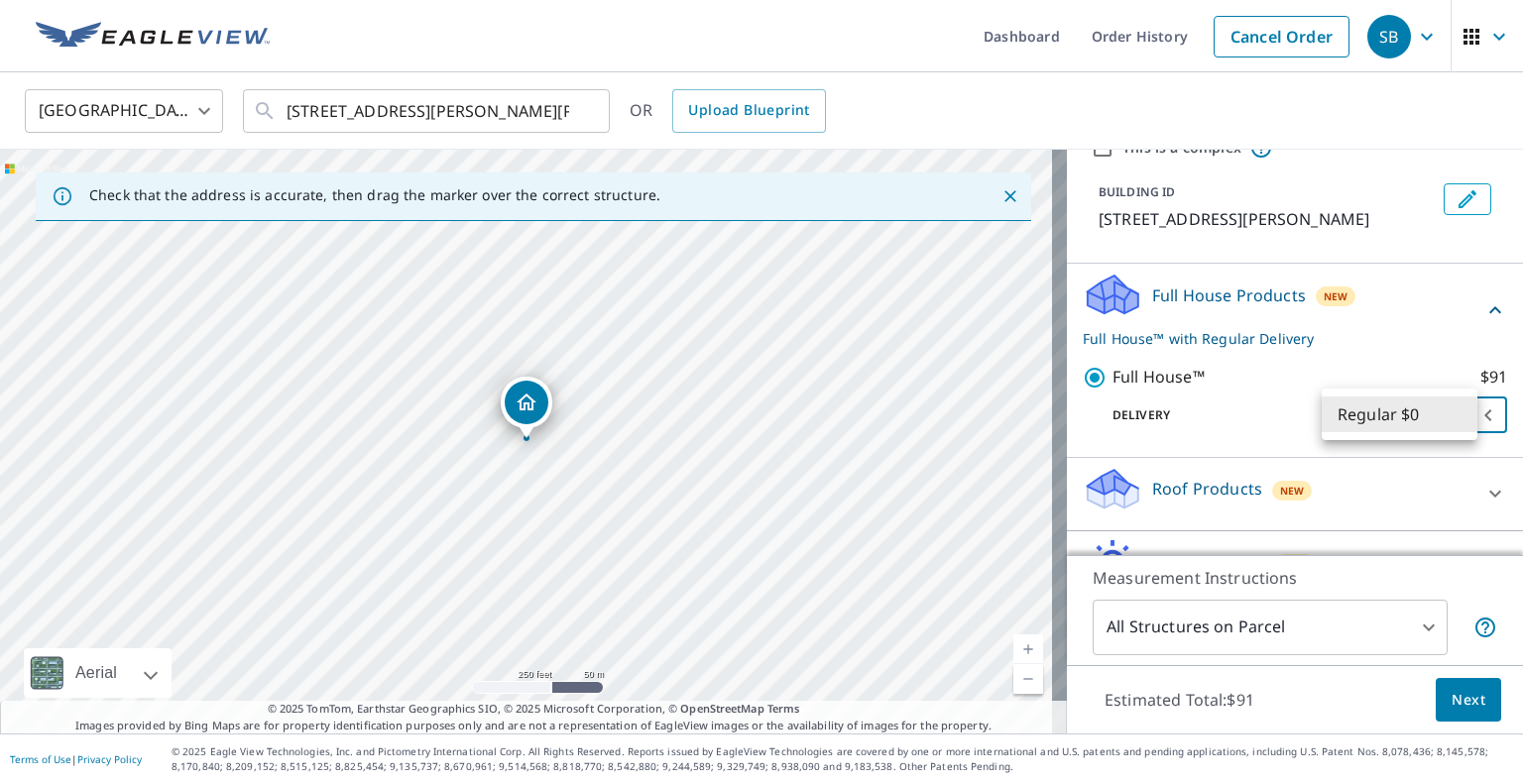 click at bounding box center [762, 392] 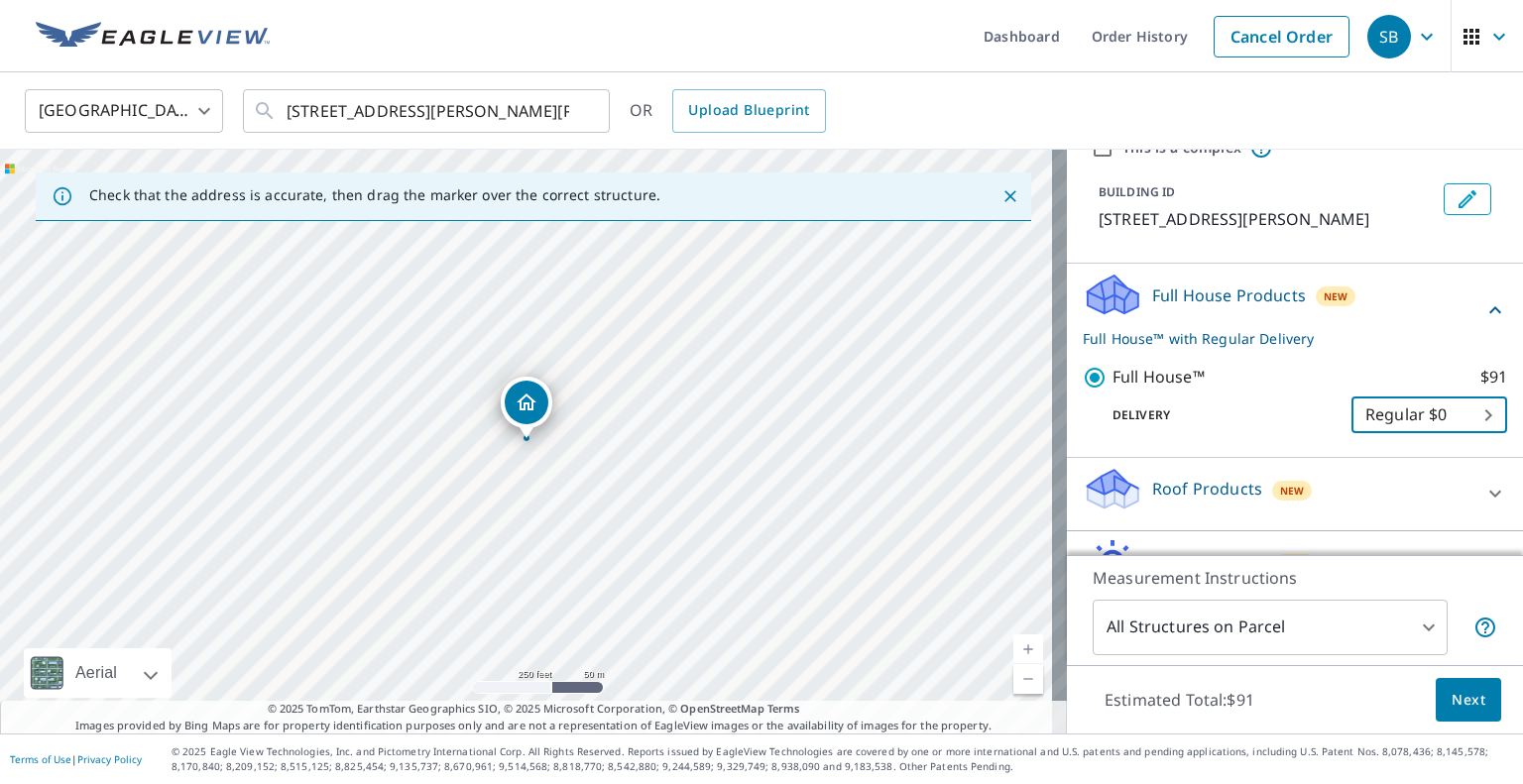 click on "Next" at bounding box center (1468, 700) 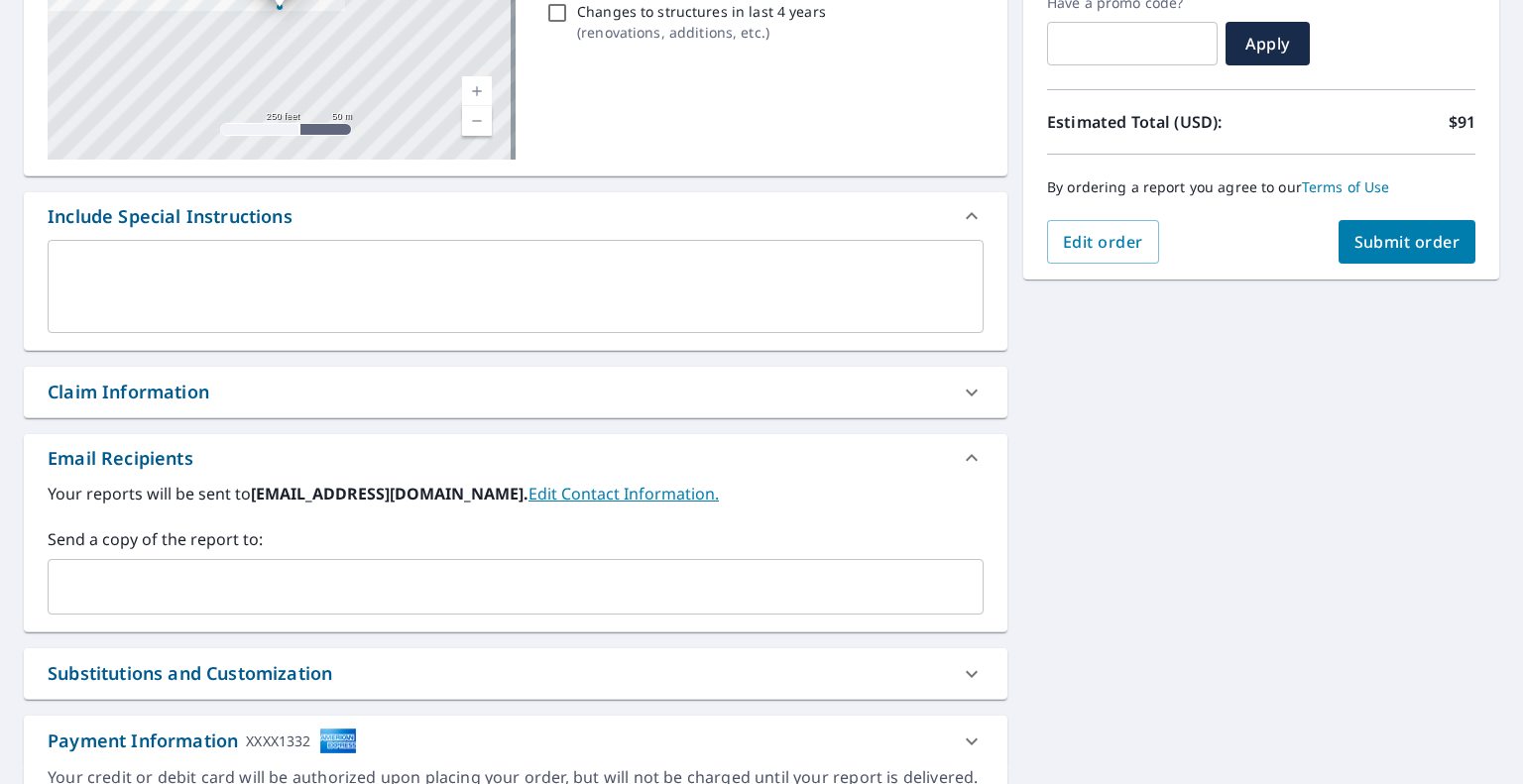 scroll, scrollTop: 353, scrollLeft: 0, axis: vertical 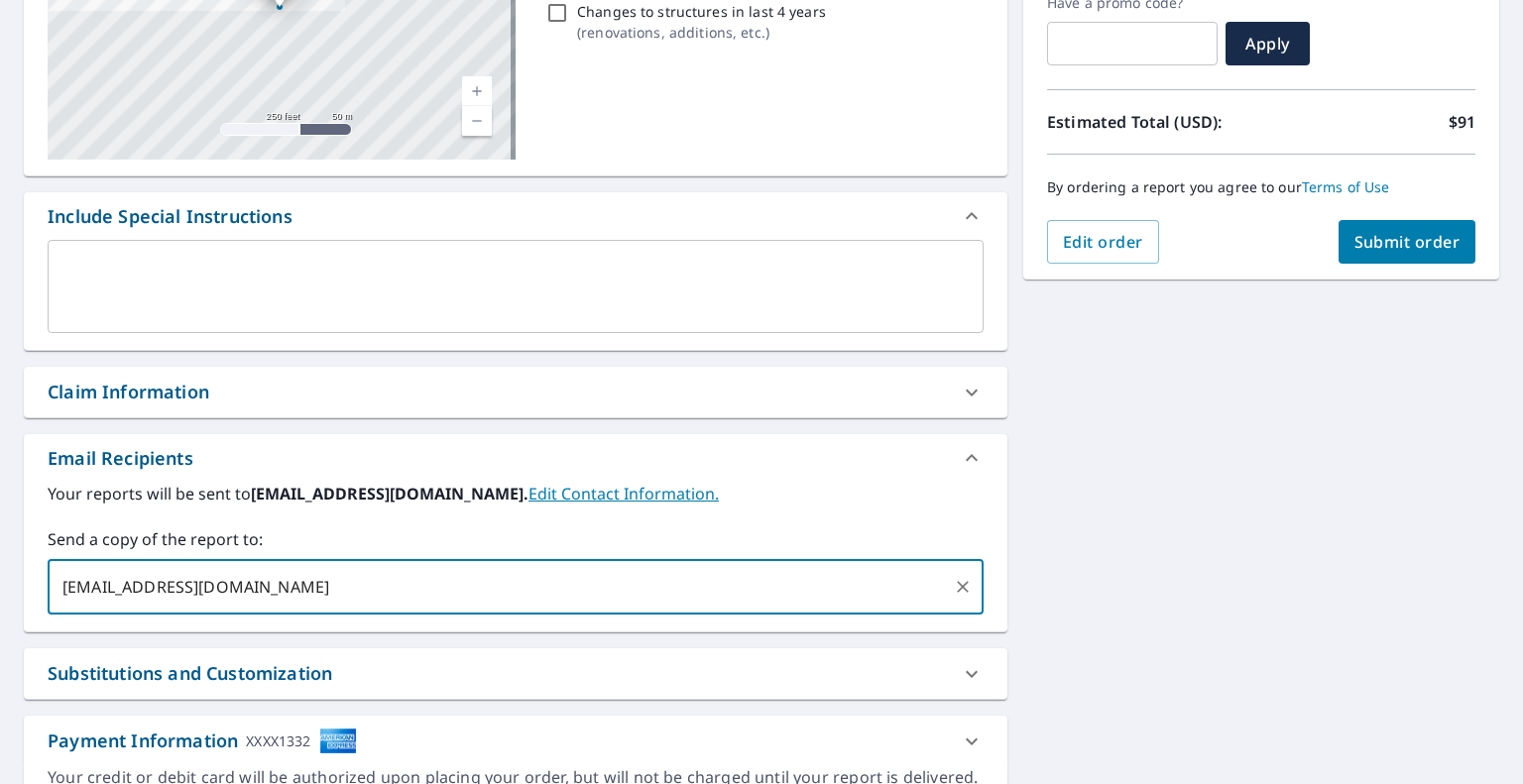 type on "[EMAIL_ADDRESS][DOMAIN_NAME]" 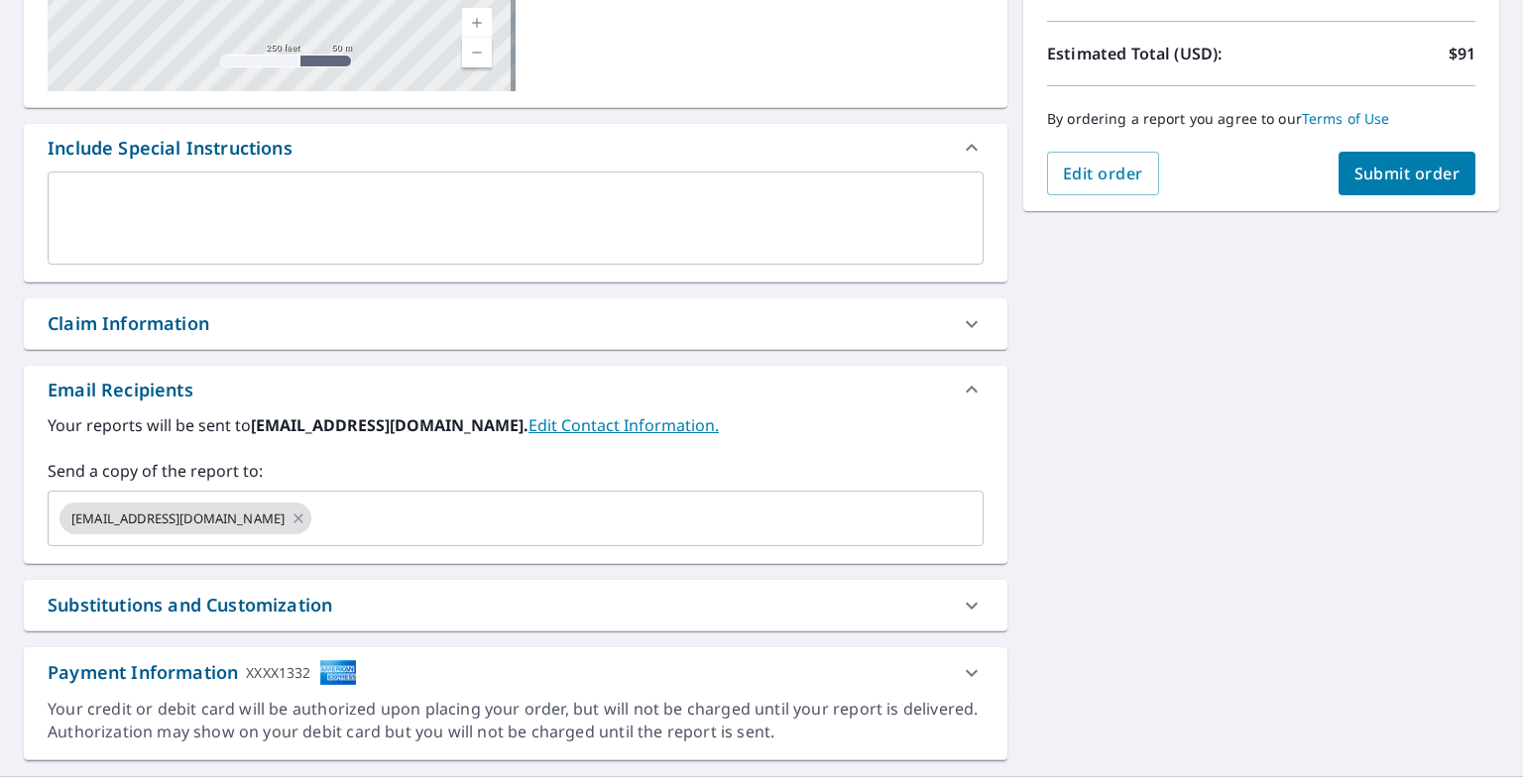 scroll, scrollTop: 428, scrollLeft: 0, axis: vertical 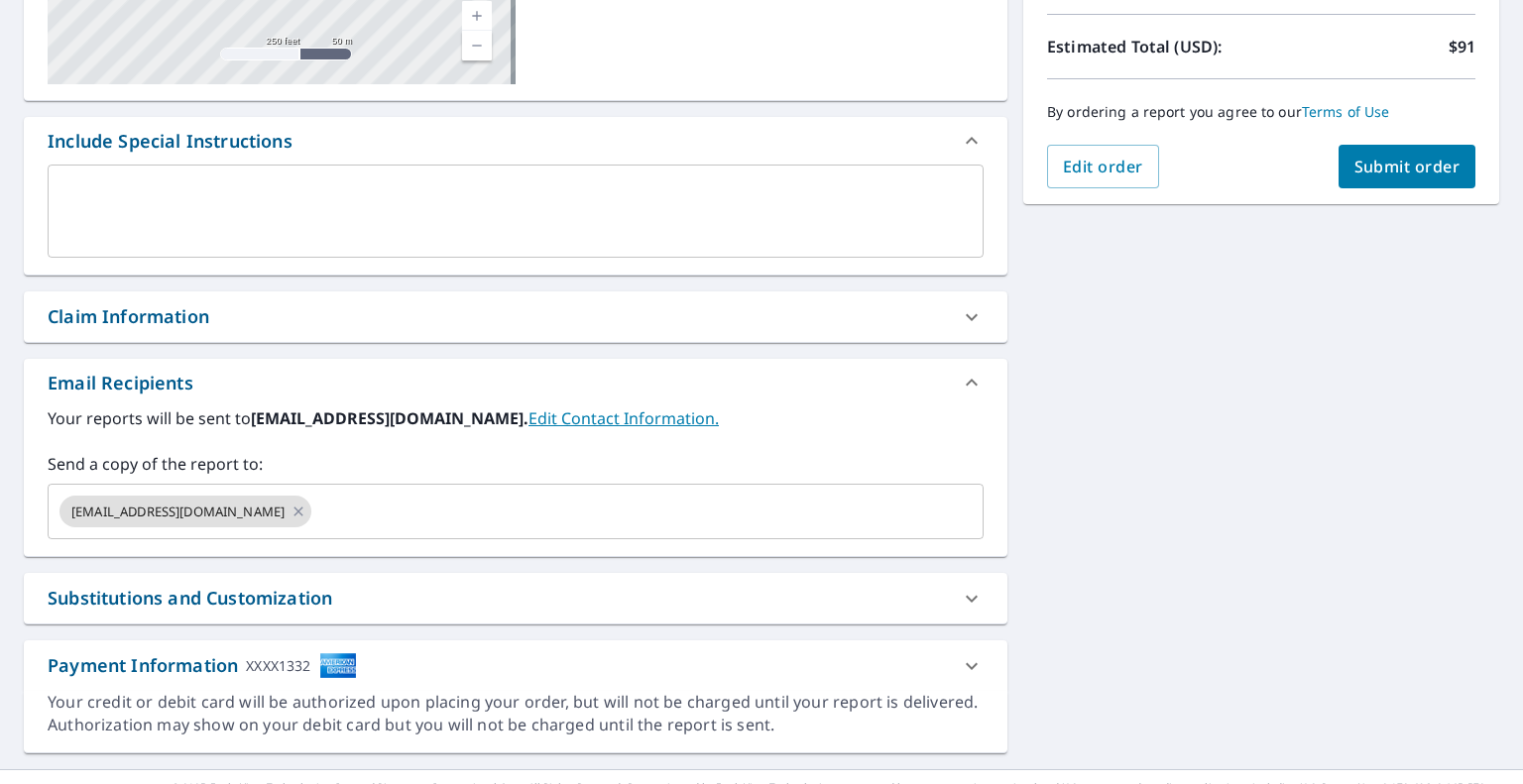 click on "Submit order" at bounding box center (1407, 167) 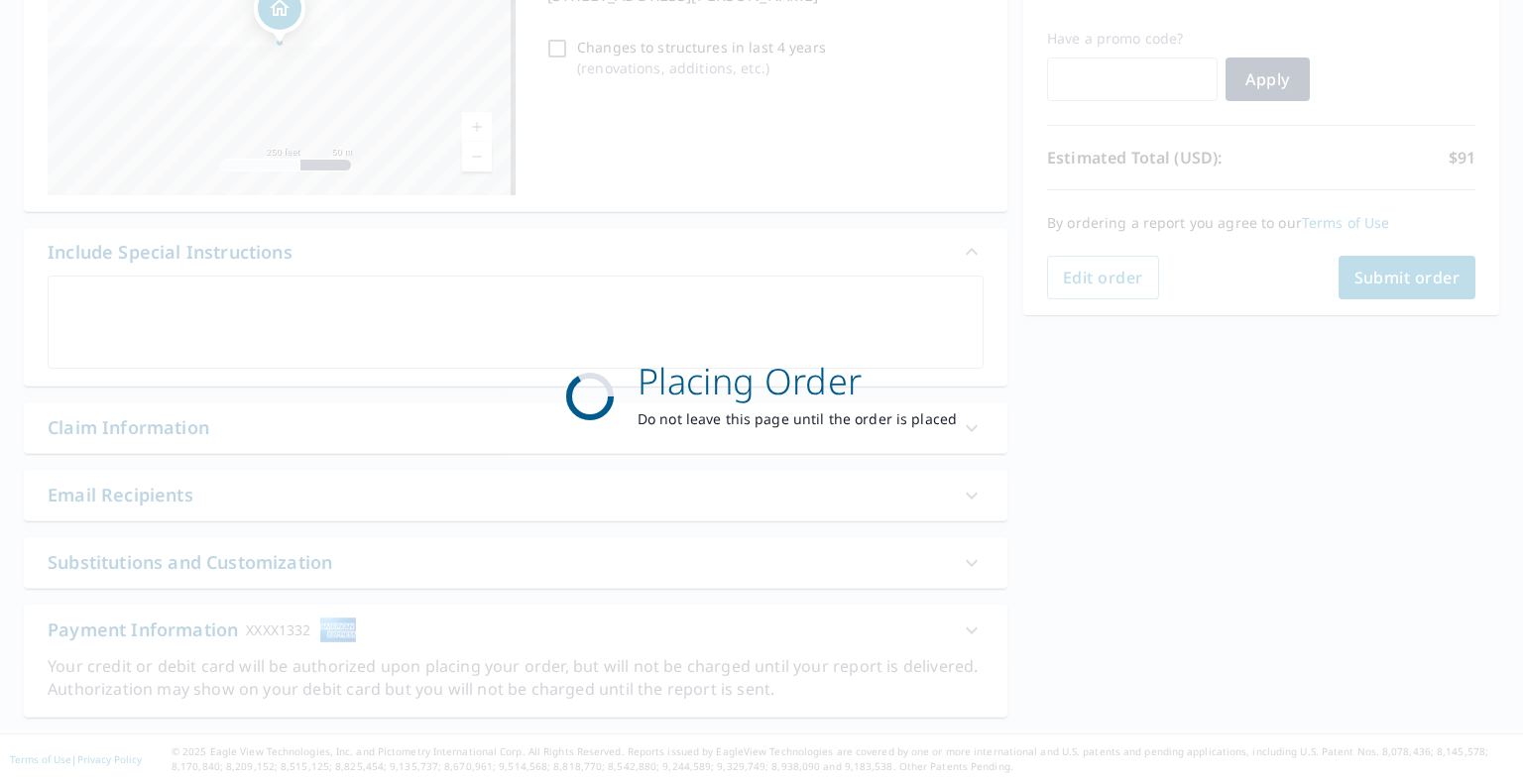scroll, scrollTop: 315, scrollLeft: 0, axis: vertical 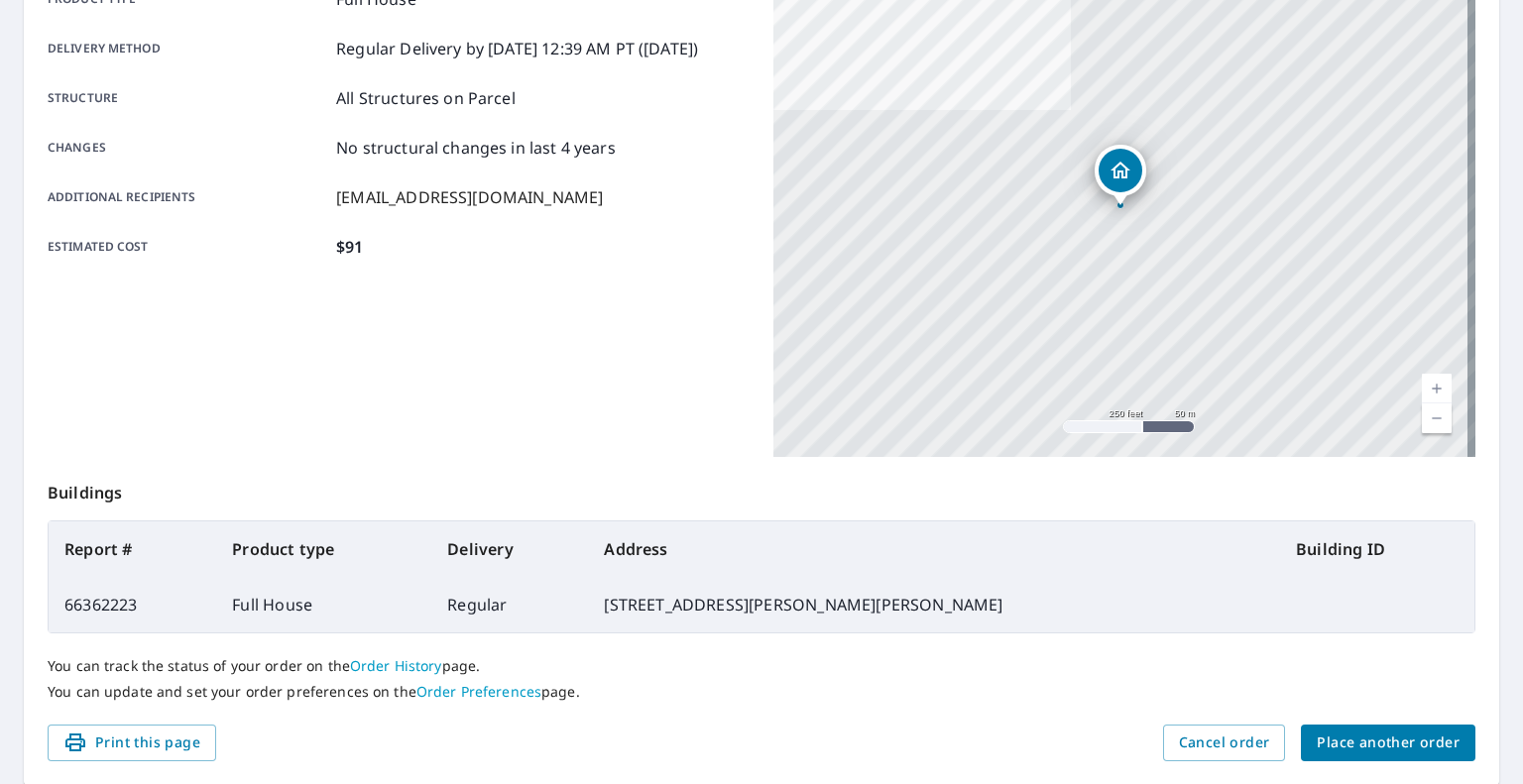 click on "Product type Full House Delivery method Regular Delivery by [DATE] 12:39 AM PT ([DATE]) Structure All Structures on Parcel Changes No structural changes in last 4 years Additional recipients [EMAIL_ADDRESS][DOMAIN_NAME] Estimated cost $91" at bounding box center (399, 209) 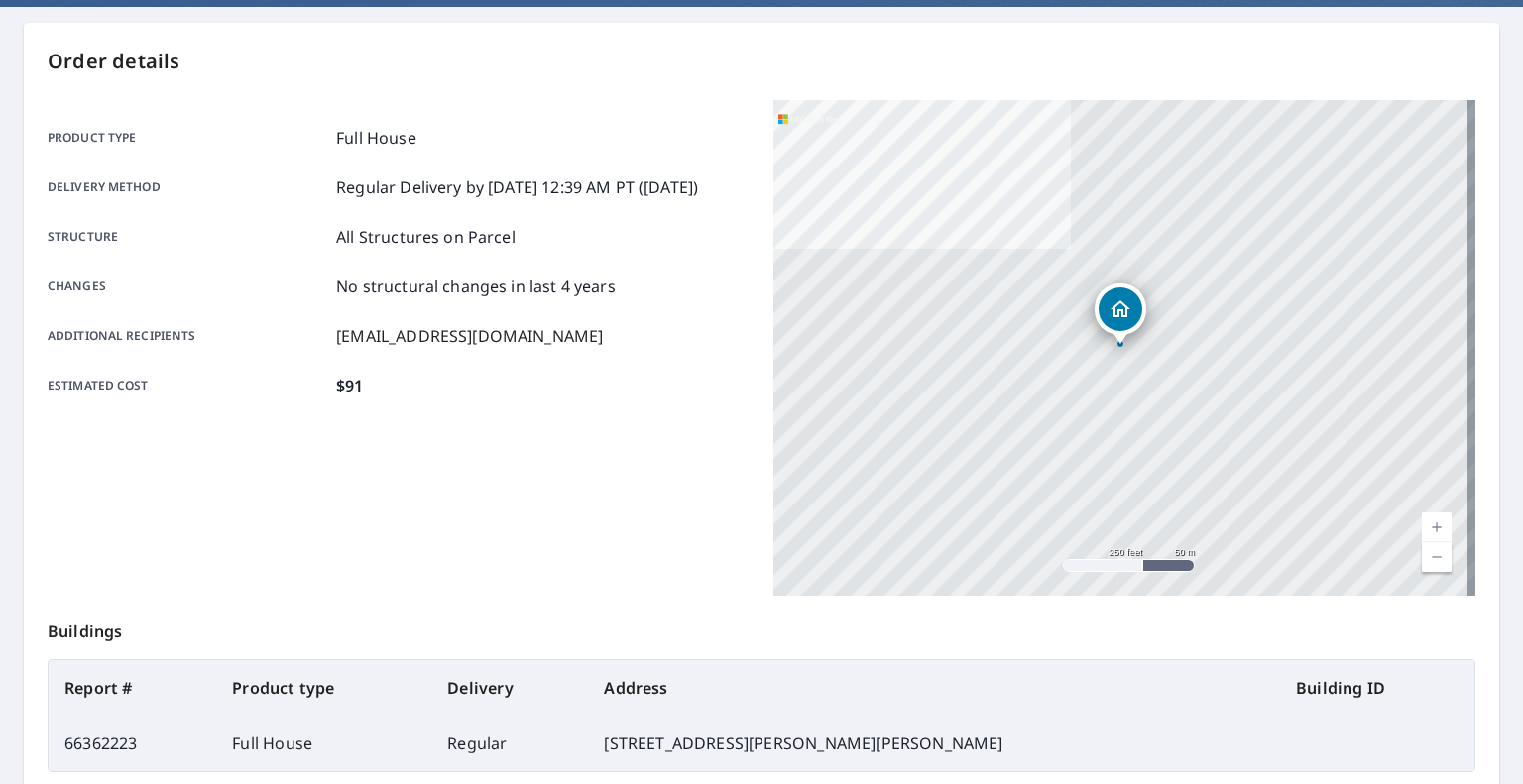 scroll, scrollTop: 381, scrollLeft: 0, axis: vertical 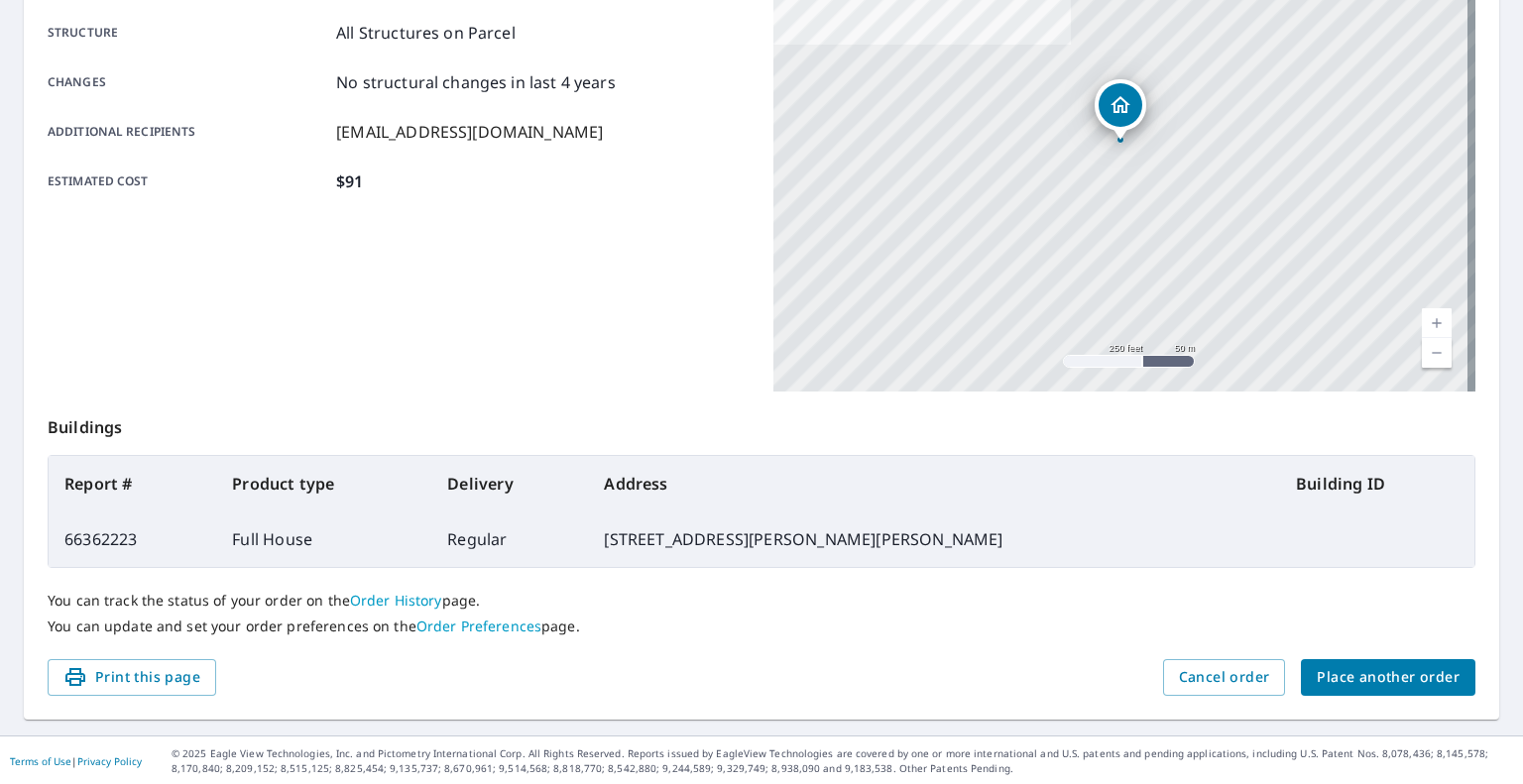 click on "Place another order" at bounding box center (1388, 677) 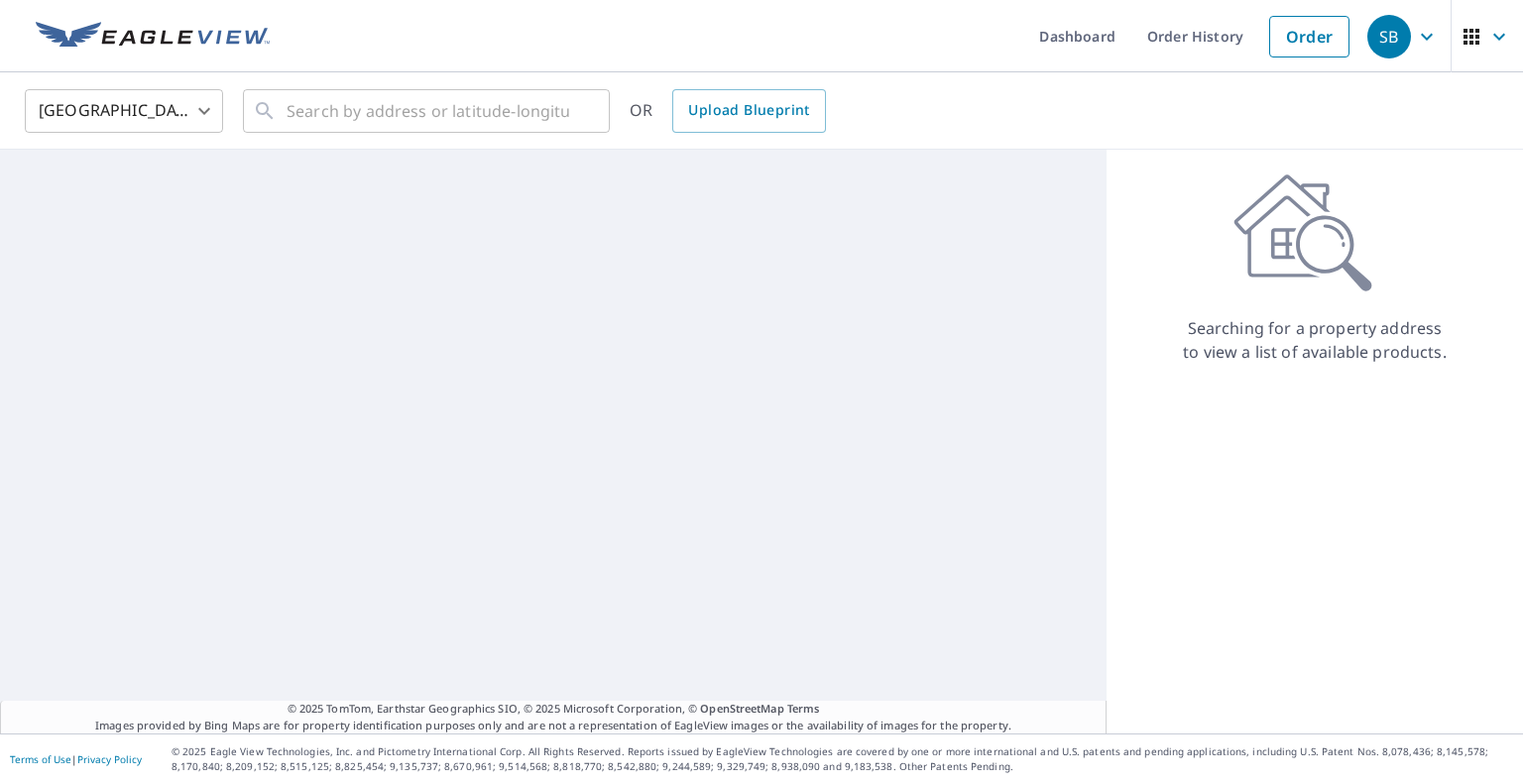 scroll, scrollTop: 0, scrollLeft: 0, axis: both 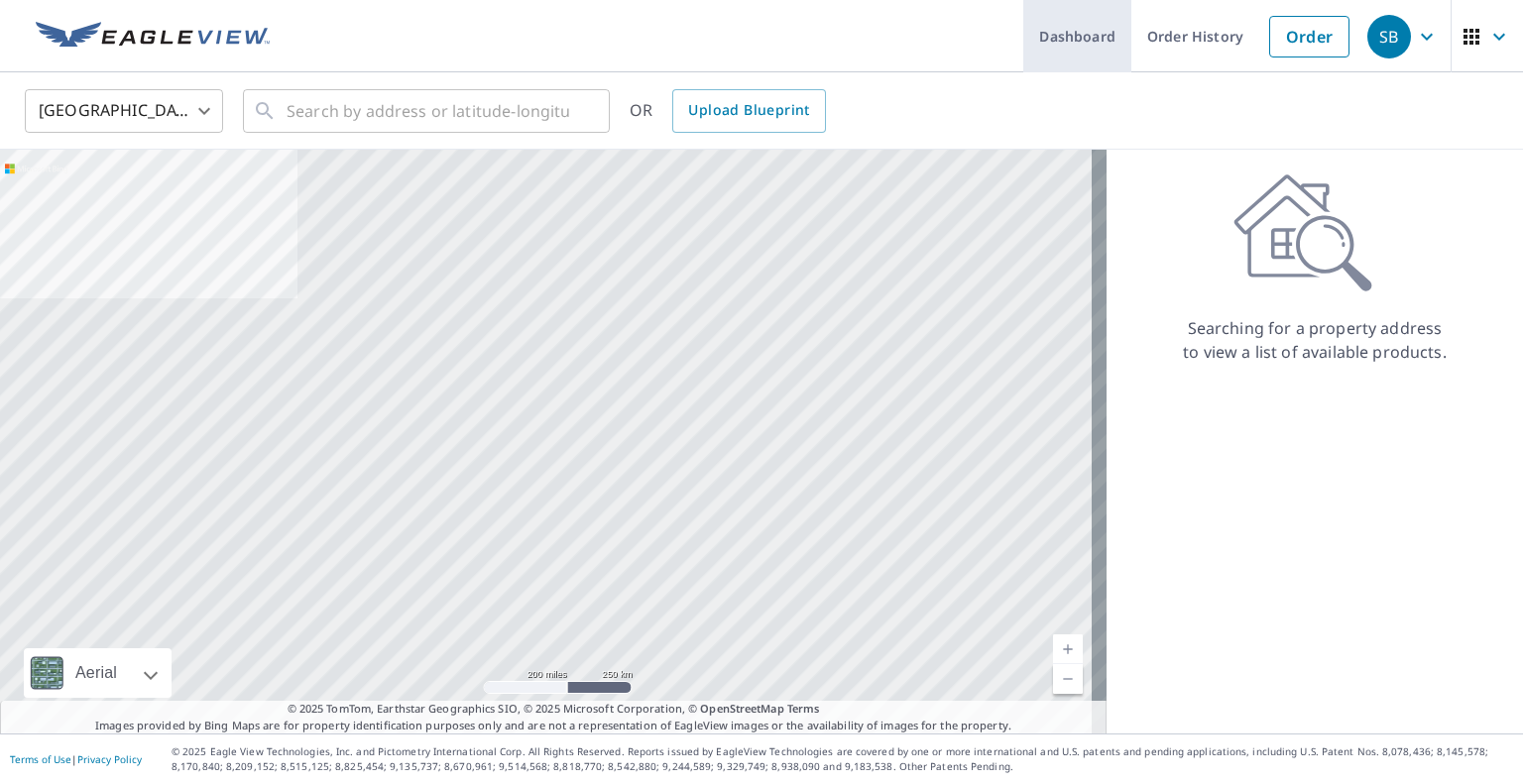 click on "Dashboard" at bounding box center (1077, 36) 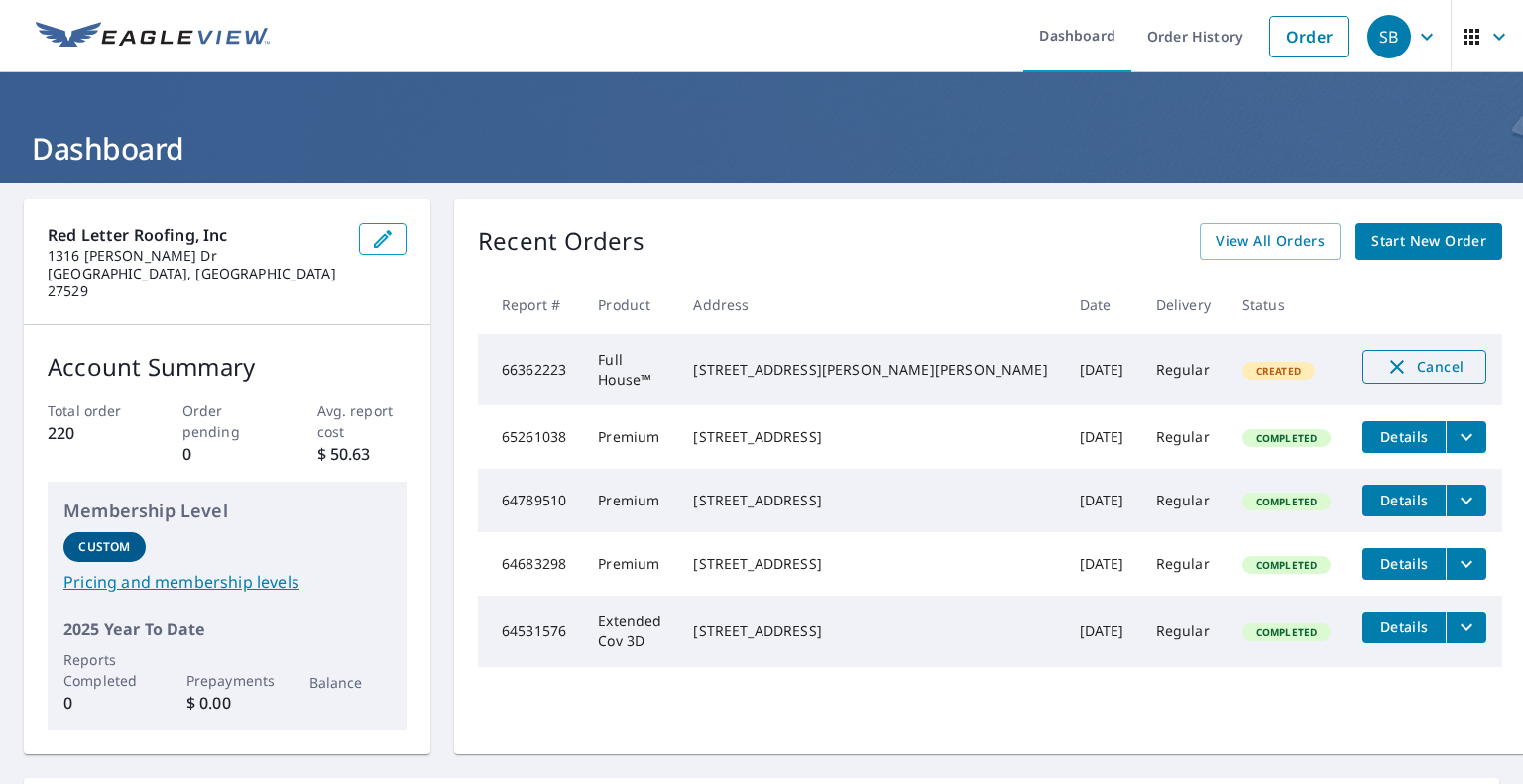 click 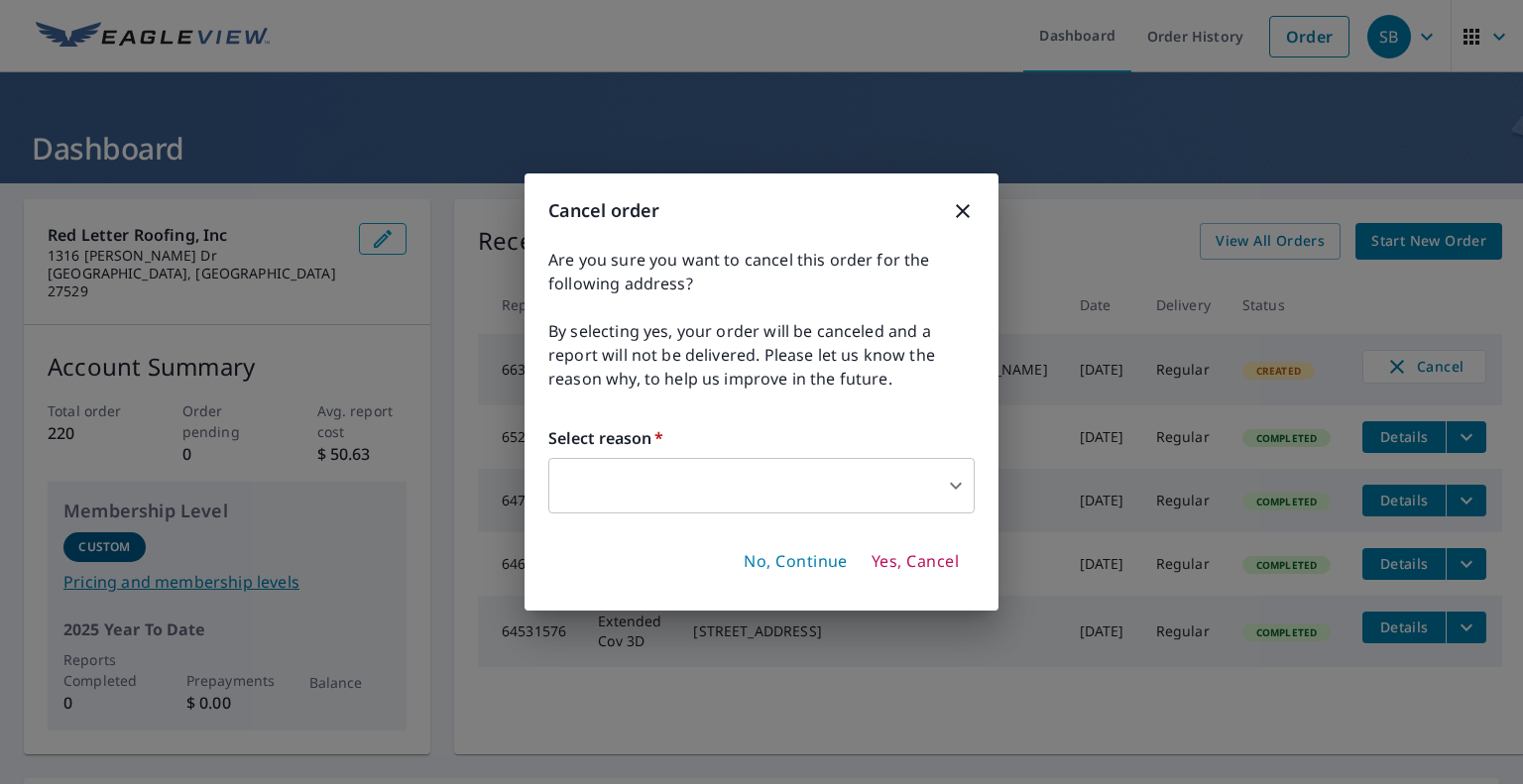 click on "No, Continue" at bounding box center [795, 562] 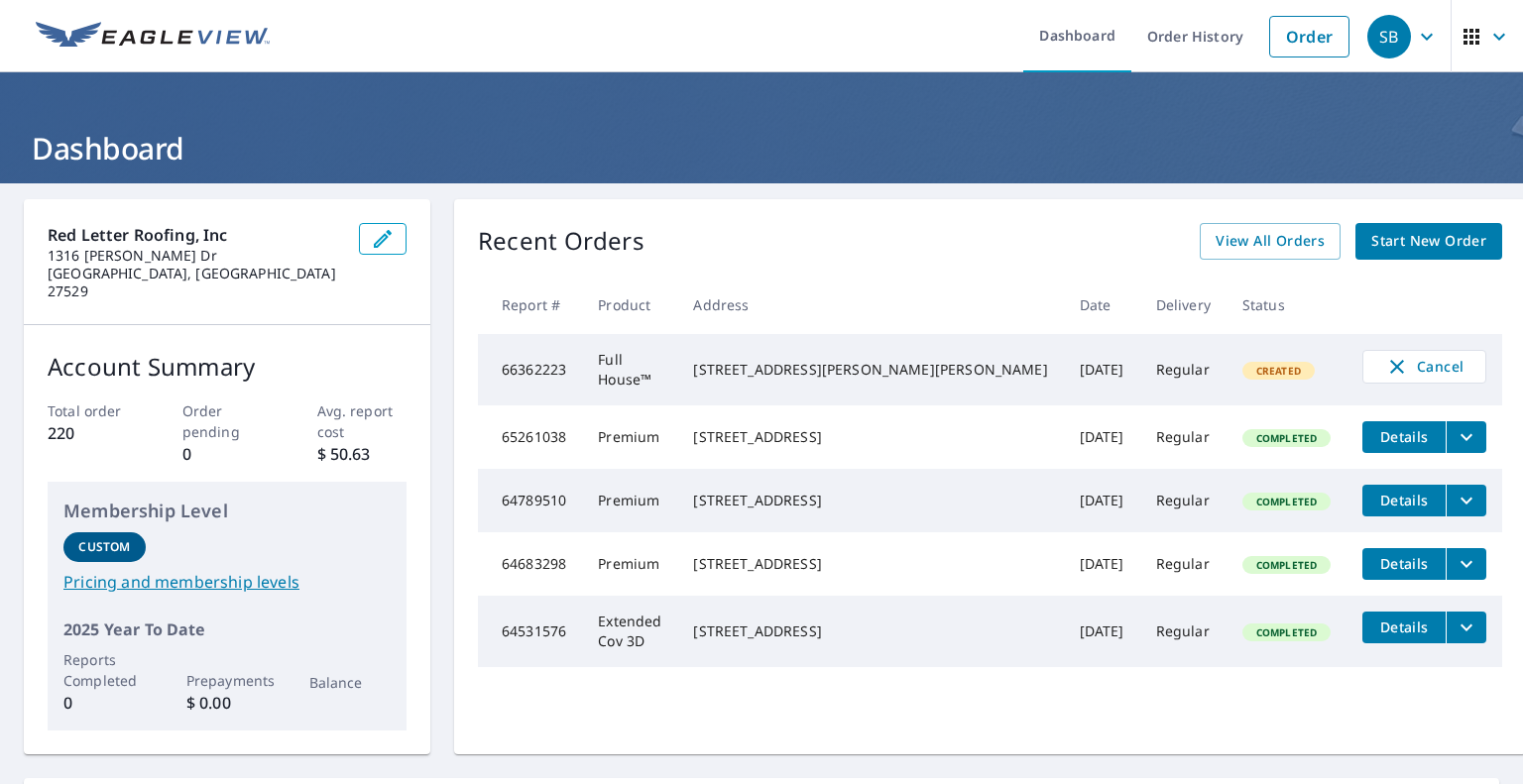 click on "[STREET_ADDRESS]" at bounding box center (870, 564) 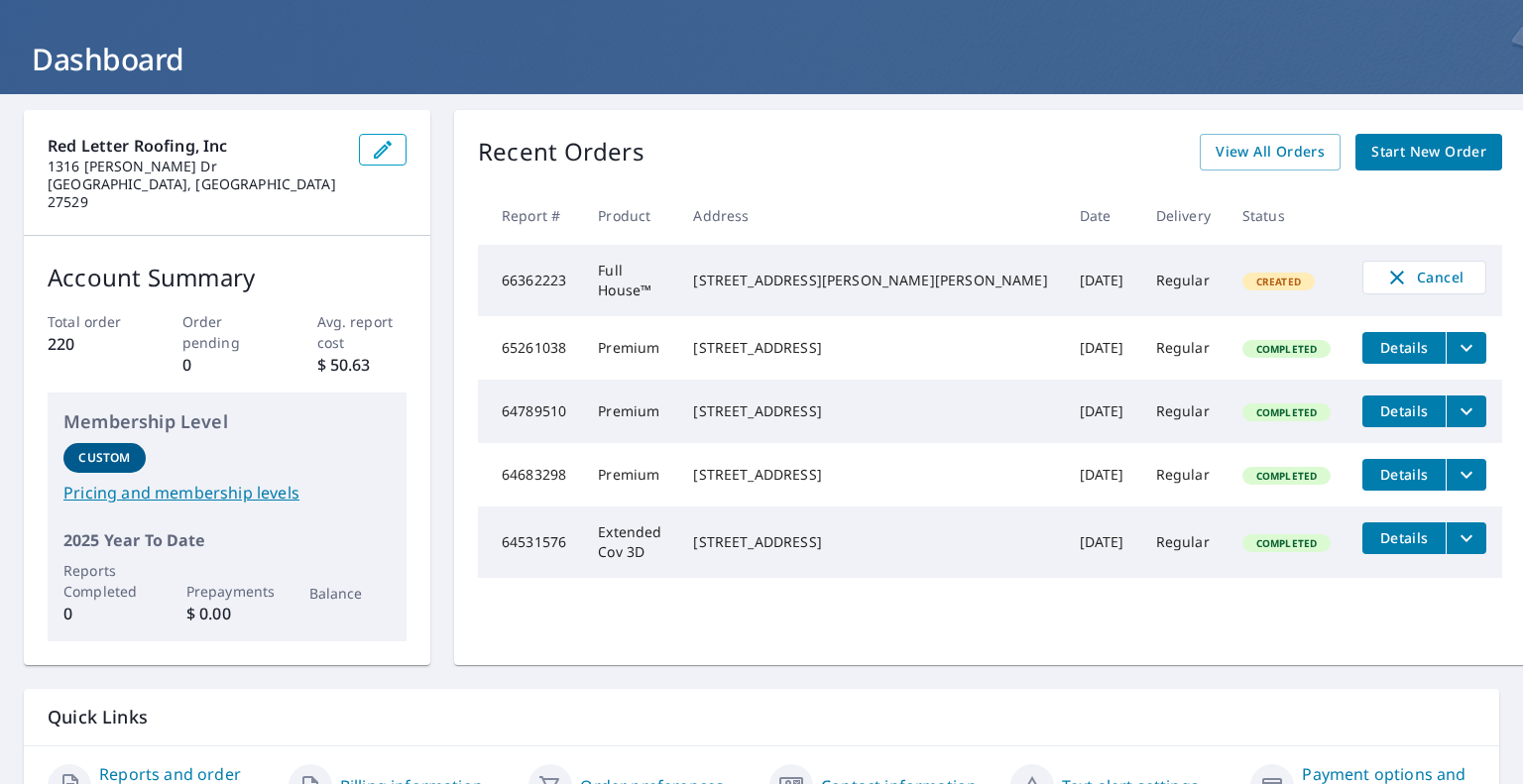 scroll, scrollTop: 0, scrollLeft: 0, axis: both 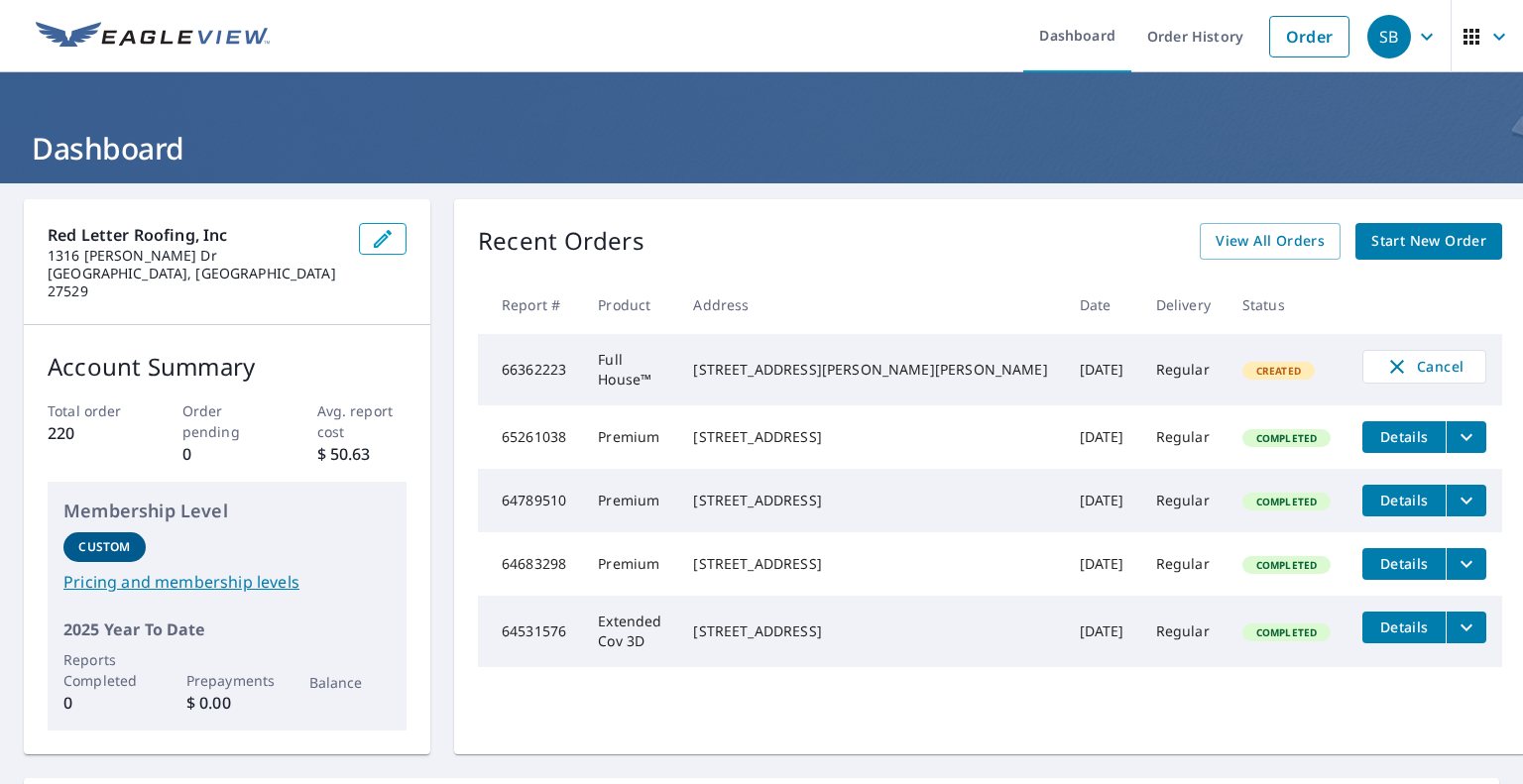 click on "[STREET_ADDRESS][PERSON_NAME][PERSON_NAME]" at bounding box center (870, 370) 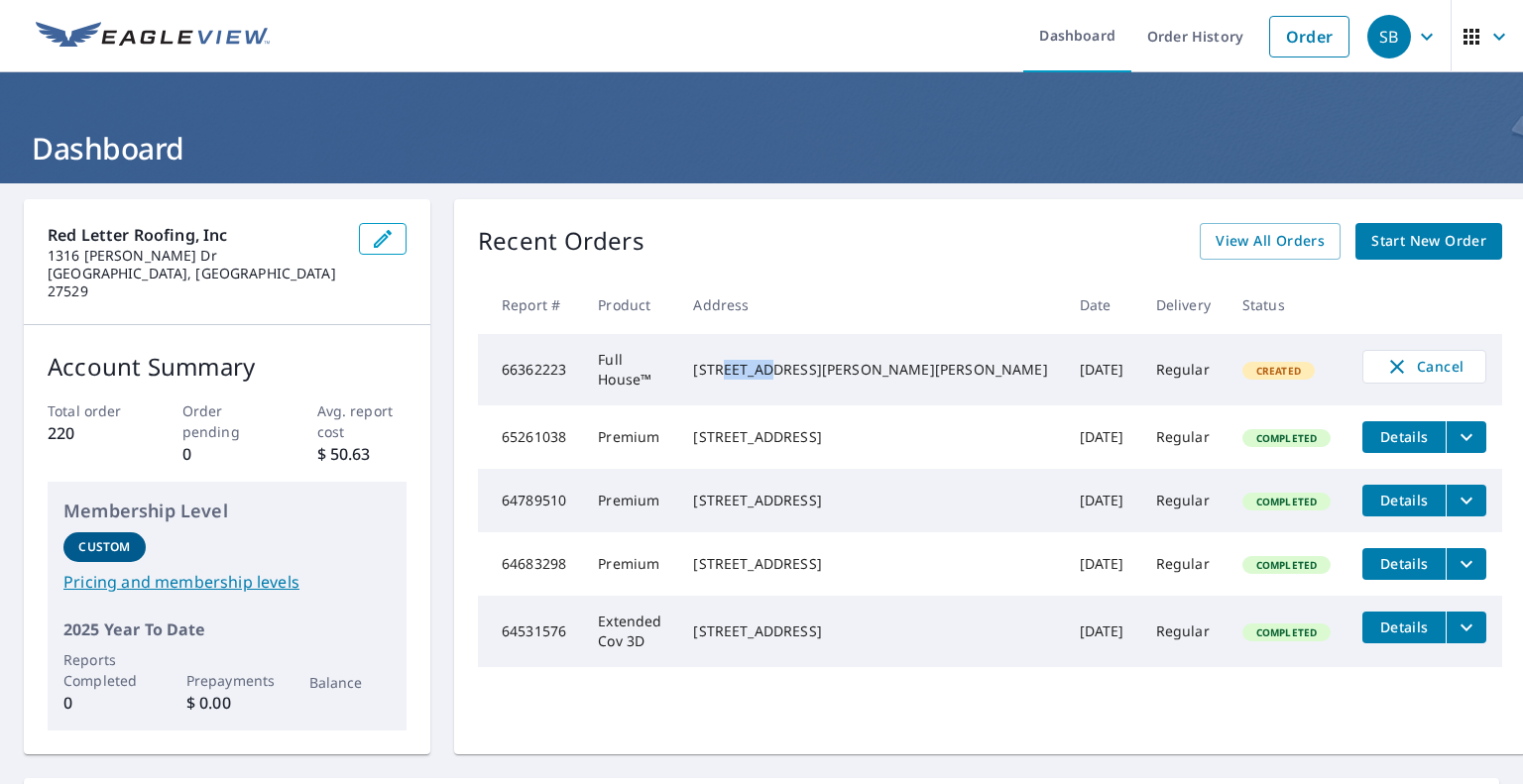 click on "[STREET_ADDRESS][PERSON_NAME][PERSON_NAME]" at bounding box center [870, 370] 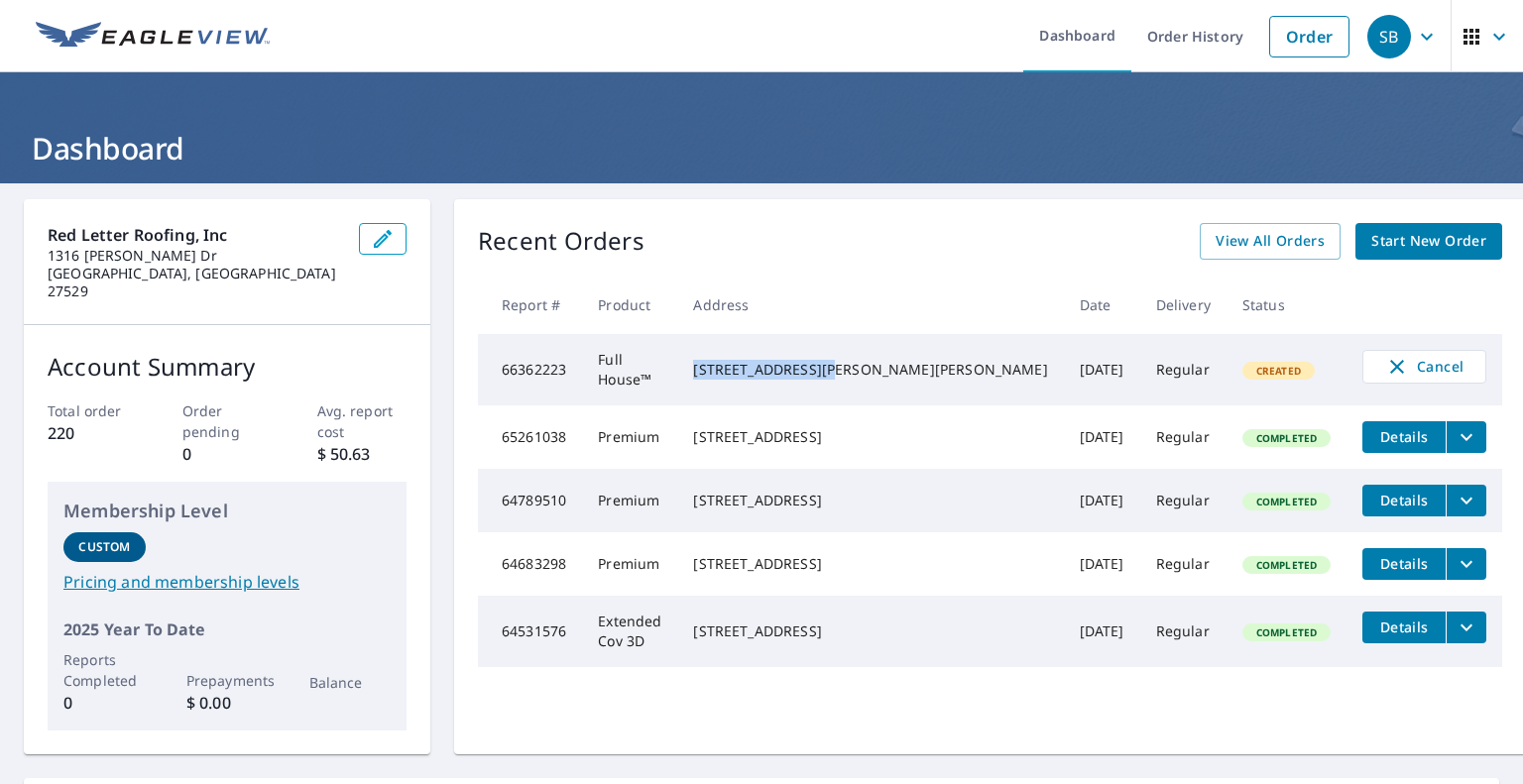 click on "[STREET_ADDRESS][PERSON_NAME][PERSON_NAME]" at bounding box center (870, 370) 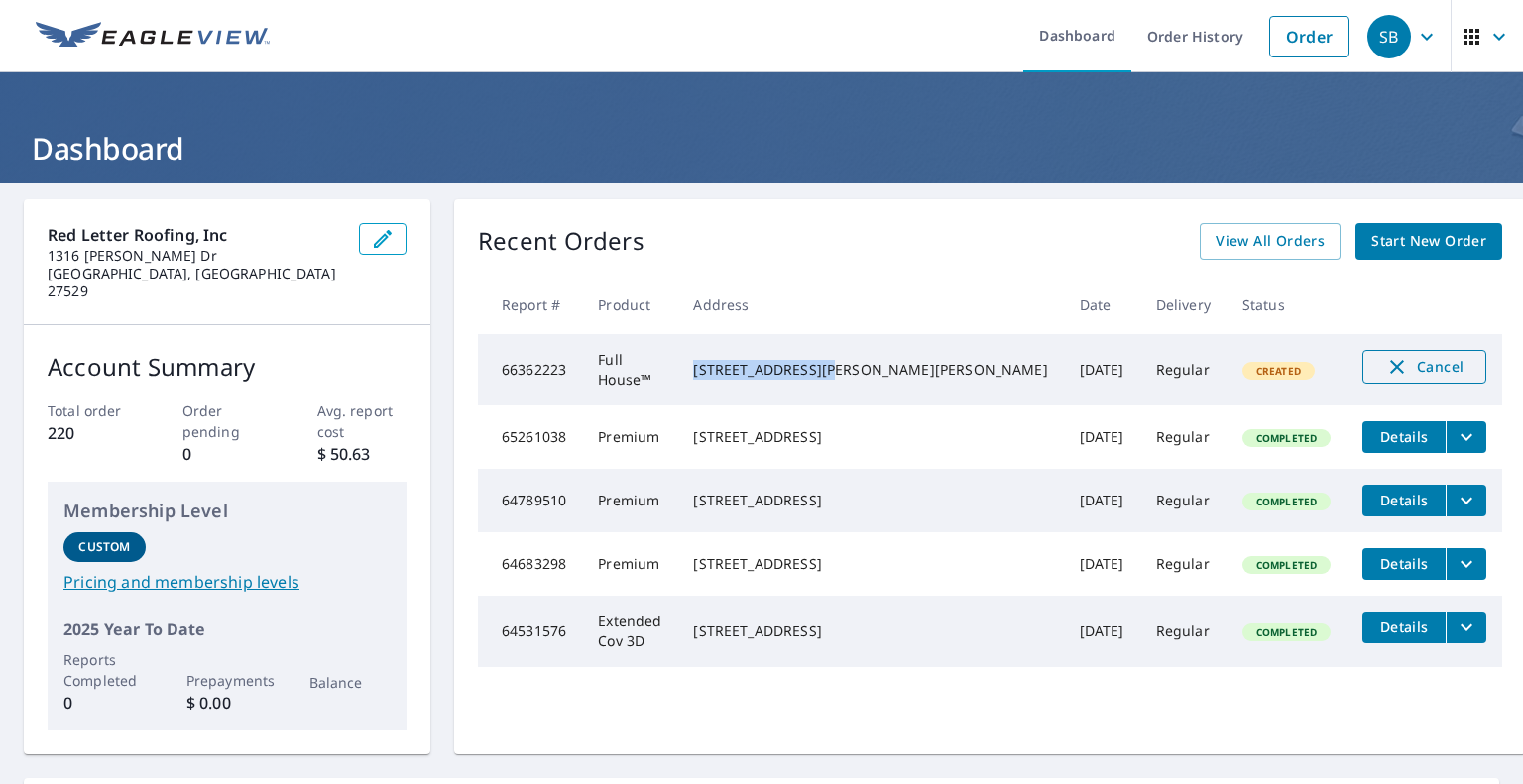 click on "Cancel" at bounding box center (1424, 367) 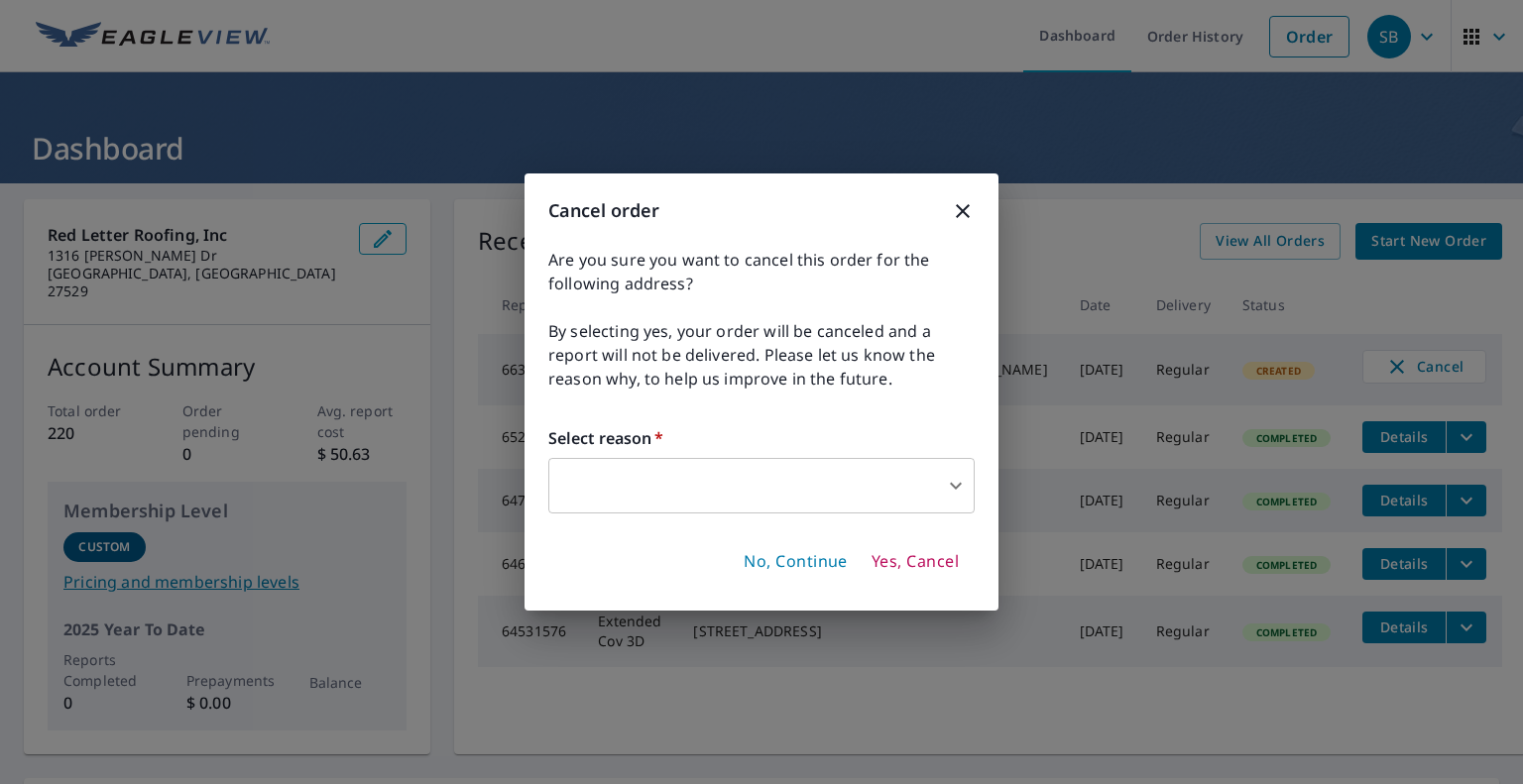 click on "SB SB
Dashboard Order History Order SB Dashboard Red Letter Roofing, Inc [STREET_ADDRESS][PERSON_NAME][PERSON_NAME] Account Summary Total order 220 Order pending 0 Avg. report cost $ 50.63 Membership Level Custom Pricing and membership levels 2025 Year To Date Reports Completed 0 Prepayments $ 0.00 Balance Recent Orders View All Orders Start New Order Report # Product Address Date Delivery Status 66362223 Full House™ [STREET_ADDRESS][PERSON_NAME][PERSON_NAME] [DATE] Regular Created Cancel 65261038 Premium [STREET_ADDRESS] [DATE] Regular Completed Details 64789510 Premium [STREET_ADDRESS] [DATE] Regular Completed Details 64683298 Premium [STREET_ADDRESS] [DATE] Regular Completed Details 64531576 Extended Cov 3D [STREET_ADDRESS] [DATE] Regular Completed Details Quick Links Reports and order history Billing information Order preferences Contact information Text alert settings Terms of Use  |" at bounding box center [762, 392] 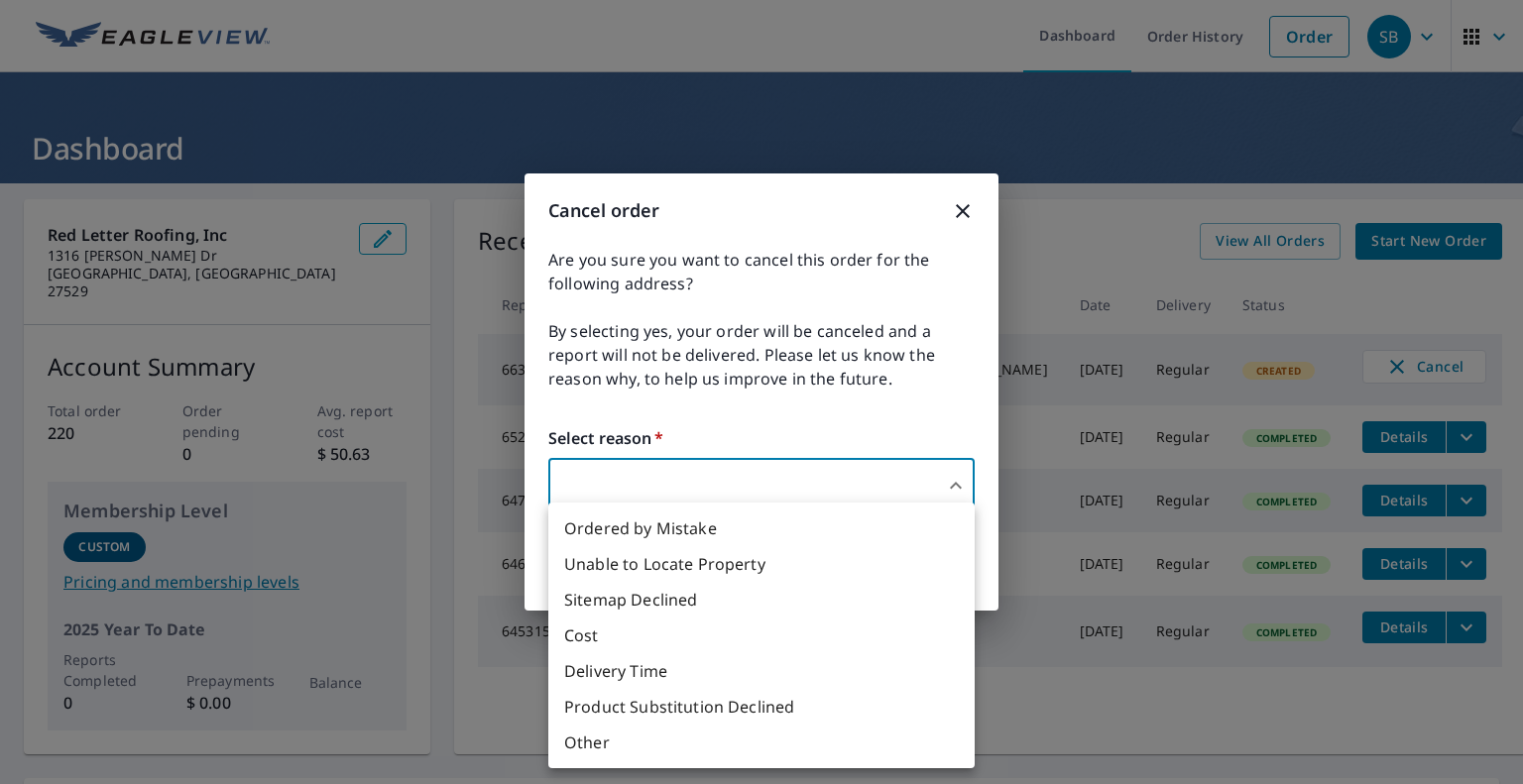 click on "Ordered by Mistake" at bounding box center (762, 528) 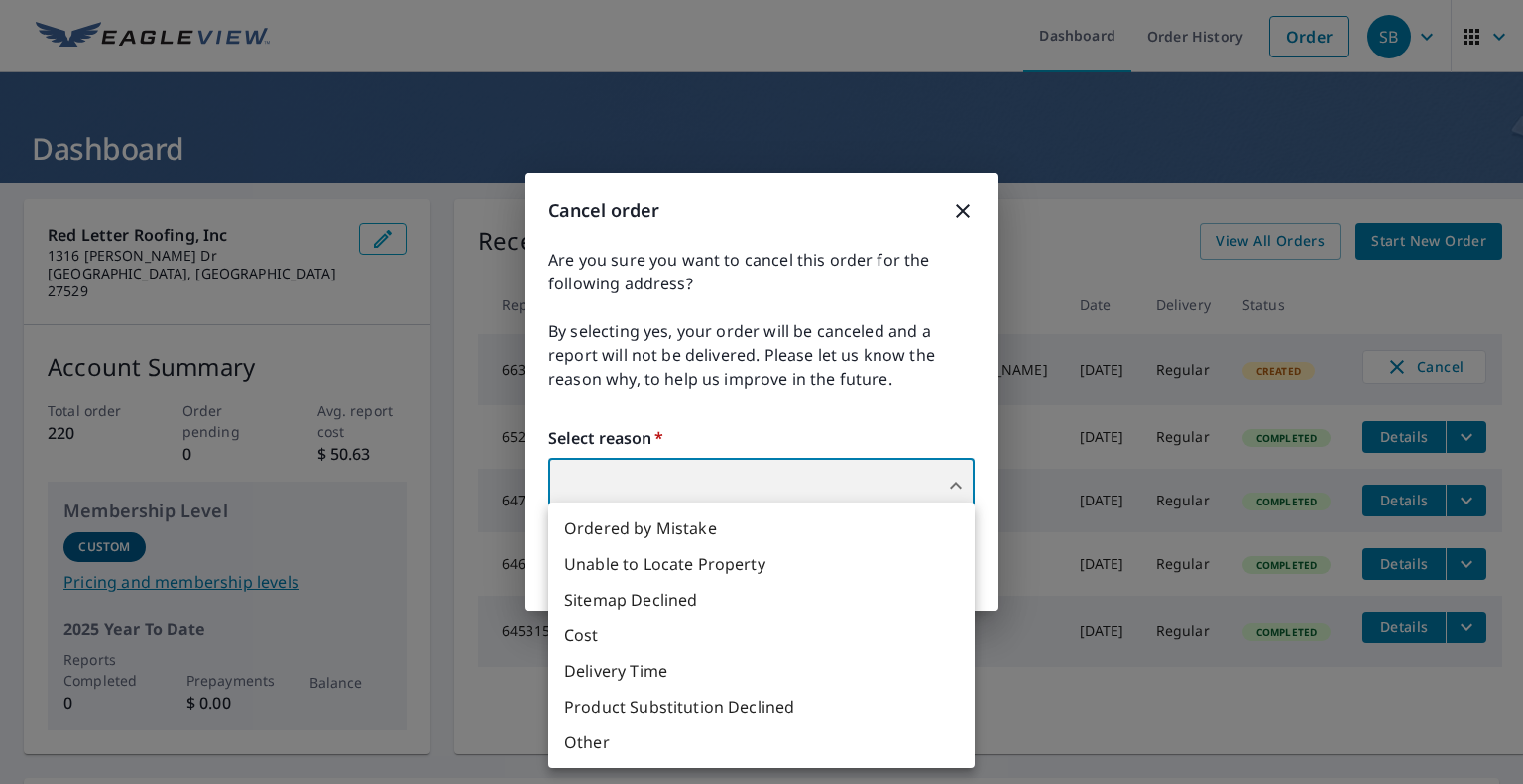 type on "30" 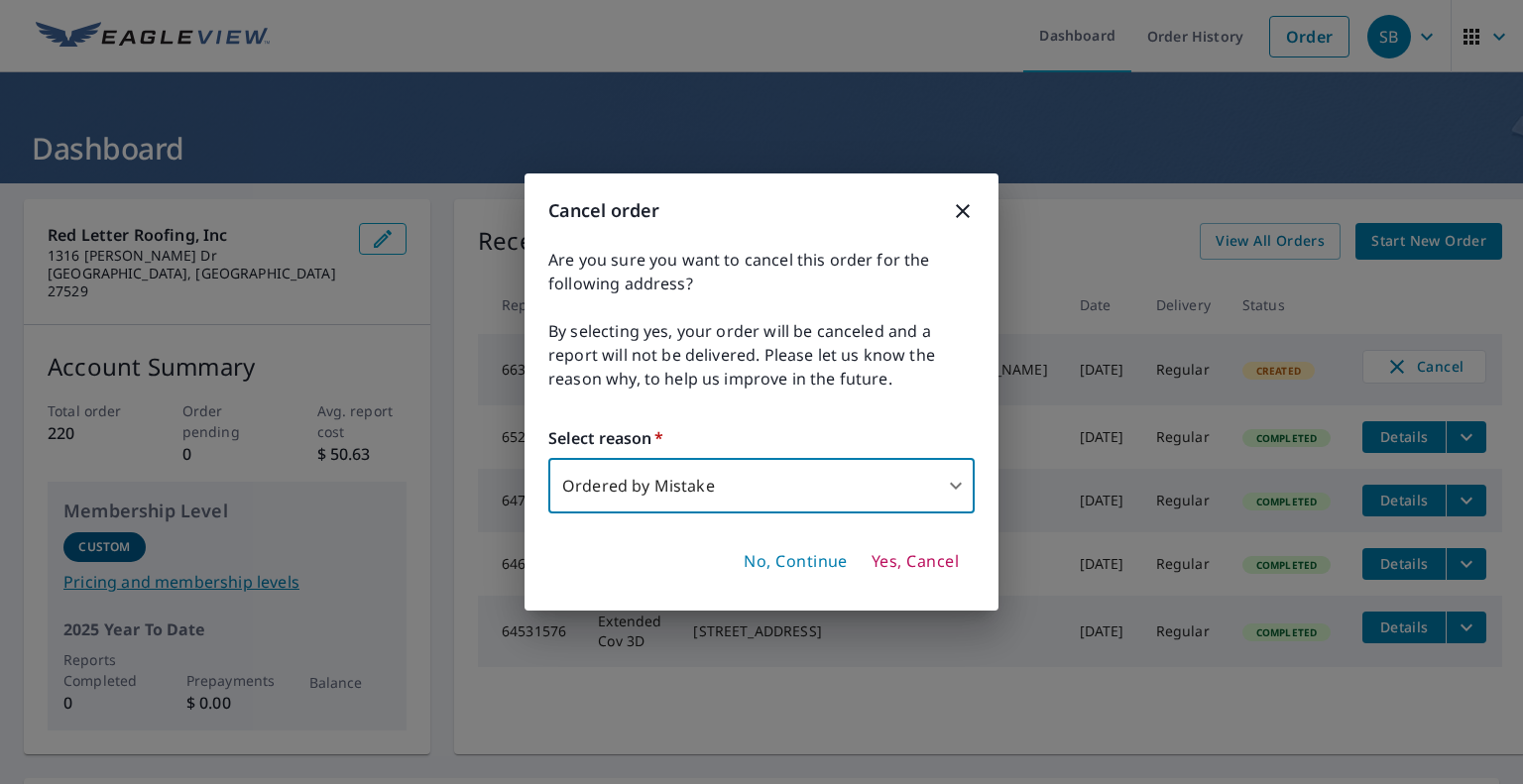 click on "Yes, Cancel" at bounding box center (915, 562) 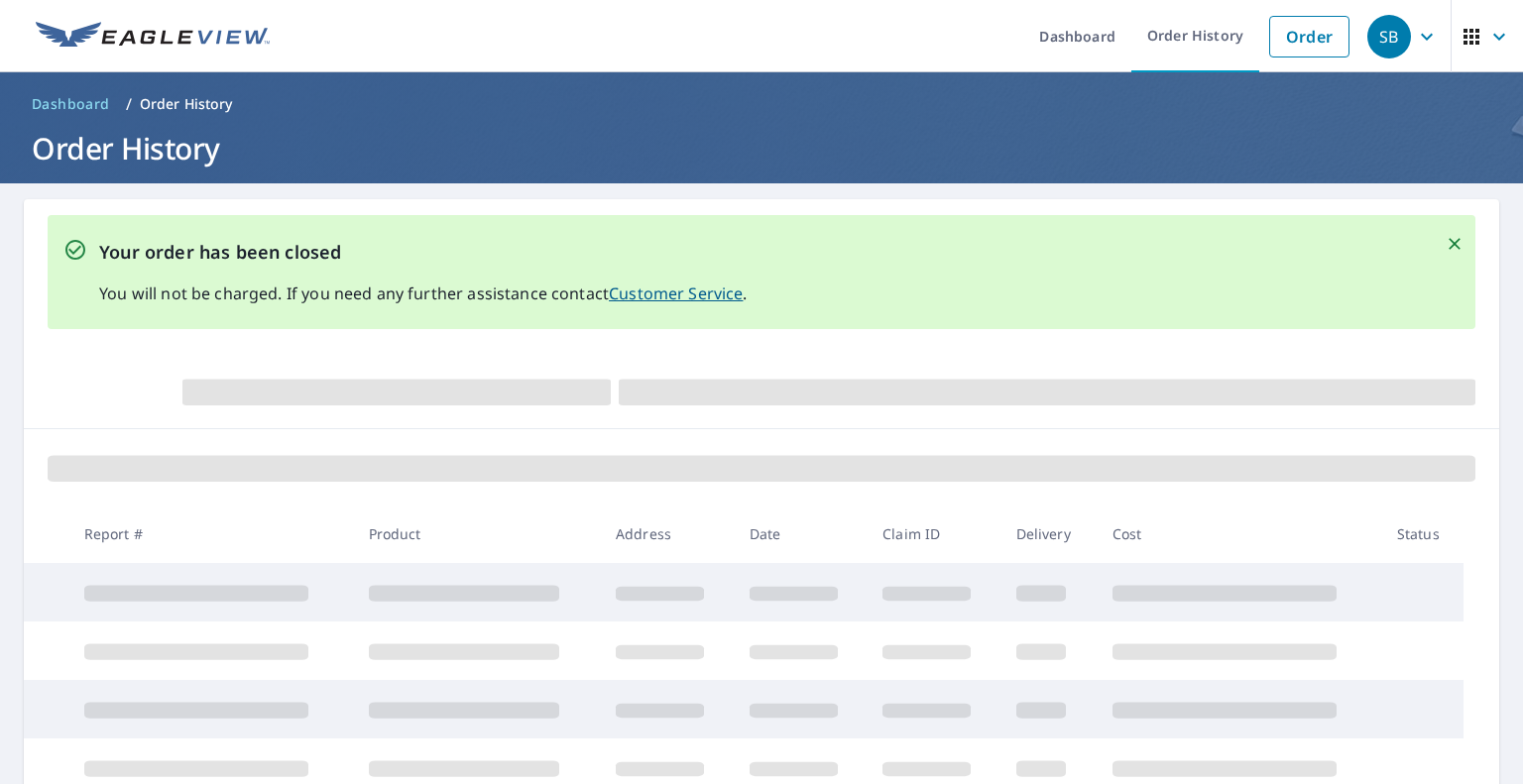 click at bounding box center (762, 467) 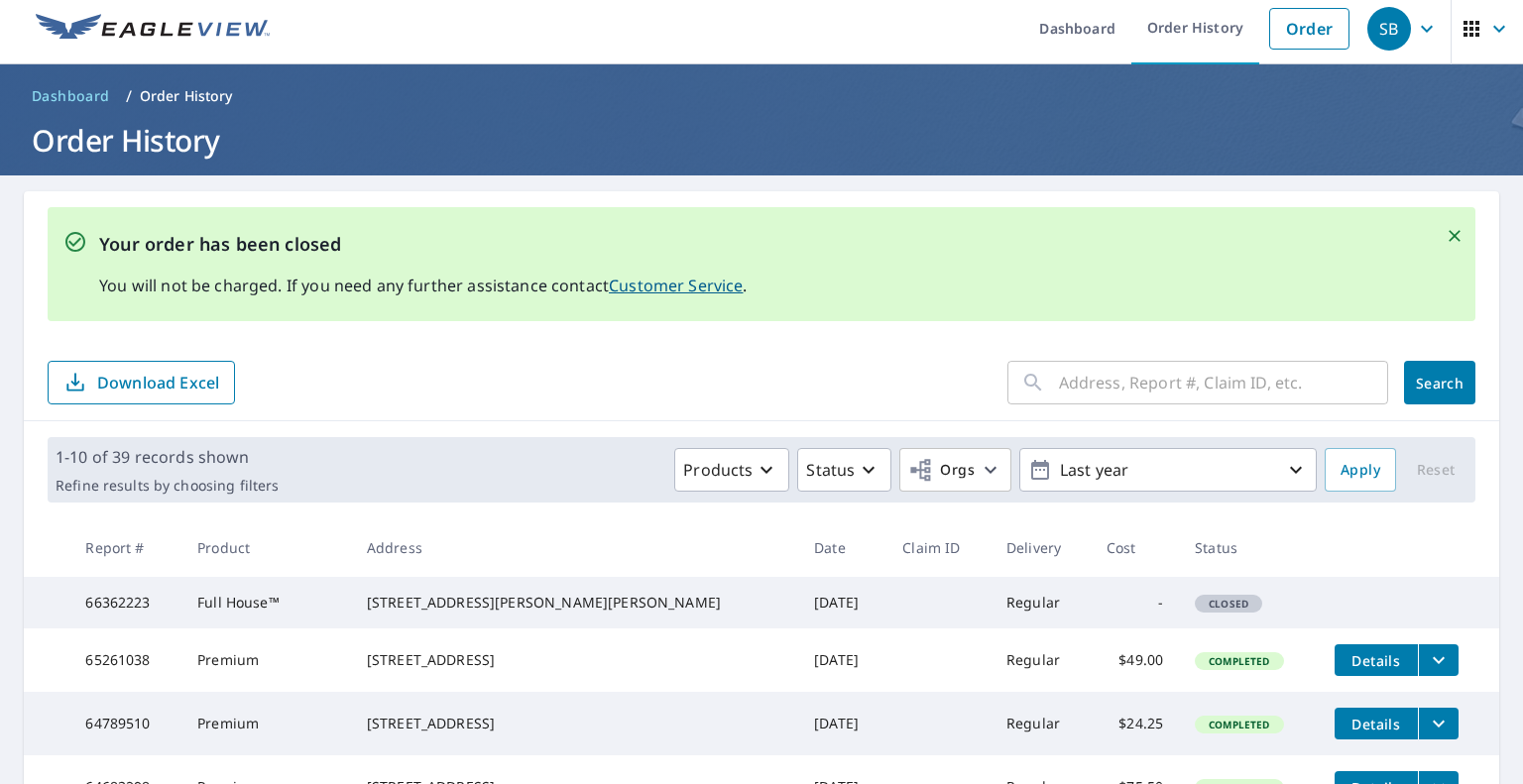 scroll, scrollTop: 0, scrollLeft: 0, axis: both 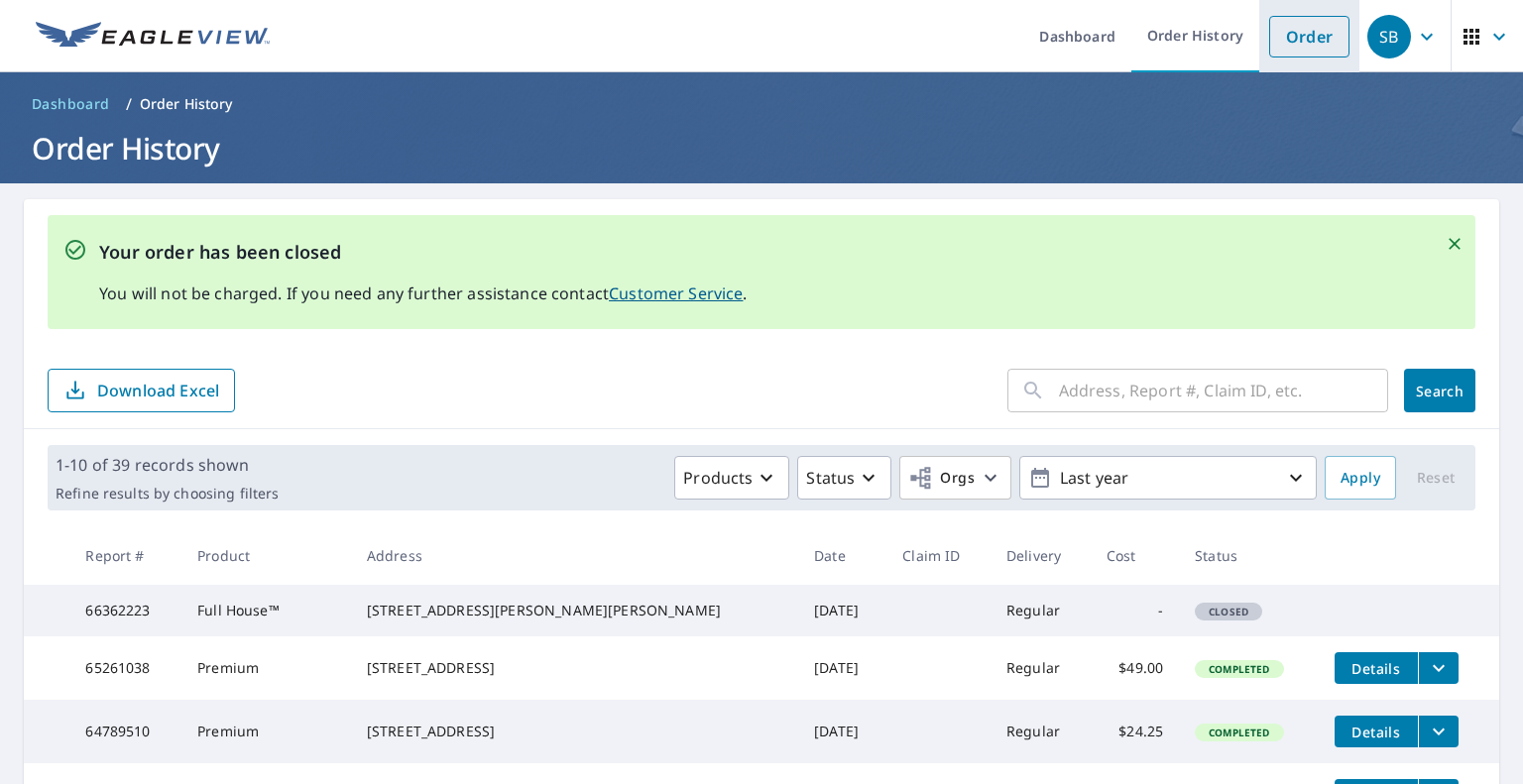 click on "Order" at bounding box center [1309, 37] 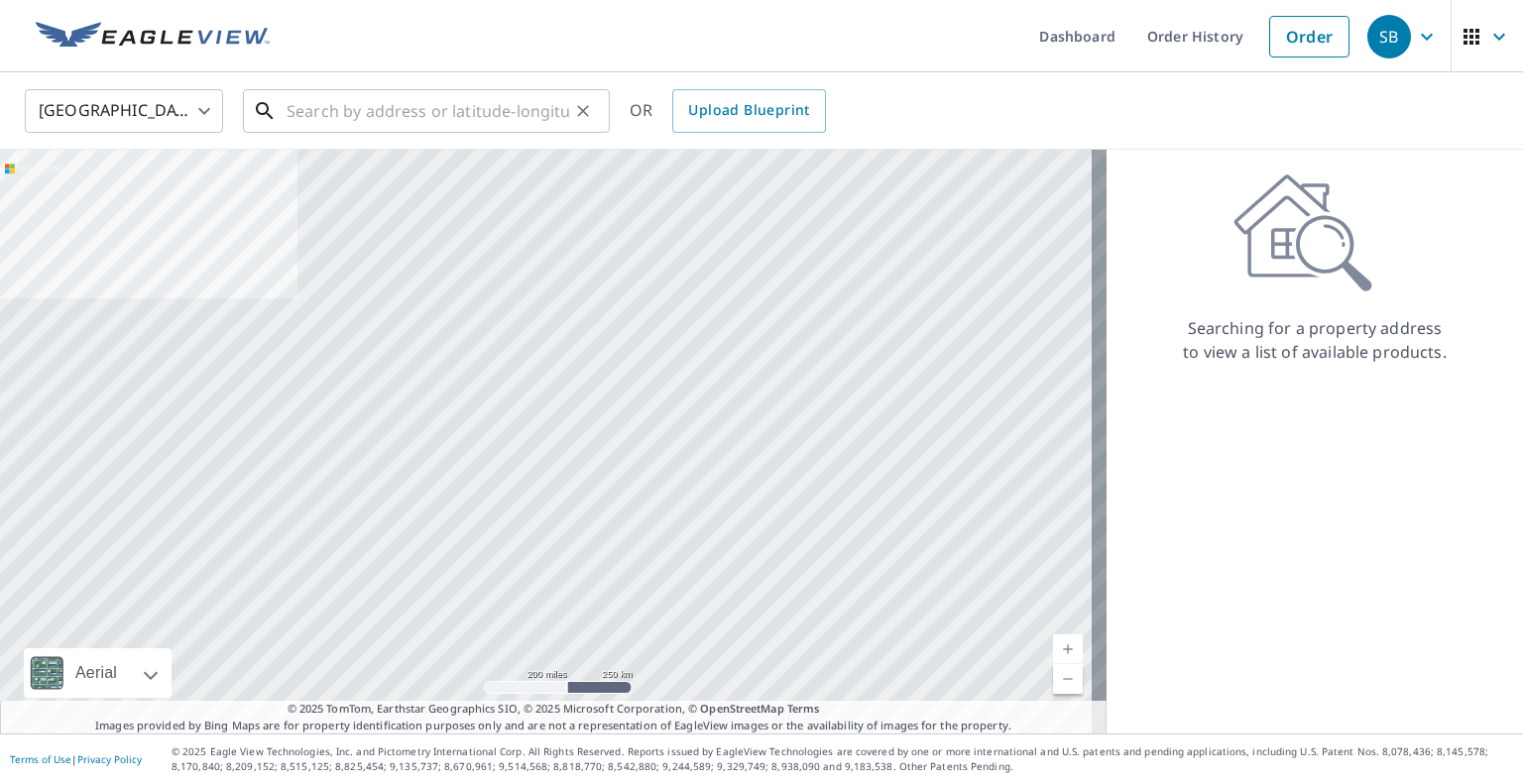 click at bounding box center (427, 111) 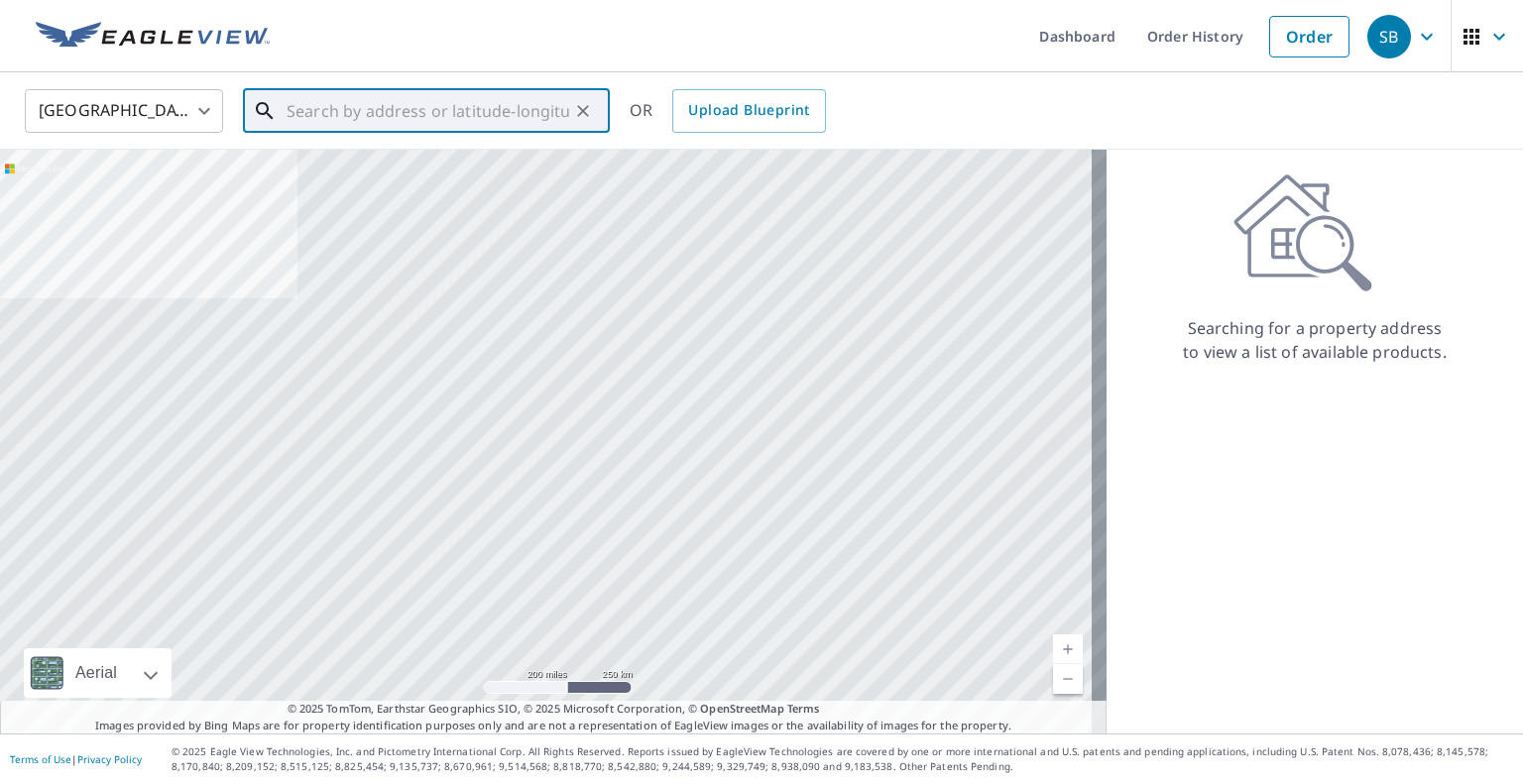 click at bounding box center [553, 441] 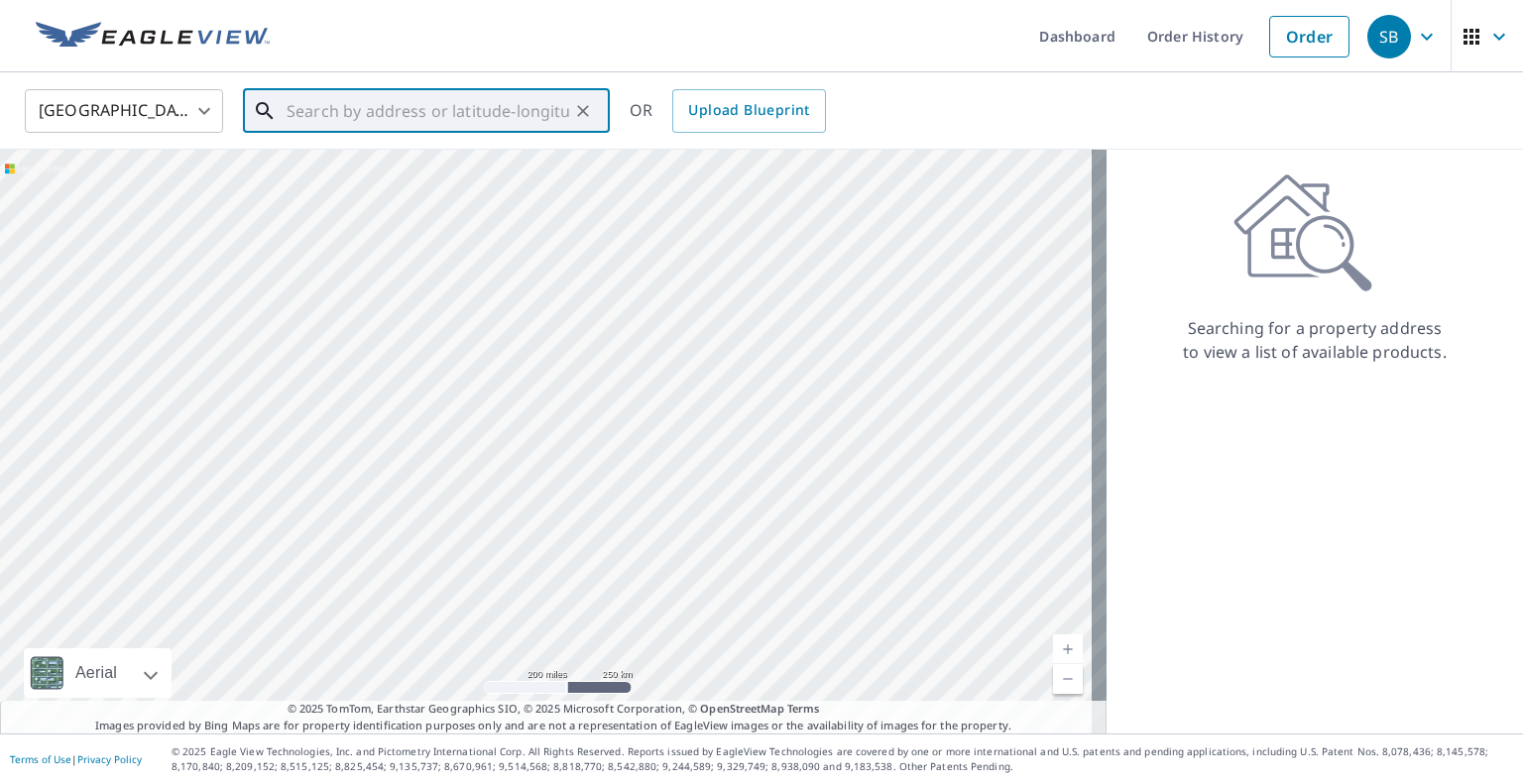 paste on "[STREET_ADDRESS][PERSON_NAME]" 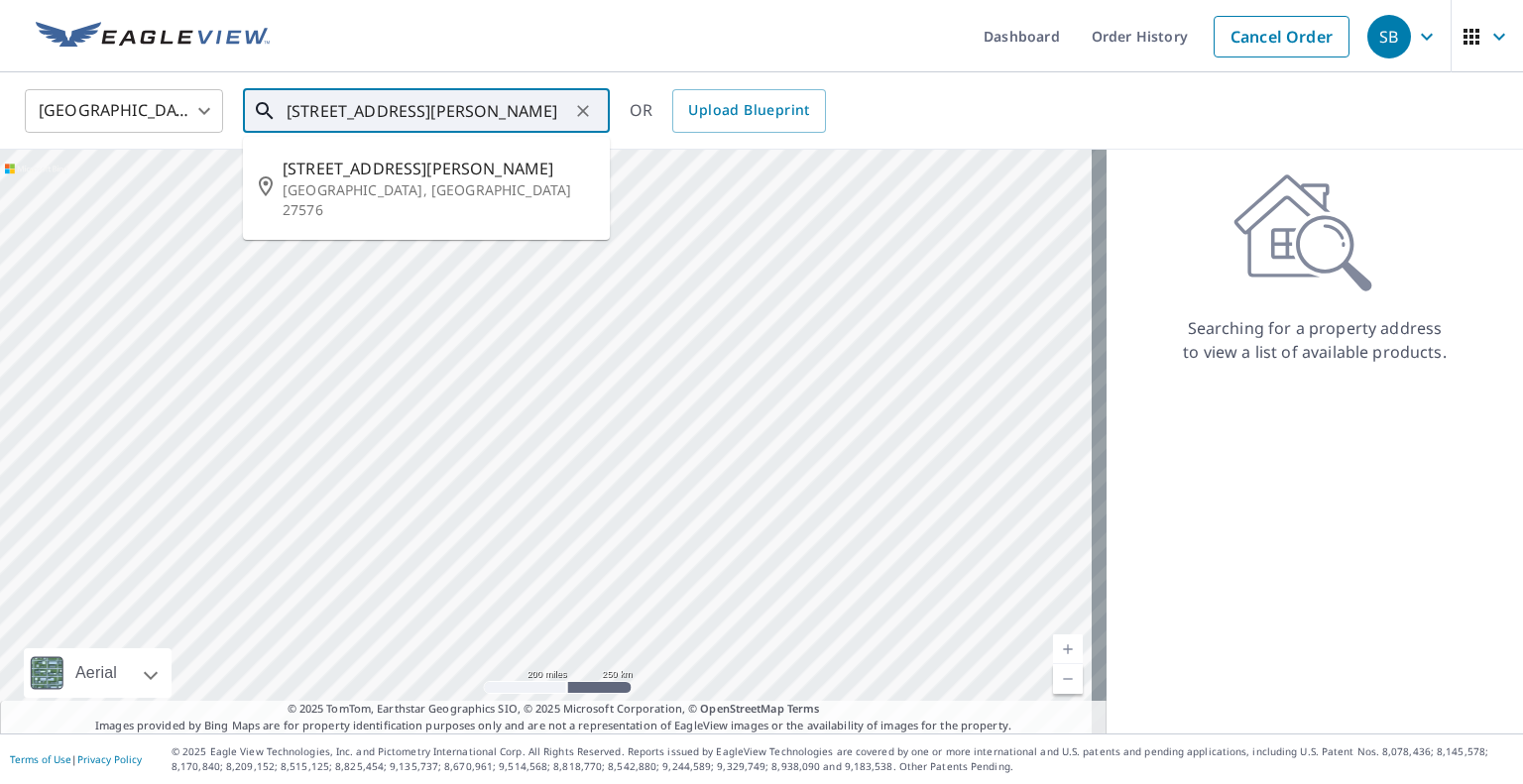 click on "[STREET_ADDRESS][PERSON_NAME]" at bounding box center [438, 168] 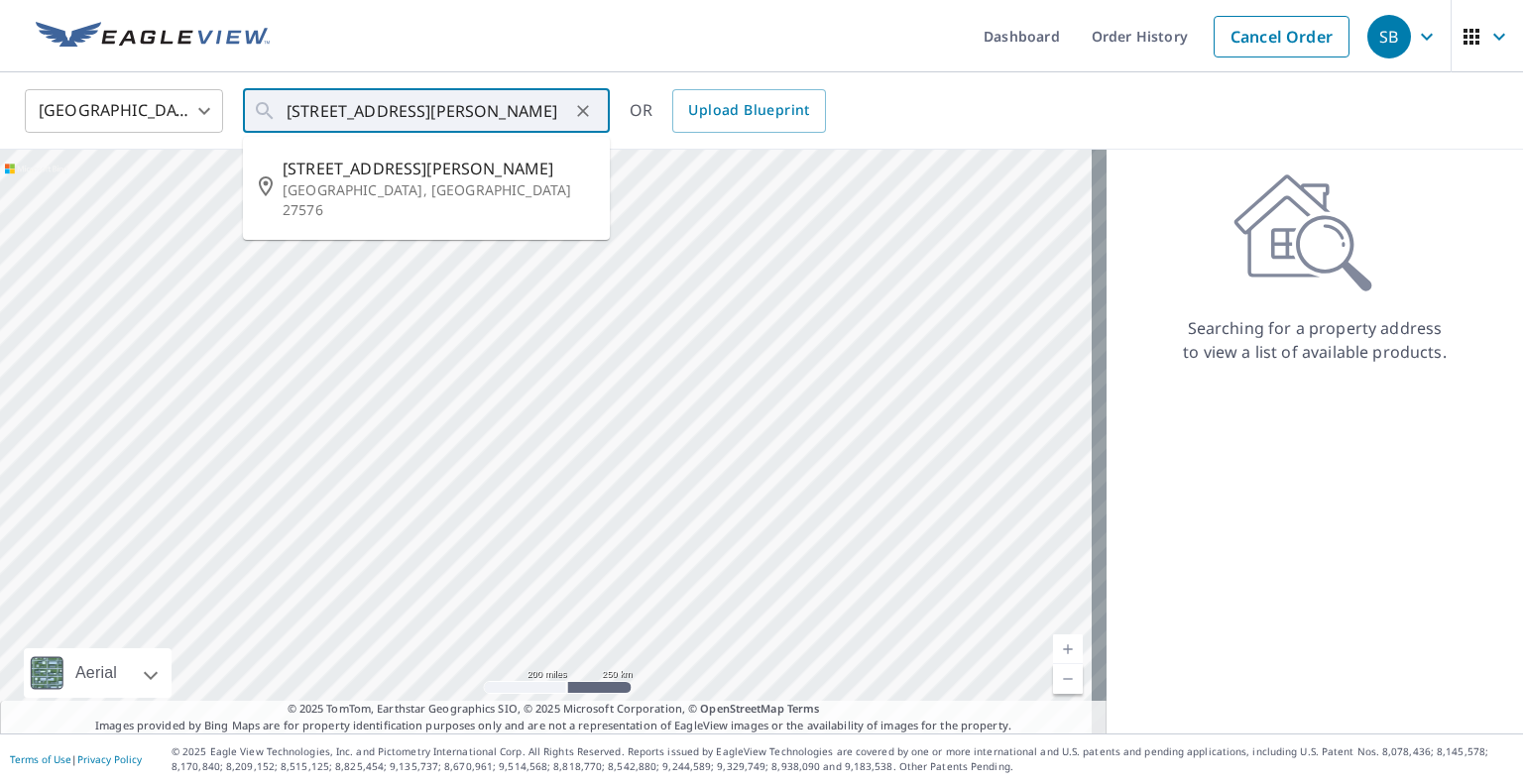 type on "[STREET_ADDRESS][PERSON_NAME][PERSON_NAME]" 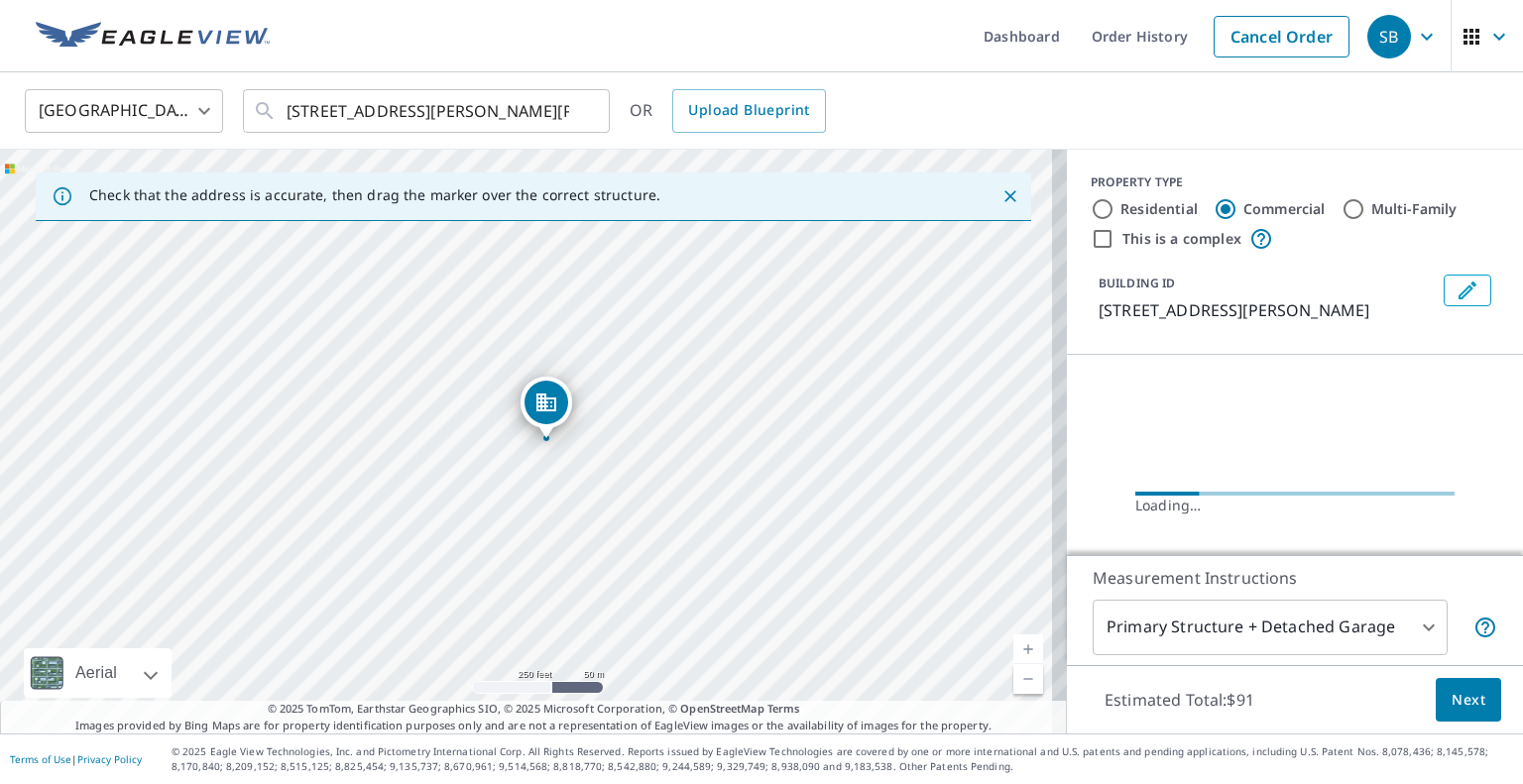 click on "Residential" at bounding box center [1159, 209] 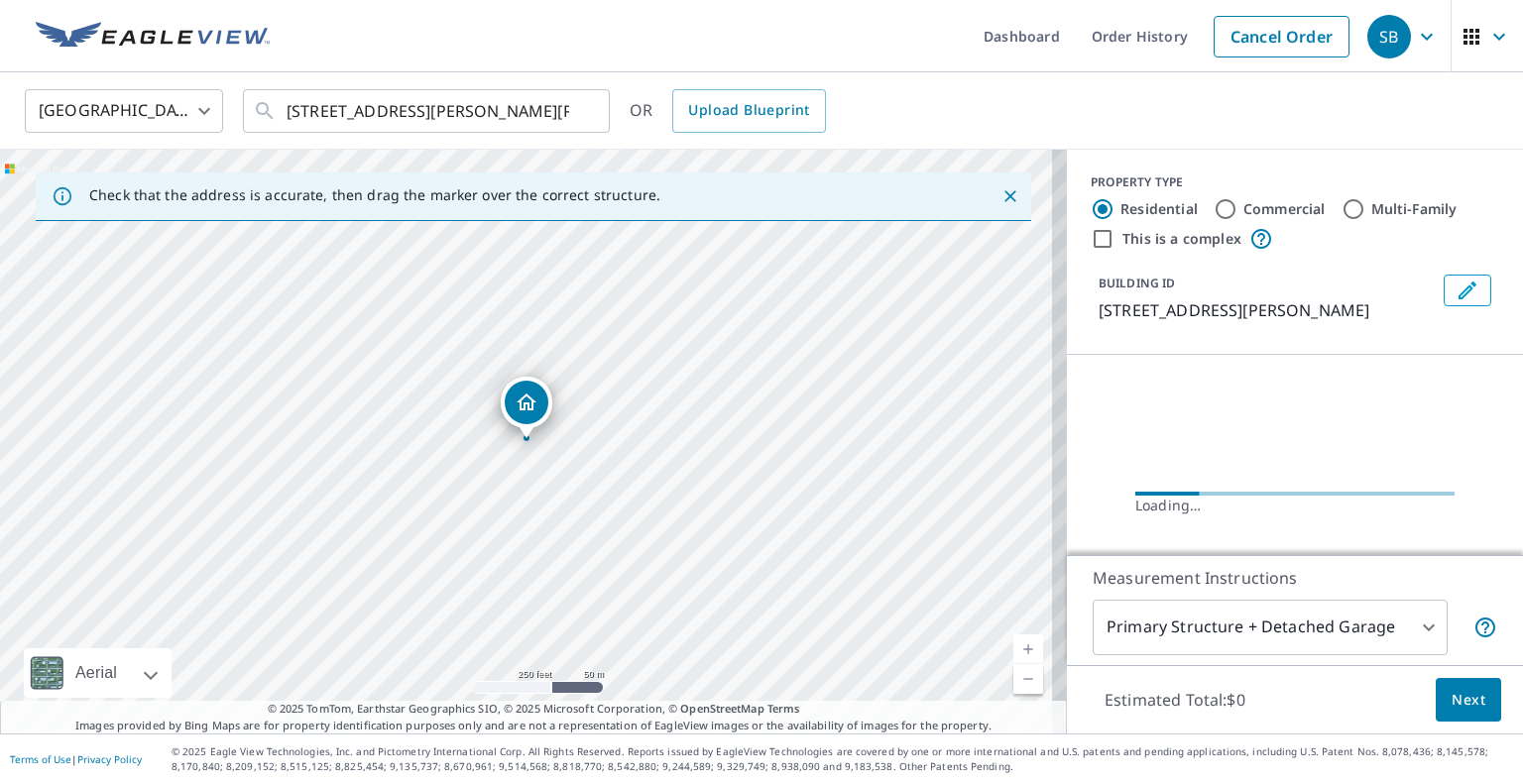 click on "SB SB
Dashboard Order History Cancel Order SB [GEOGRAPHIC_DATA] [GEOGRAPHIC_DATA] ​ [STREET_ADDRESS][PERSON_NAME][PERSON_NAME] ​ OR Upload Blueprint Check that the address is accurate, then drag the marker over the correct structure. [STREET_ADDRESS][PERSON_NAME][PERSON_NAME] Aerial Road A standard road map Aerial A detailed look from above Labels Labels 250 feet 50 m © 2025 TomTom, © Vexcel Imaging, © 2025 Microsoft Corporation,  © OpenStreetMap Terms © 2025 TomTom, Earthstar Geographics SIO, © 2025 Microsoft Corporation, ©   OpenStreetMap   Terms Images provided by Bing Maps are for property identification purposes only and are not a representation of EagleView images or the availability of images for the property. PROPERTY TYPE Residential Commercial Multi-Family This is a complex BUILDING ID [STREET_ADDRESS][PERSON_NAME] Loading… Measurement Instructions Primary Structure + Detached Garage 1 ​ Estimated Total:  $0 Next Terms of Use  |  Privacy Policy" at bounding box center [762, 392] 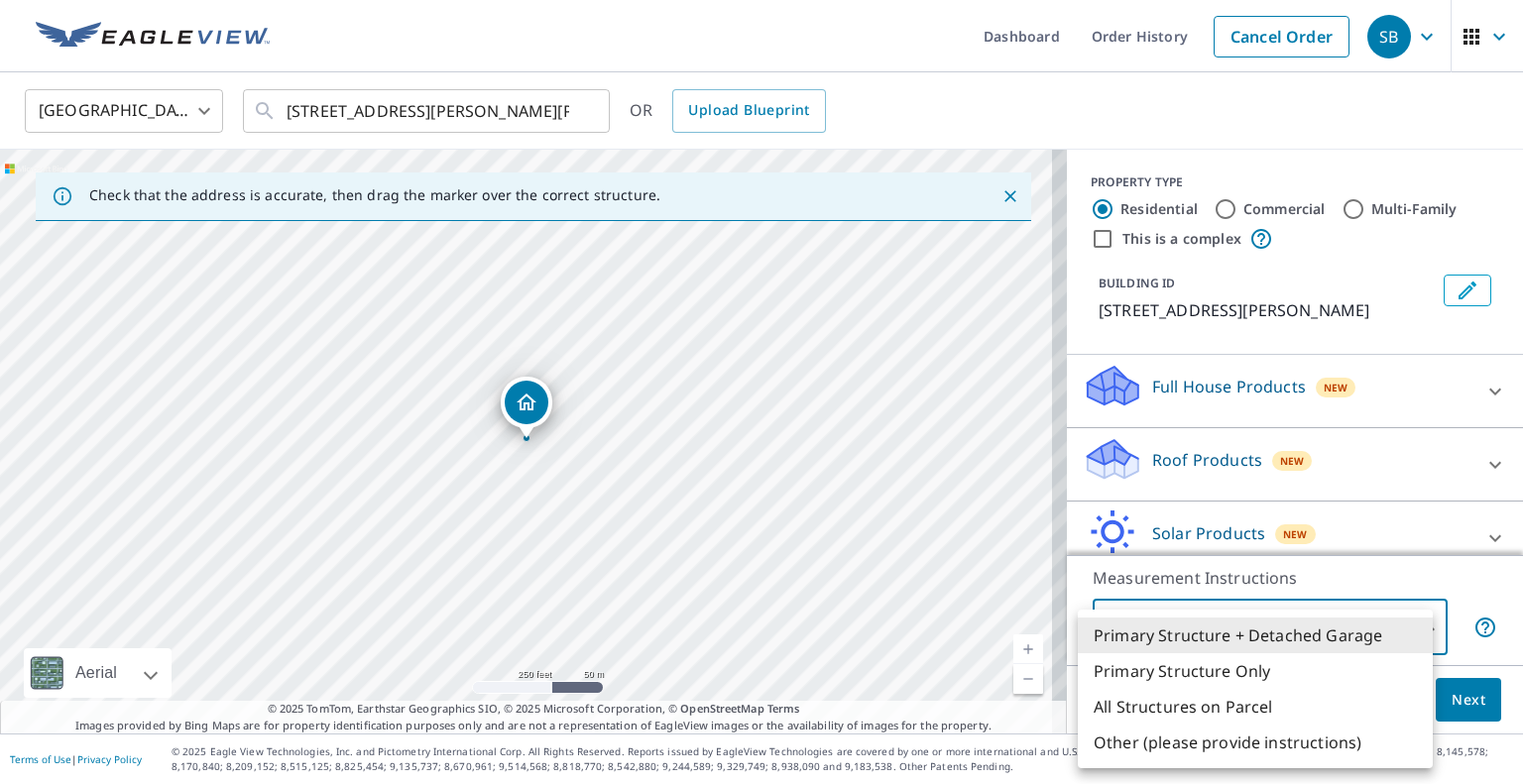 click on "All Structures on Parcel" at bounding box center [1255, 707] 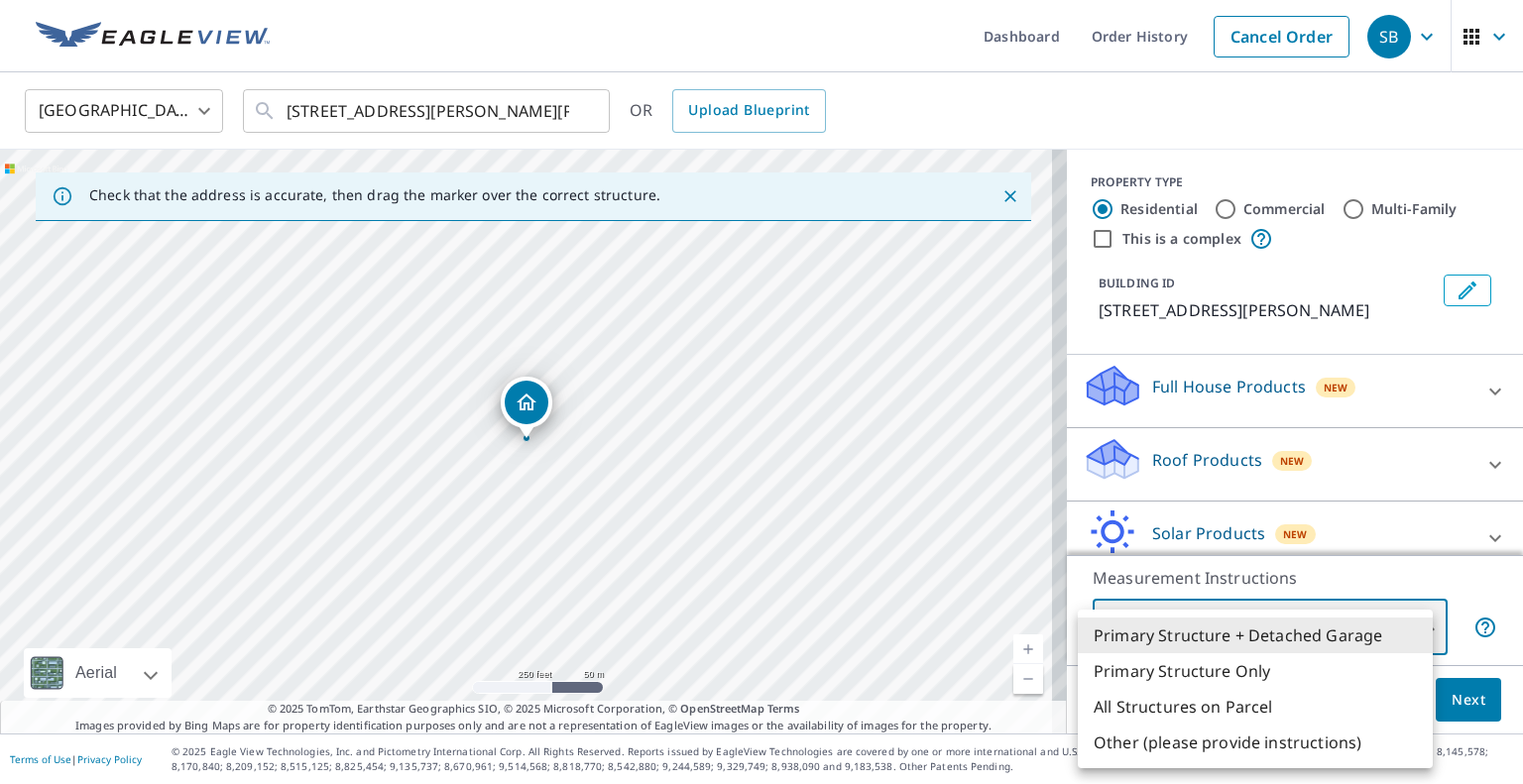 type on "3" 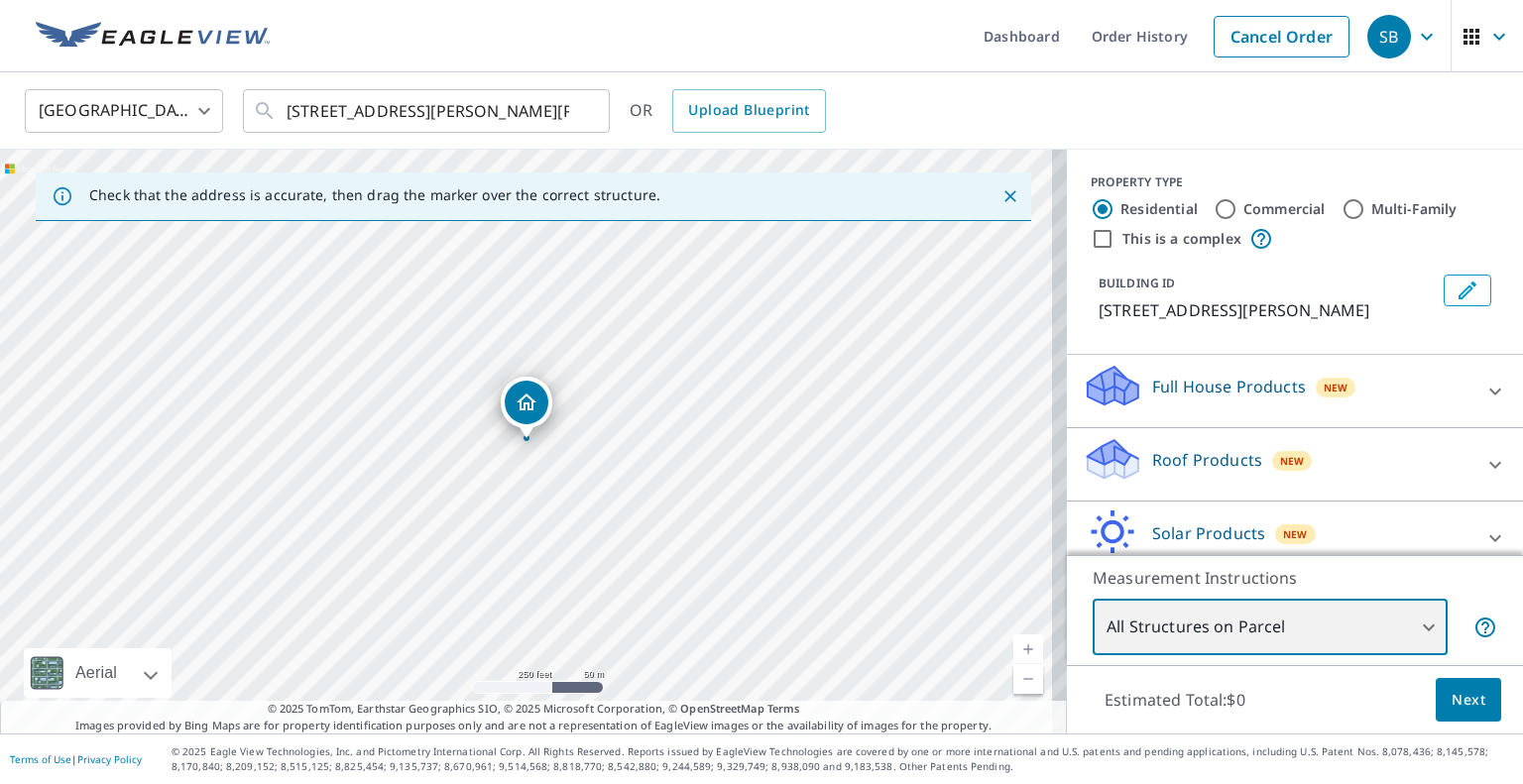 scroll, scrollTop: 91, scrollLeft: 0, axis: vertical 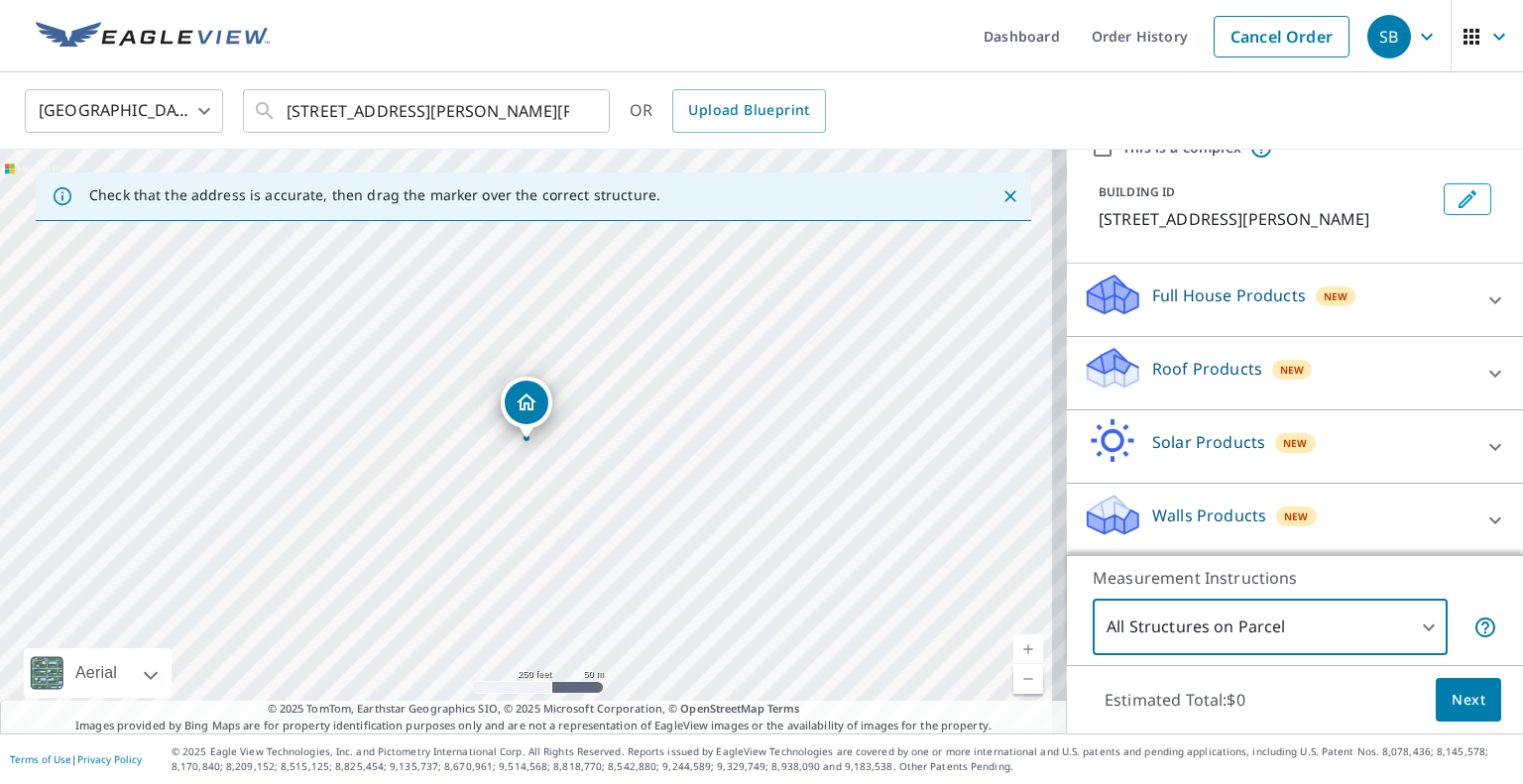click on "Solar Products New" at bounding box center [1277, 446] 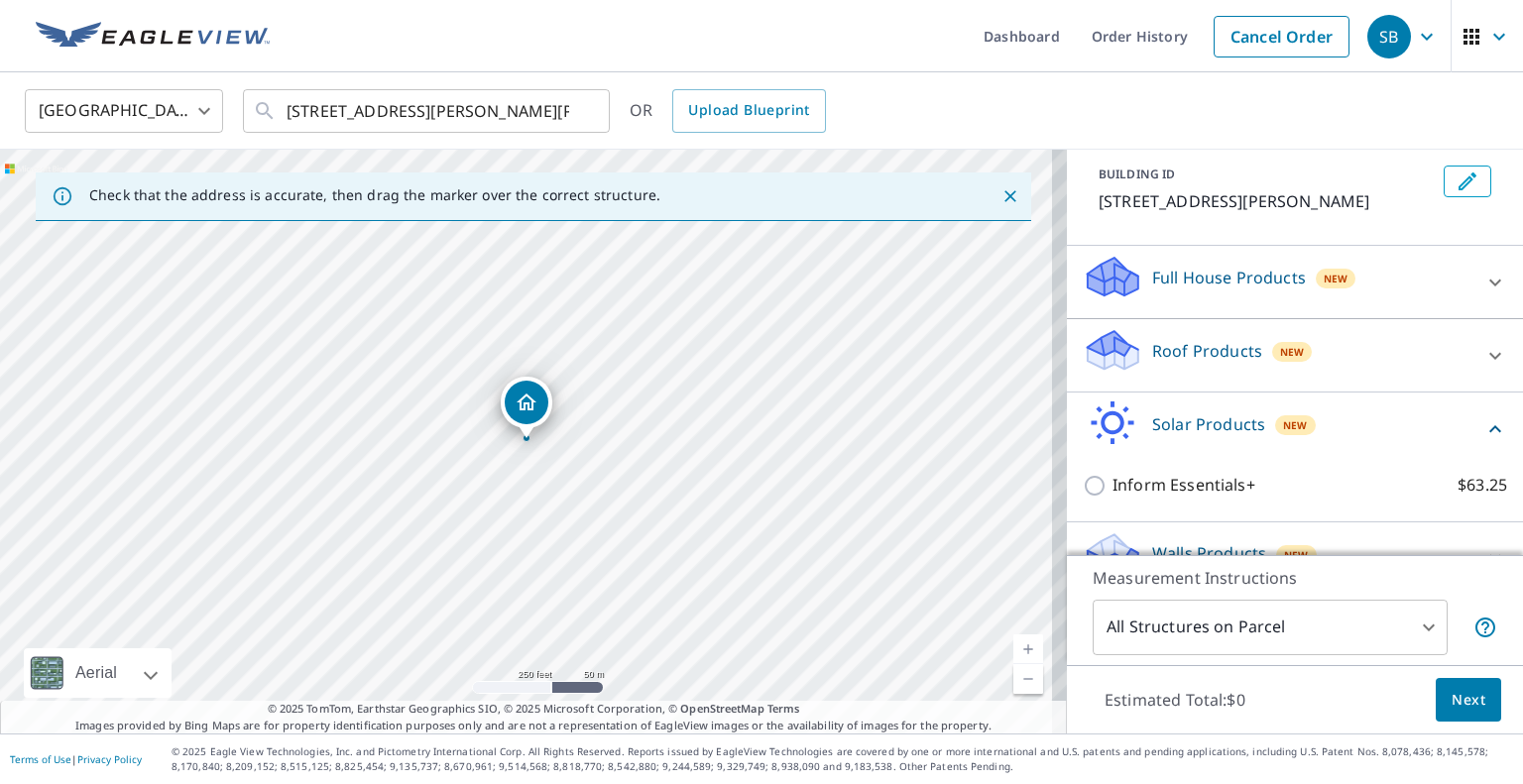 scroll, scrollTop: 147, scrollLeft: 0, axis: vertical 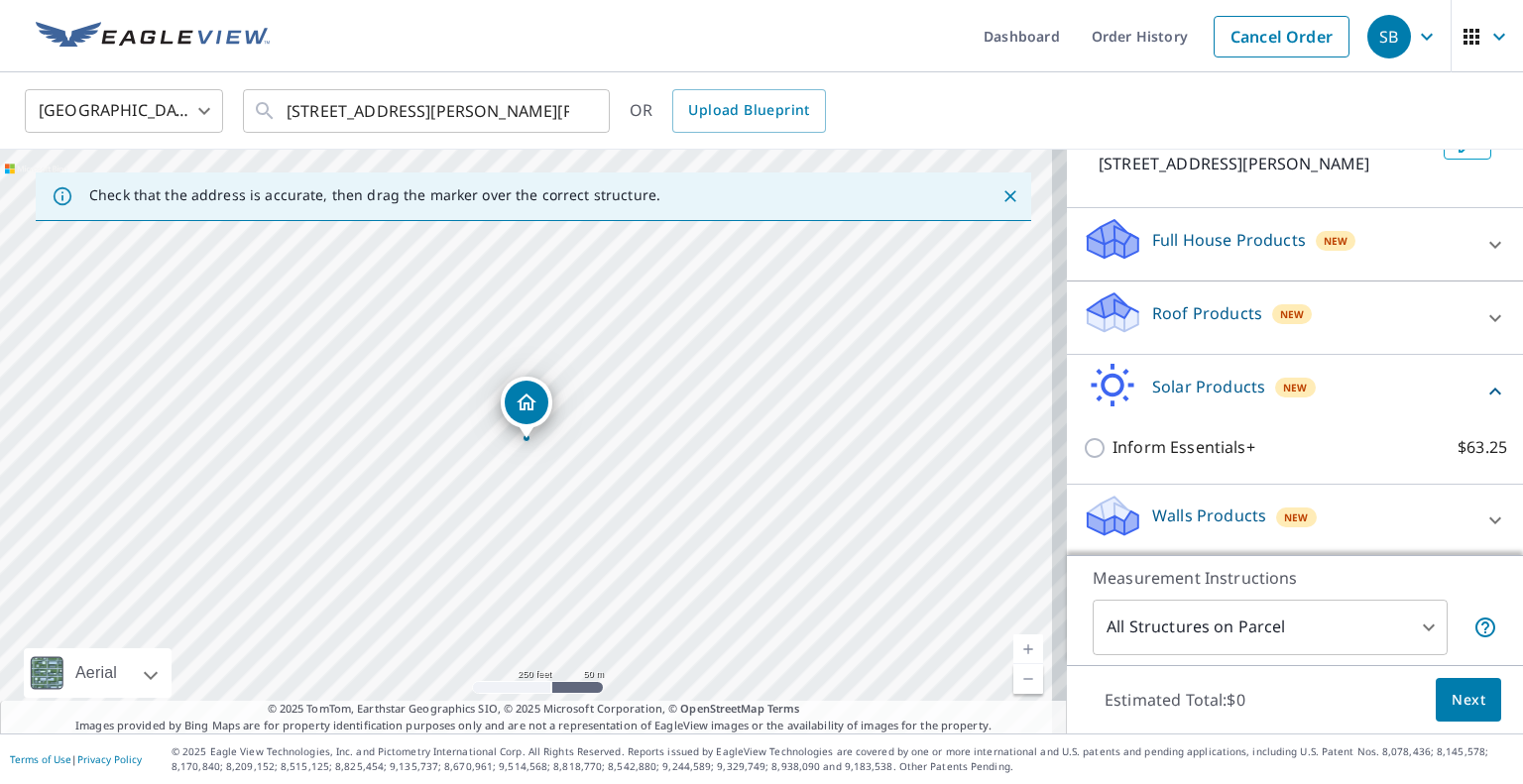 click on "Solar Products New" at bounding box center (1283, 391) 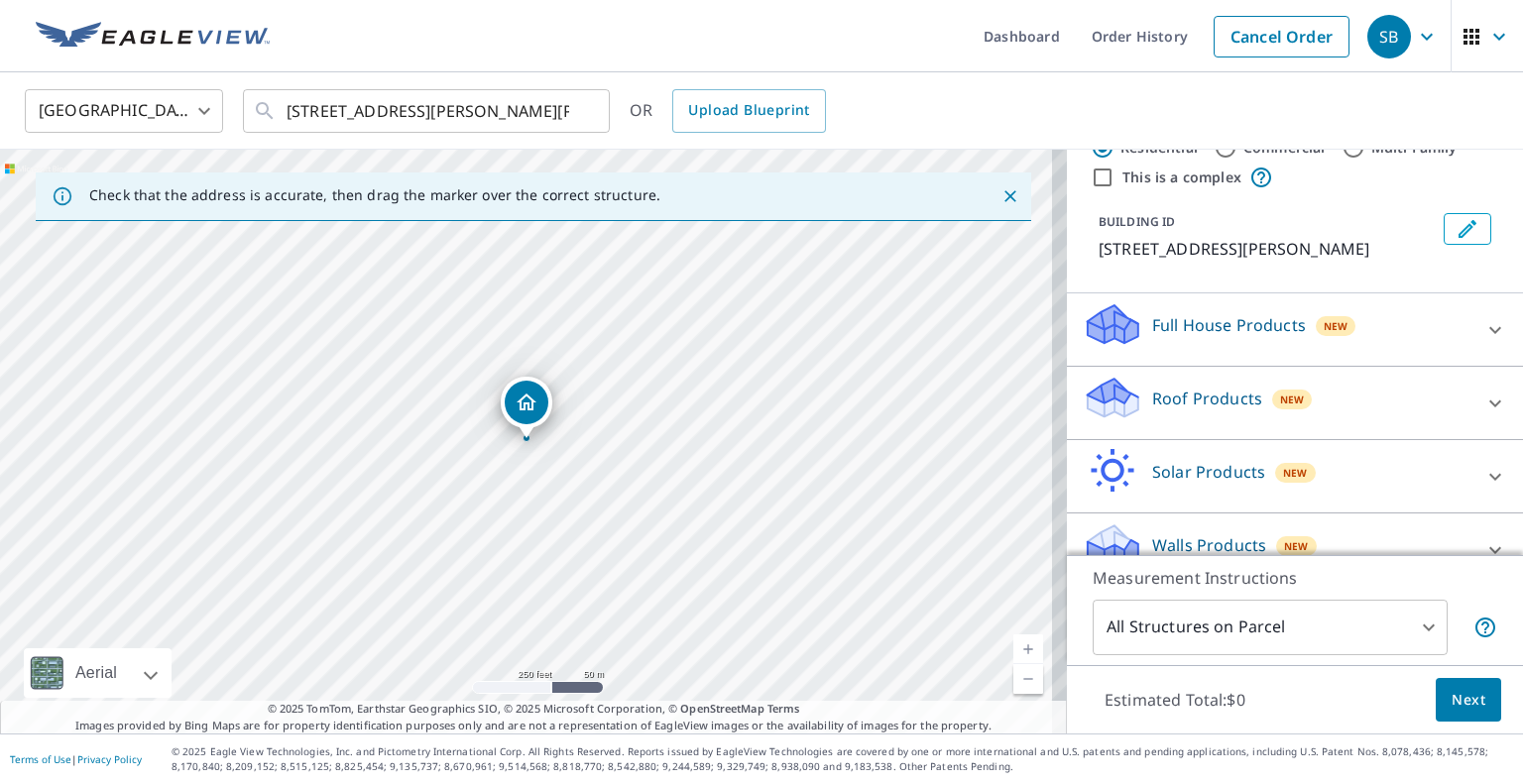 scroll, scrollTop: 91, scrollLeft: 0, axis: vertical 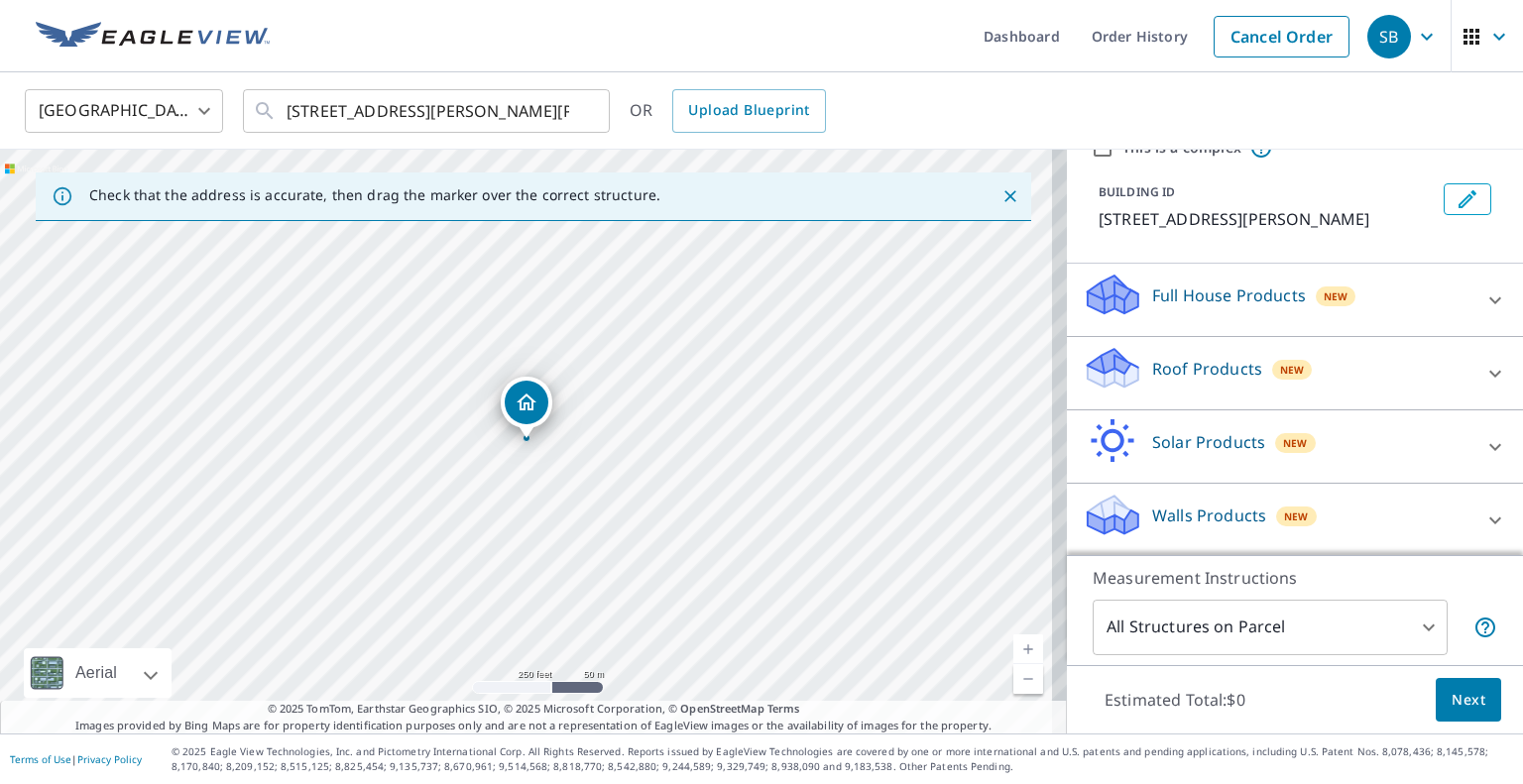 click on "Next" at bounding box center [1468, 700] 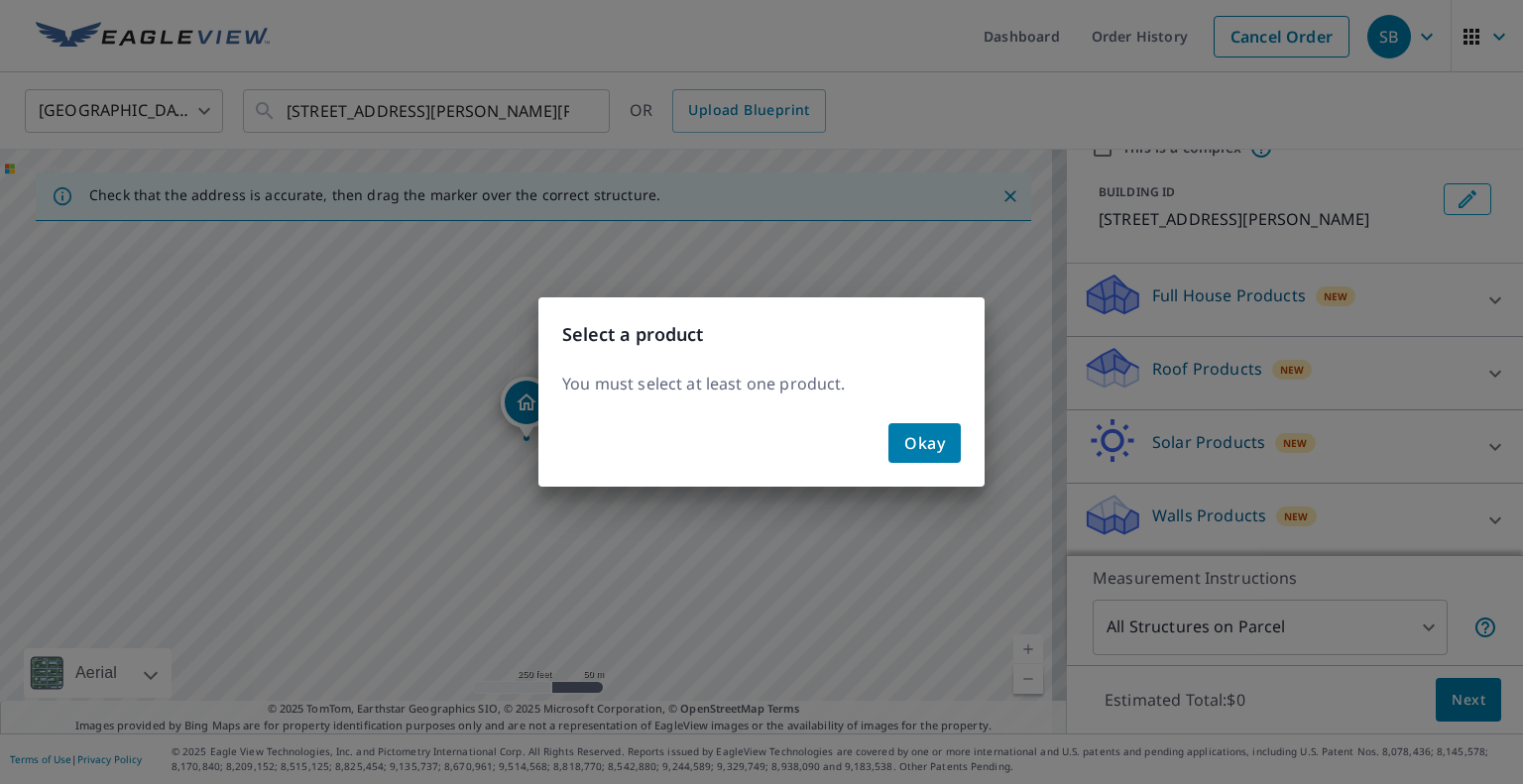 click on "Okay" at bounding box center [924, 443] 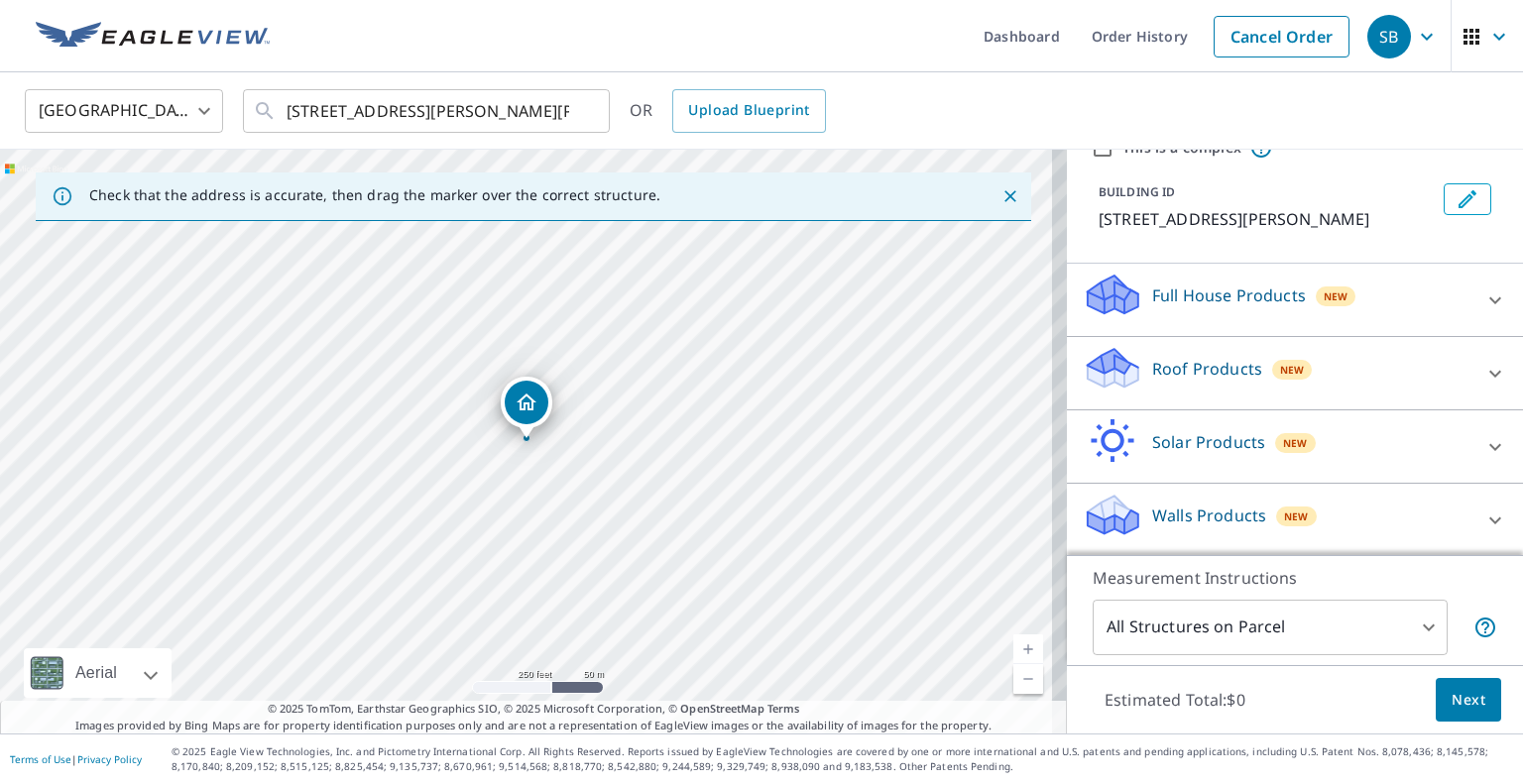 click on "Full House Products New" at bounding box center [1277, 299] 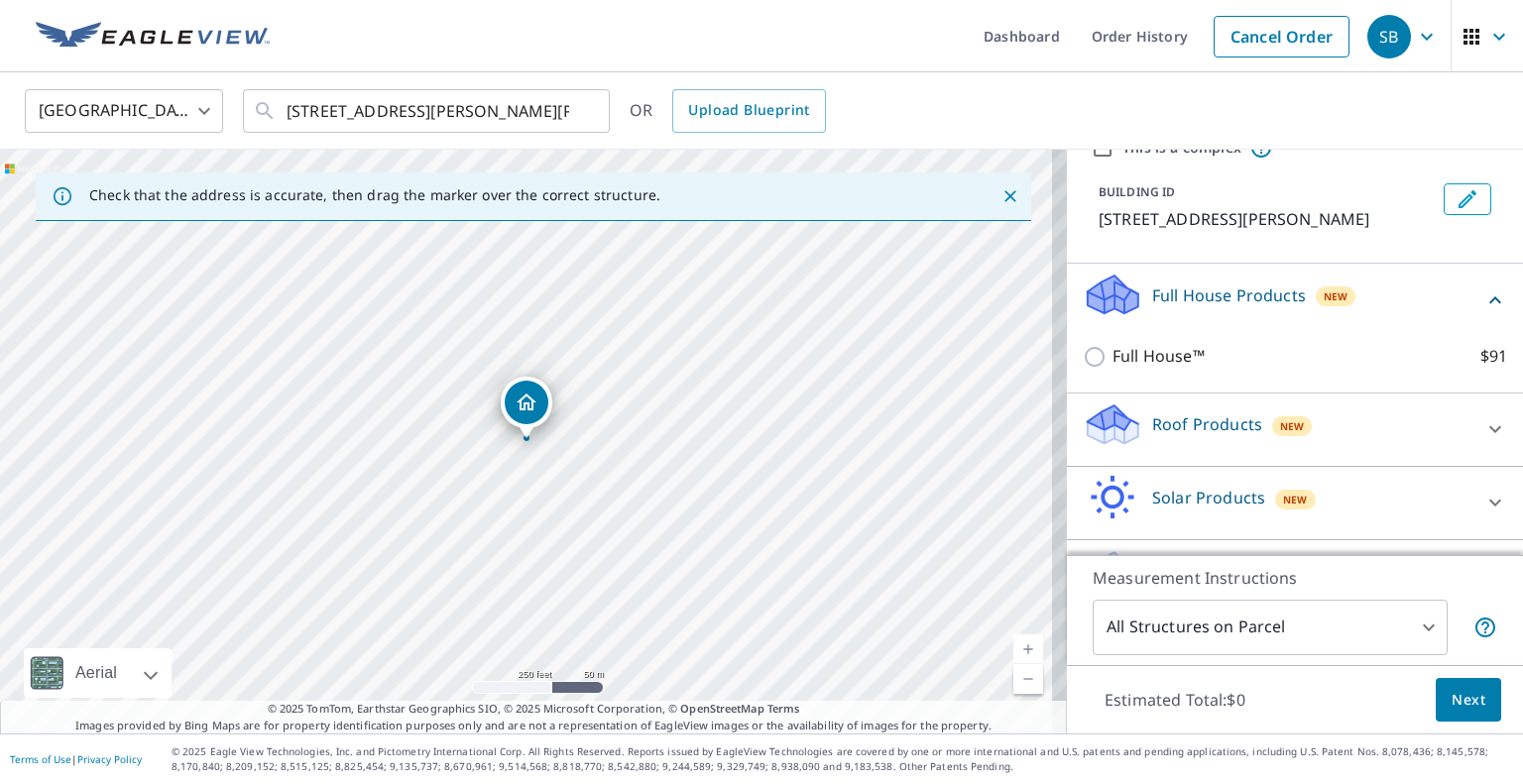 scroll, scrollTop: 147, scrollLeft: 0, axis: vertical 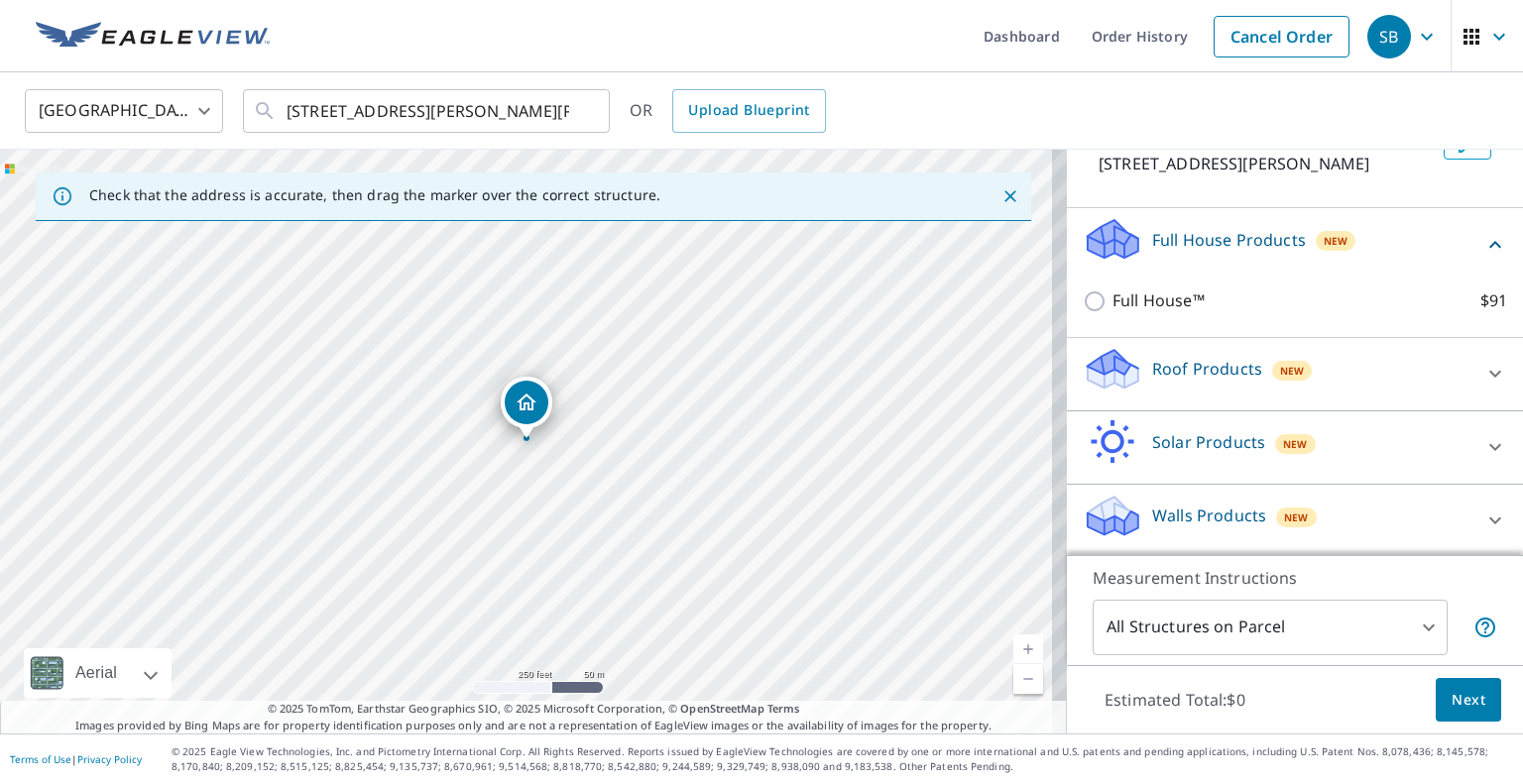 click on "Full House™" at bounding box center [1158, 300] 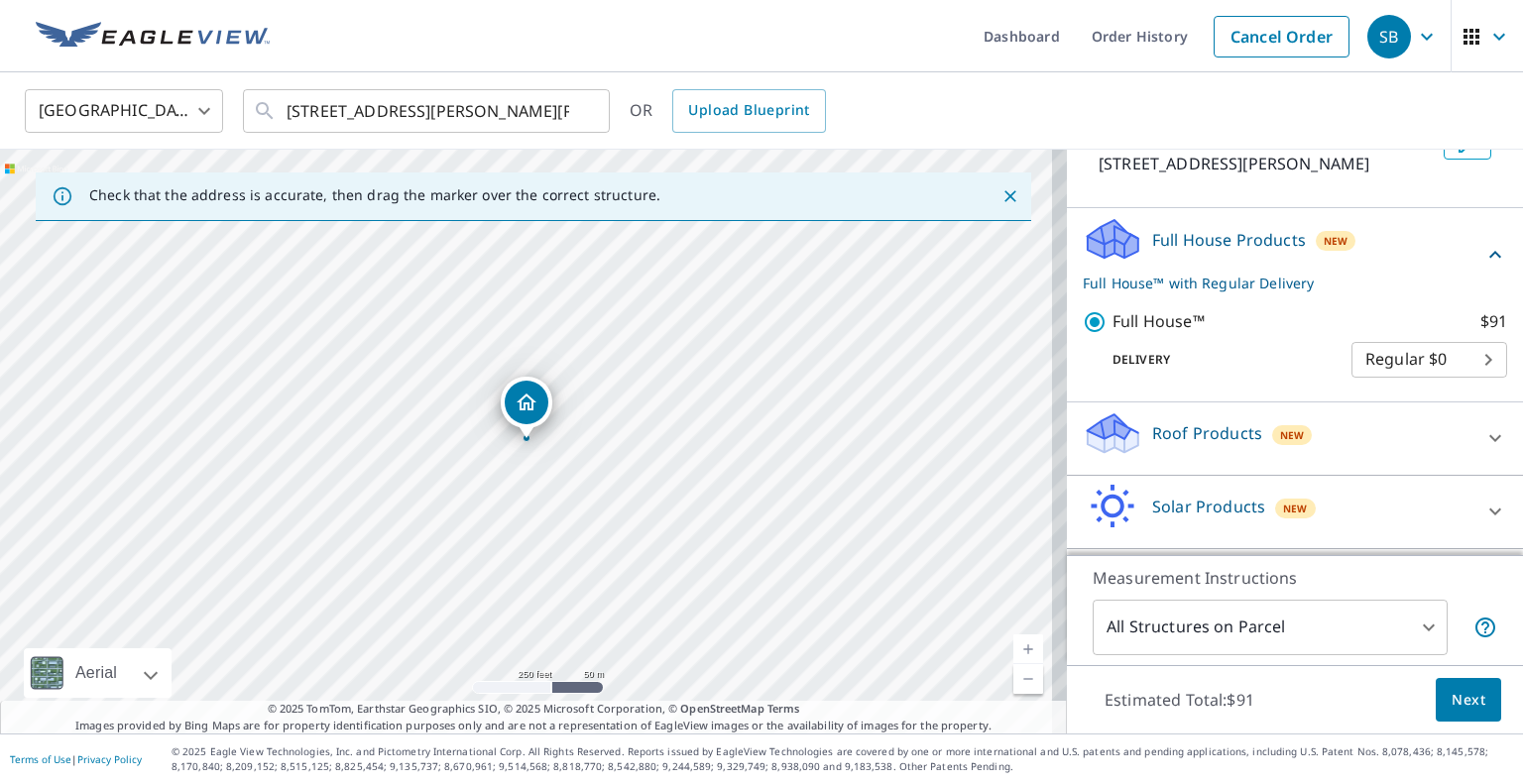 click on "SB SB
Dashboard Order History Cancel Order SB [GEOGRAPHIC_DATA] [GEOGRAPHIC_DATA] ​ [STREET_ADDRESS][PERSON_NAME][PERSON_NAME] ​ OR Upload Blueprint Check that the address is accurate, then drag the marker over the correct structure. [STREET_ADDRESS][PERSON_NAME][PERSON_NAME] Aerial Road A standard road map Aerial A detailed look from above Labels Labels 250 feet 50 m © 2025 TomTom, © Vexcel Imaging, © 2025 Microsoft Corporation,  © OpenStreetMap Terms © 2025 TomTom, Earthstar Geographics SIO, © 2025 Microsoft Corporation, ©   OpenStreetMap   Terms Images provided by Bing Maps are for property identification purposes only and are not a representation of EagleView images or the availability of images for the property. PROPERTY TYPE Residential Commercial Multi-Family This is a complex BUILDING ID [STREET_ADDRESS][PERSON_NAME] Full House Products New Full House™ with Regular Delivery Full House™ $91 Delivery Regular $0 8 ​ Roof Products New Premium $24.25 - $75.5 QuickSquares™ $18 Gutter $13.75 Bid Perfect™ $18 New" at bounding box center [762, 392] 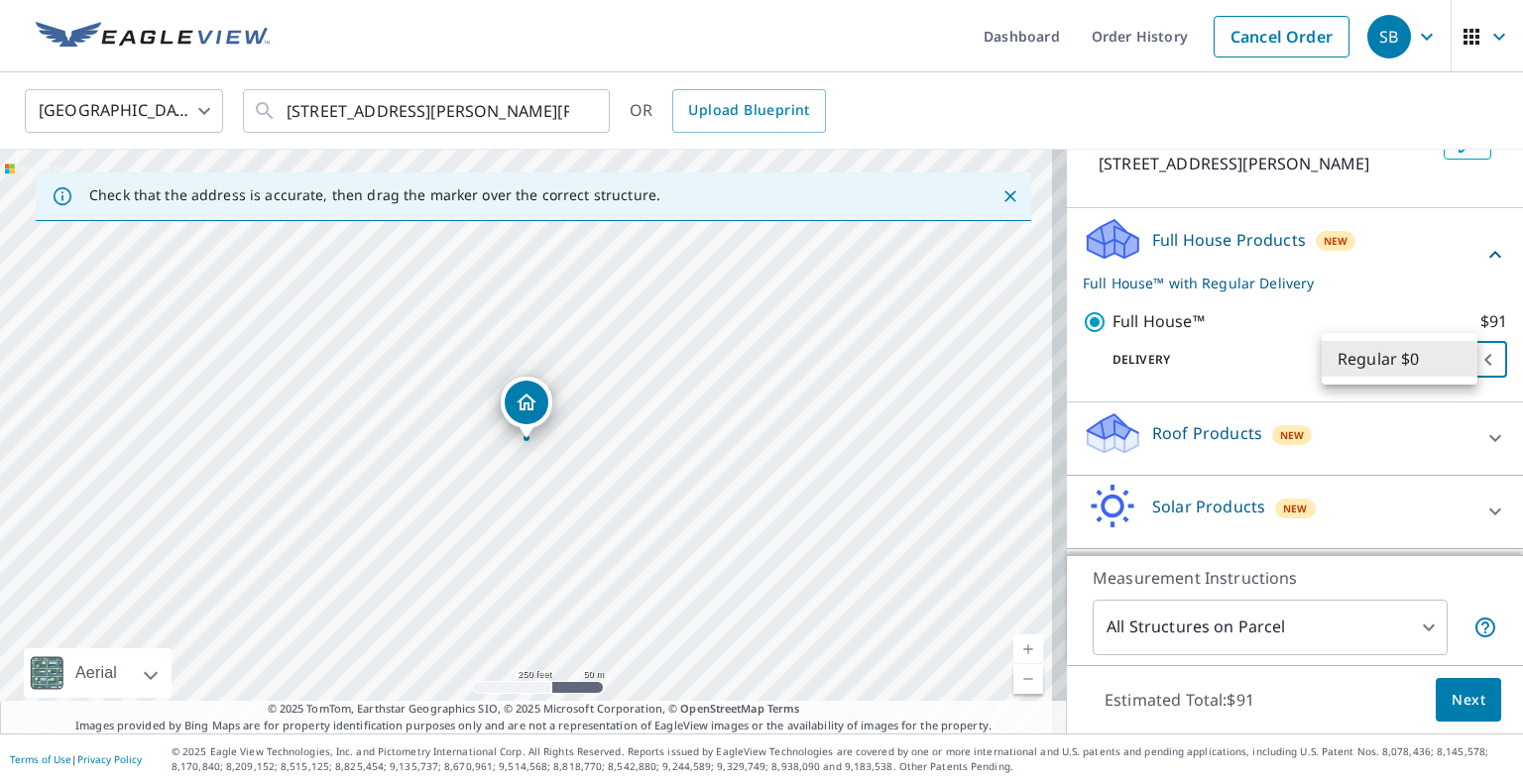 click on "Regular $0" at bounding box center [1399, 359] 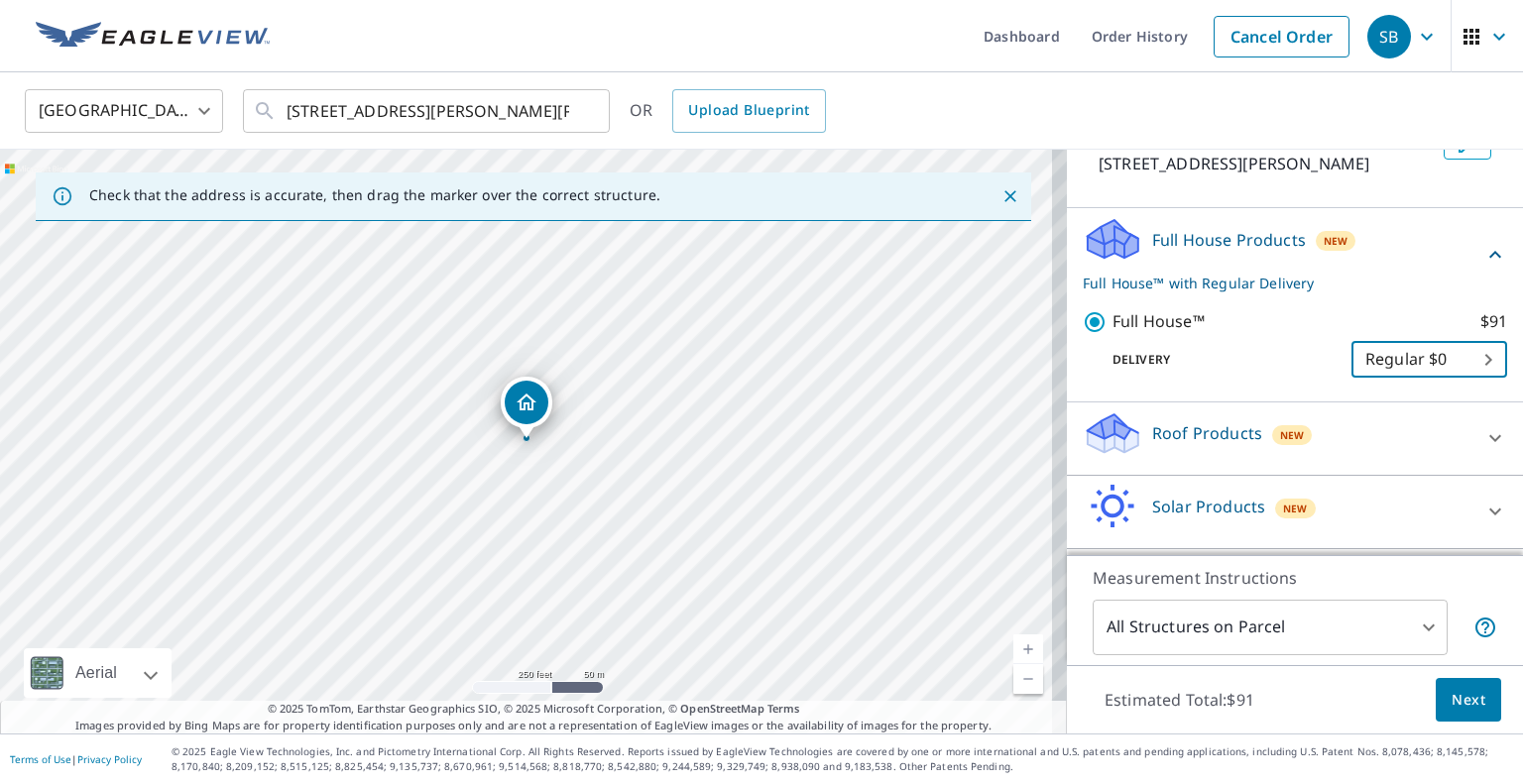 click on "Roof Products New" at bounding box center [1277, 438] 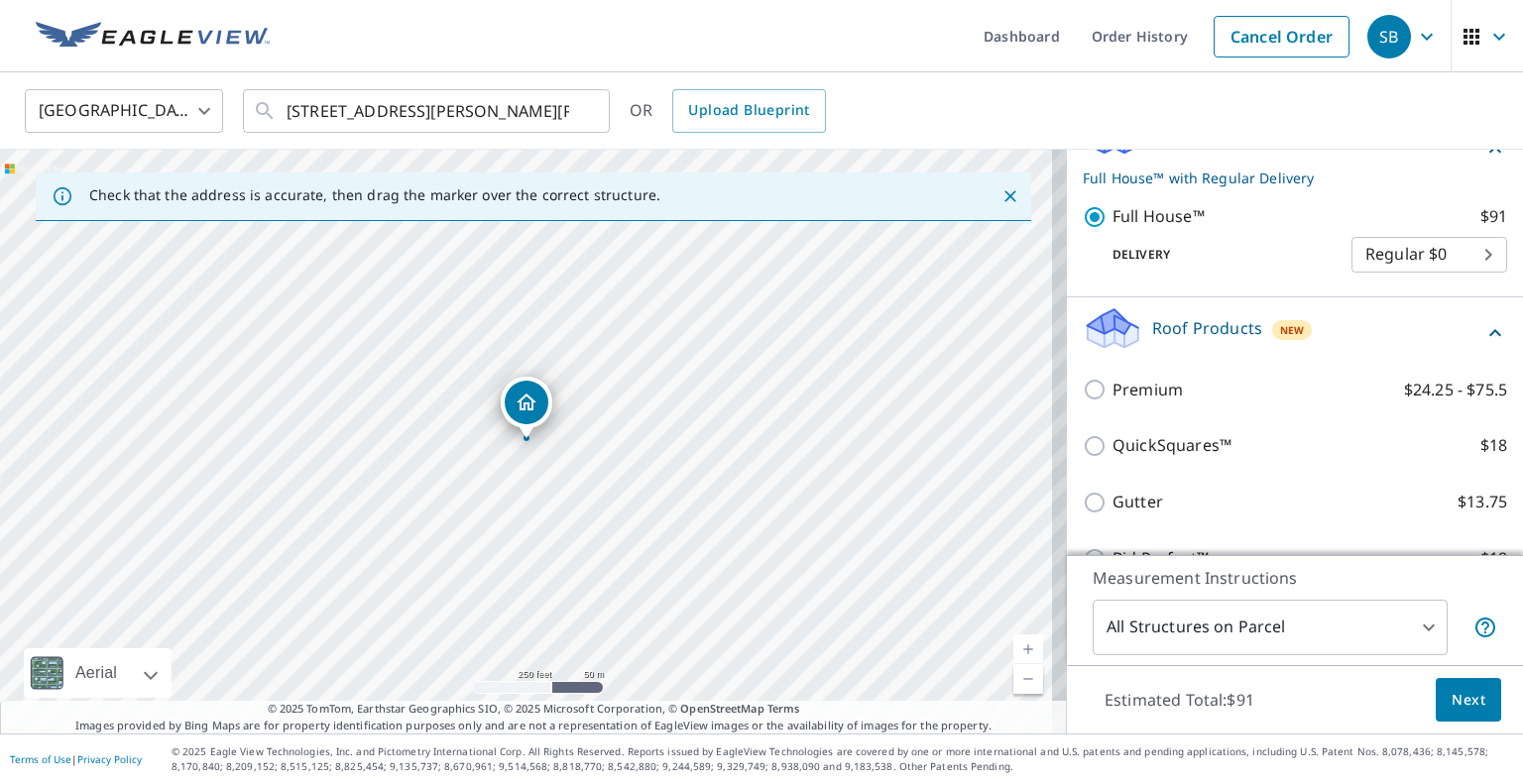 scroll, scrollTop: 280, scrollLeft: 0, axis: vertical 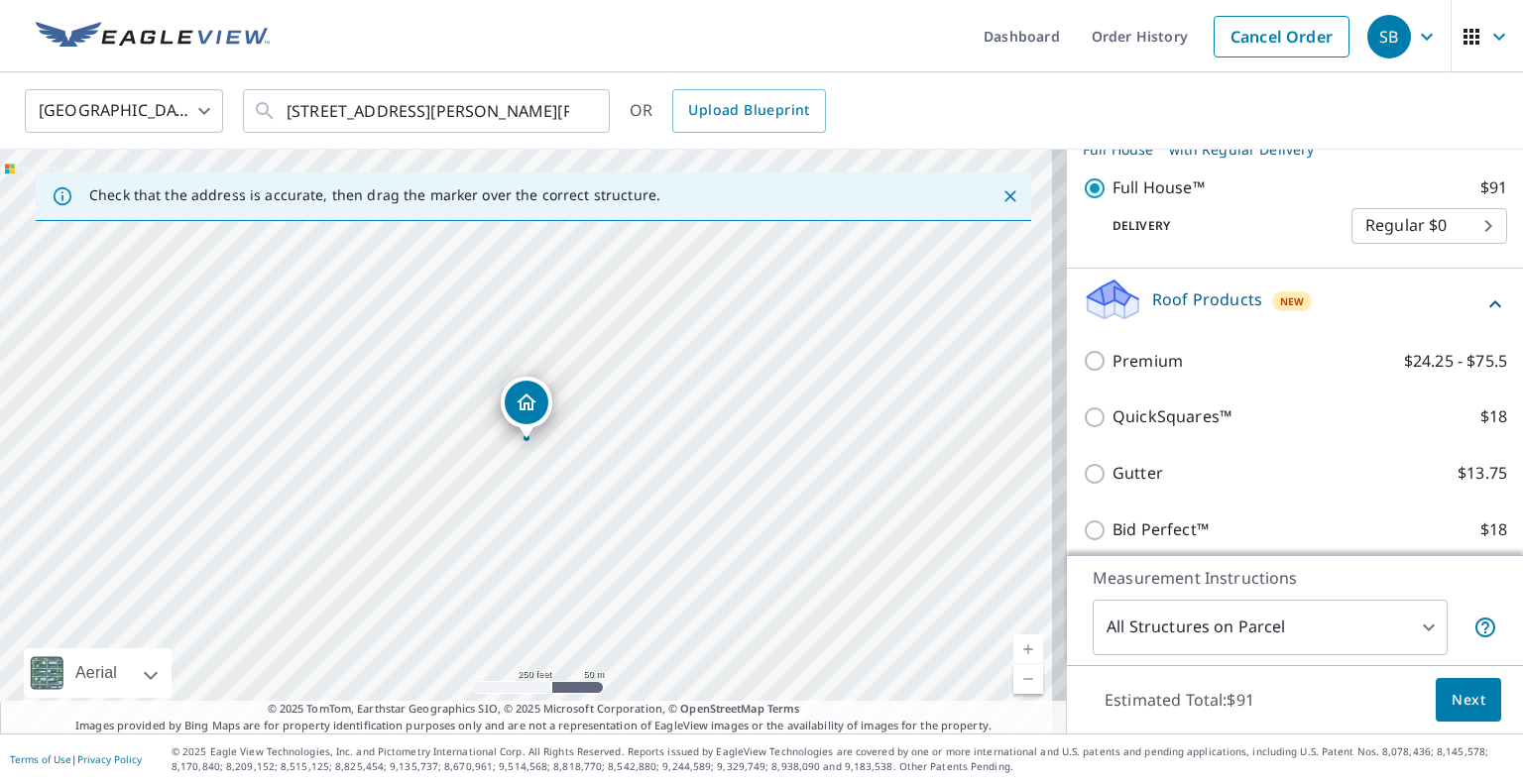 click on "Premium" at bounding box center [1147, 361] 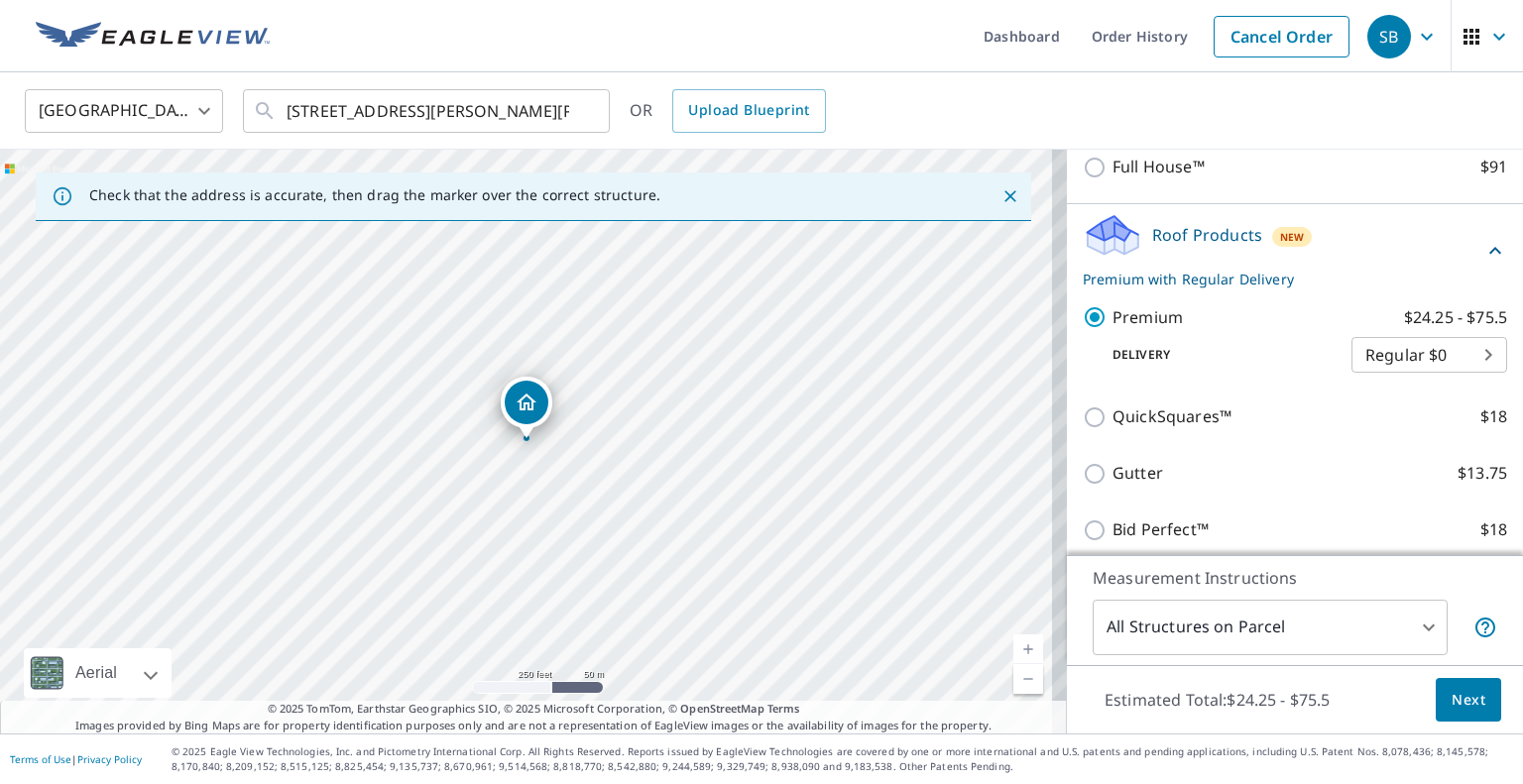 click on "Next" at bounding box center [1468, 700] 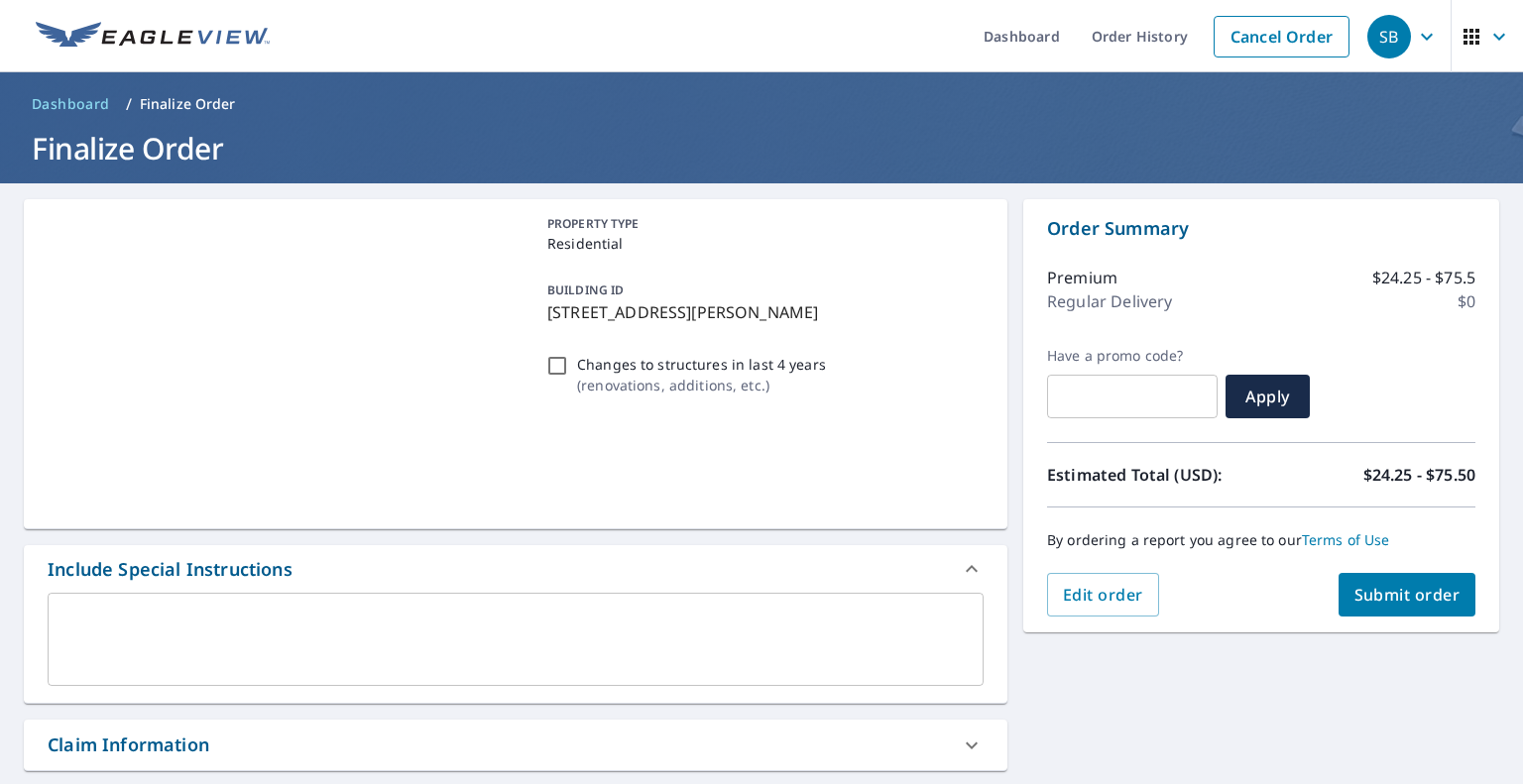click at bounding box center [516, 639] 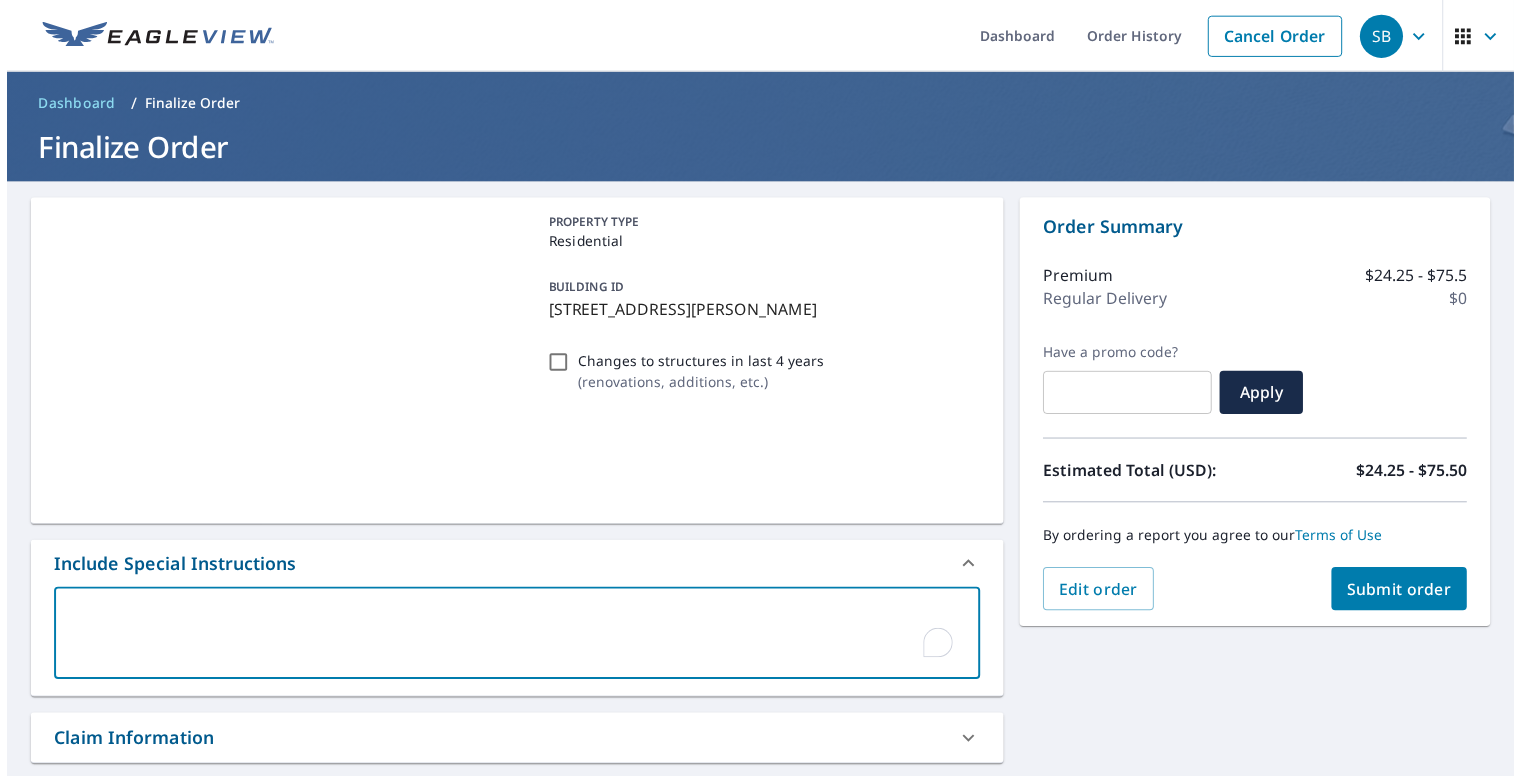 scroll, scrollTop: 306, scrollLeft: 0, axis: vertical 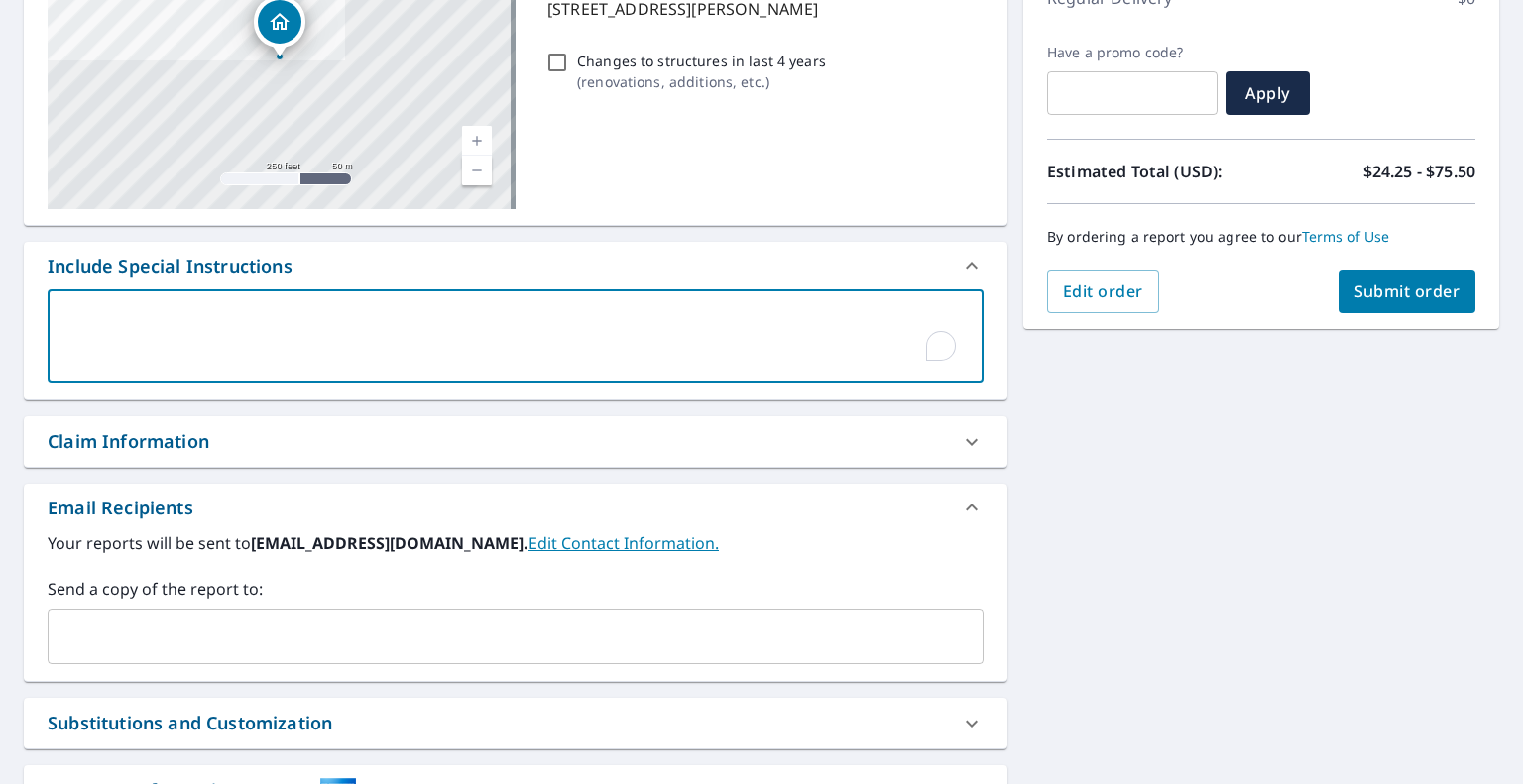 click at bounding box center (501, 636) 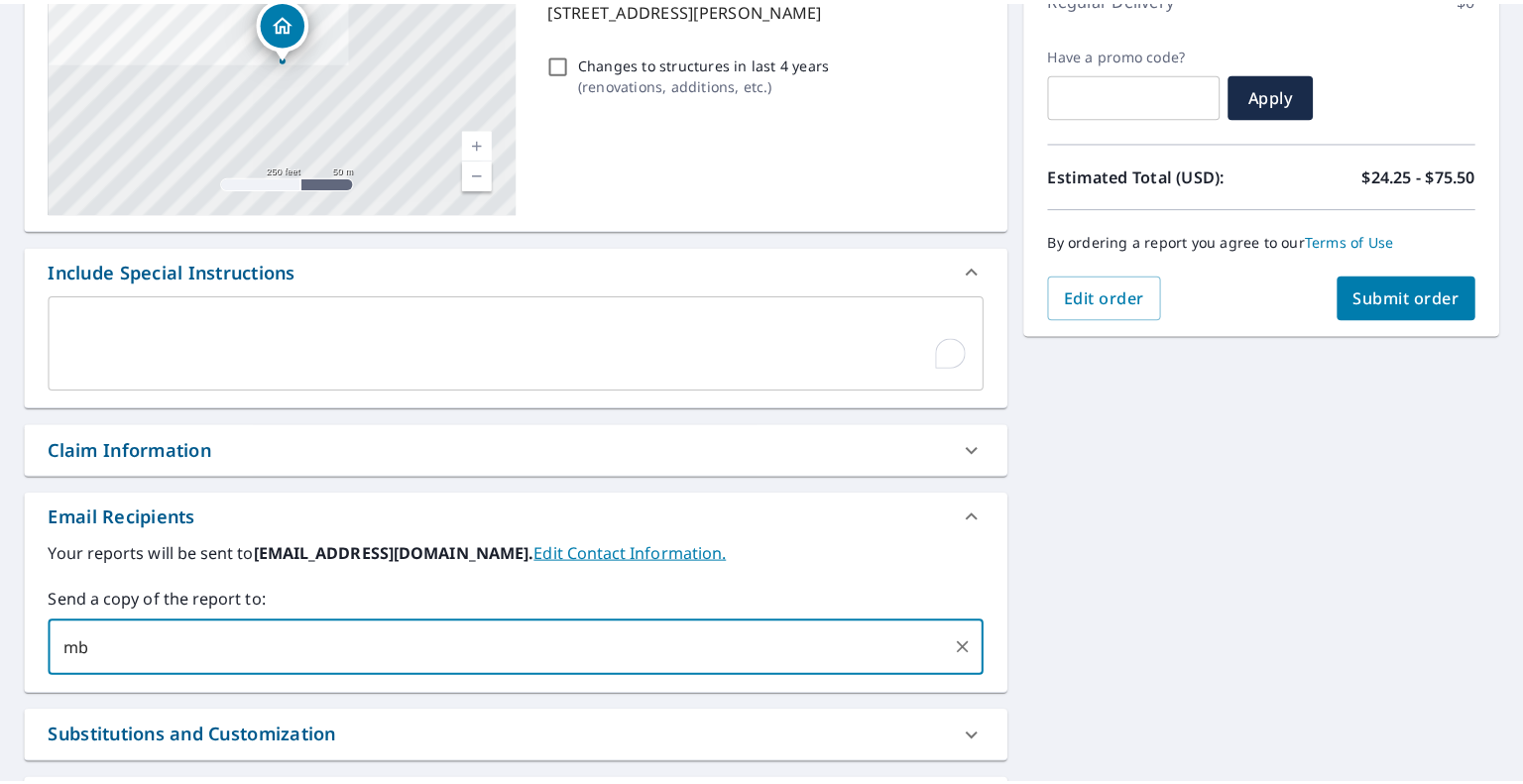 scroll, scrollTop: 0, scrollLeft: 0, axis: both 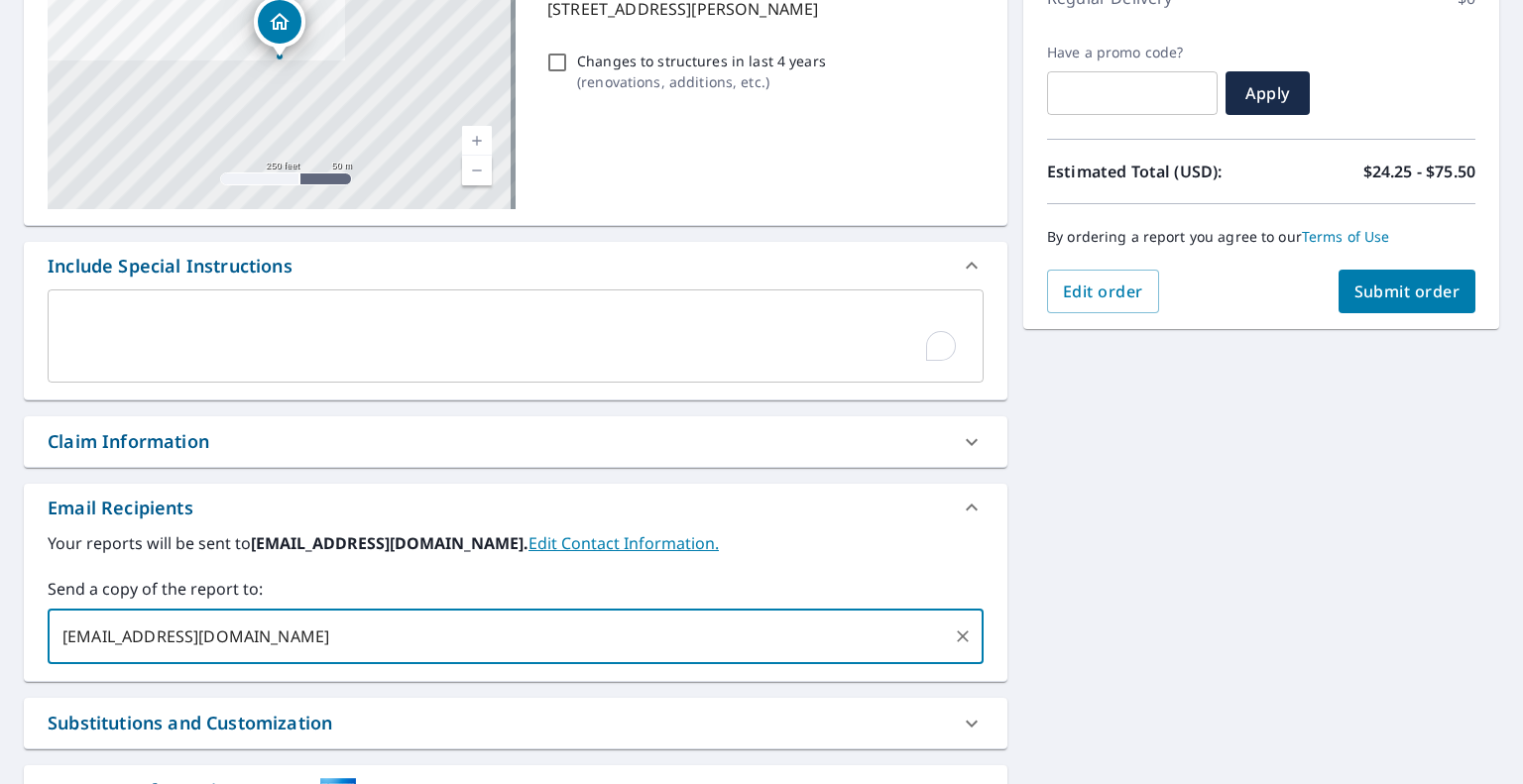 type on "[EMAIL_ADDRESS][DOMAIN_NAME]" 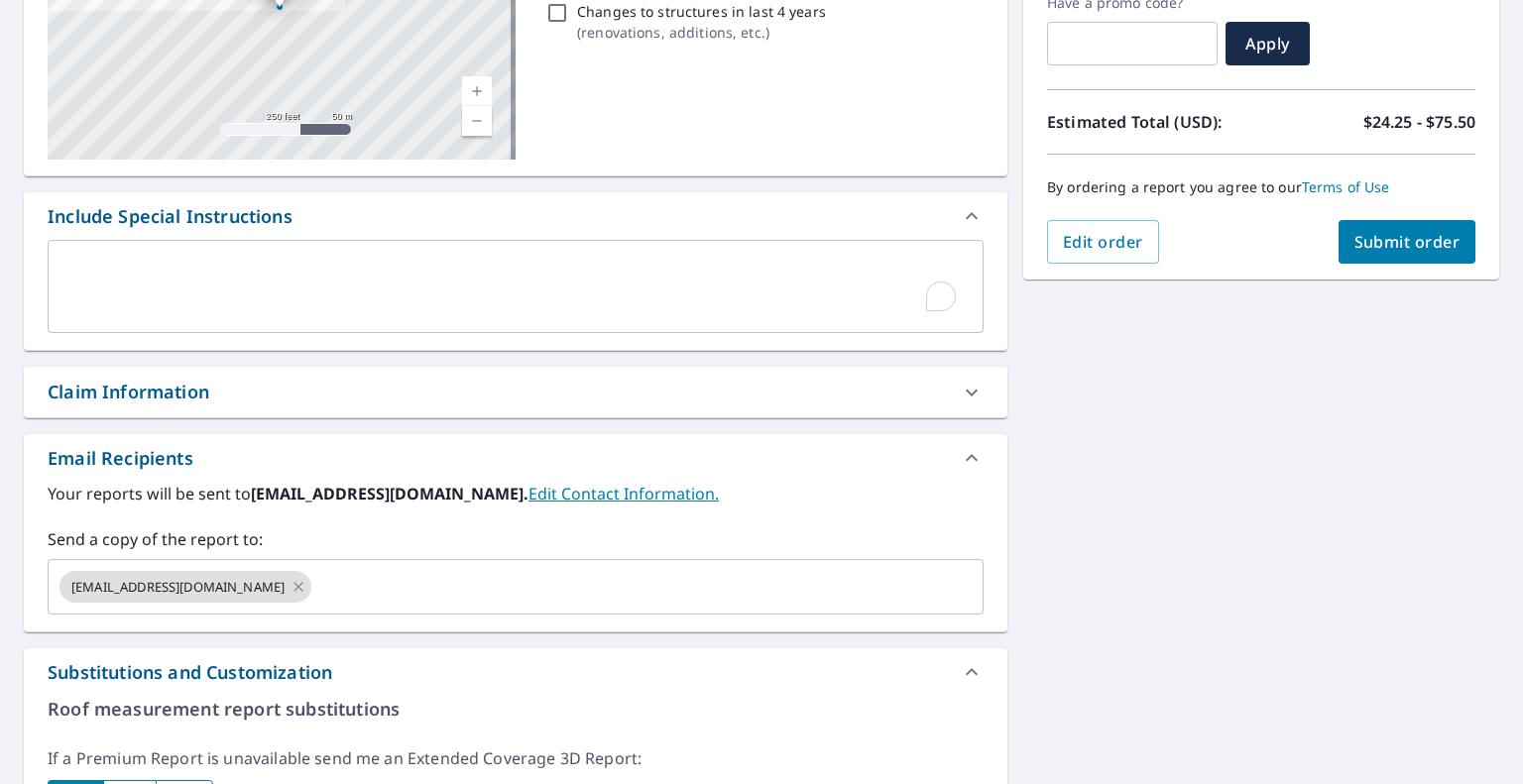 scroll, scrollTop: 357, scrollLeft: 0, axis: vertical 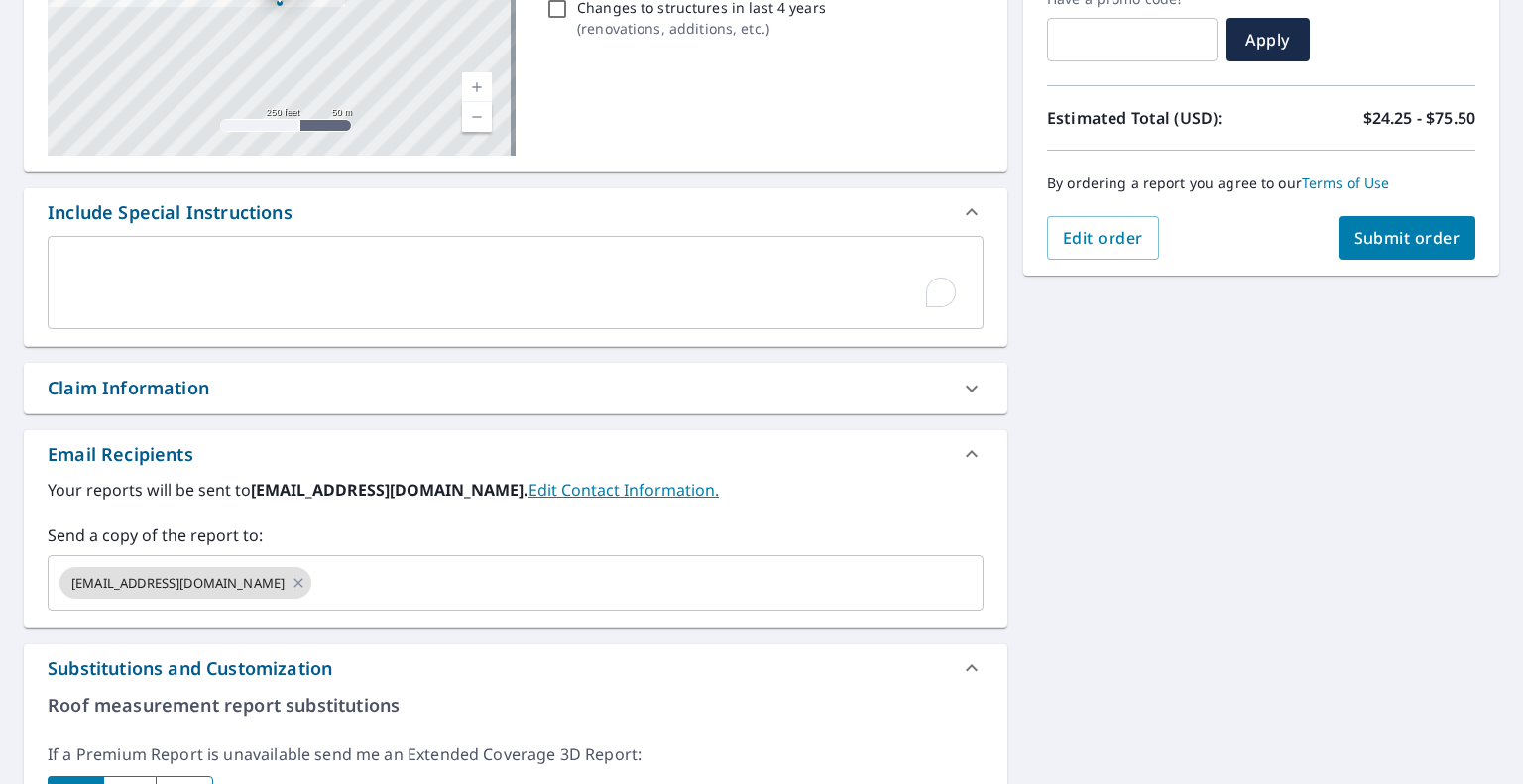 click on "Submit order" at bounding box center [1407, 238] 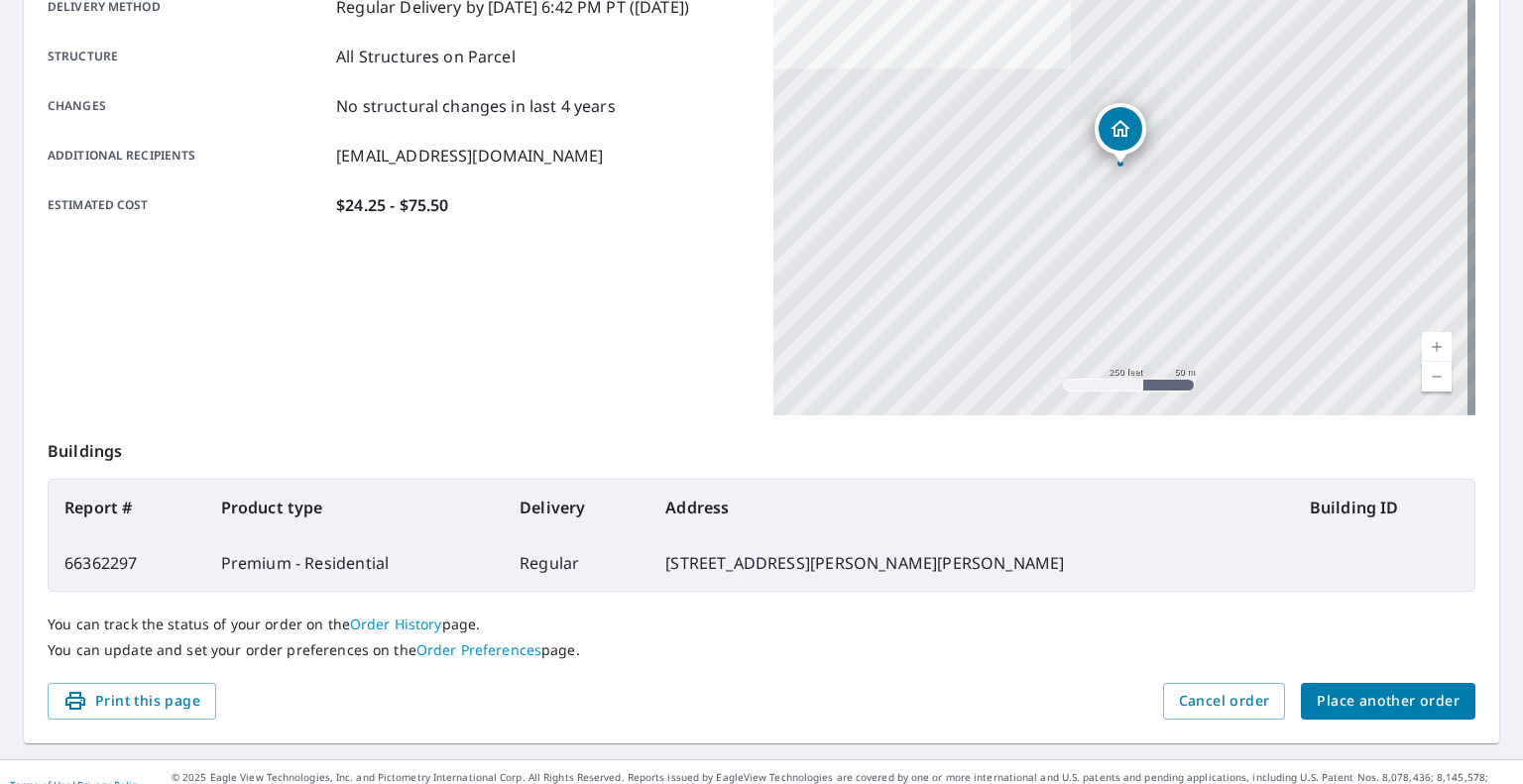 click on "You can track the status of your order on the  Order History  page. You can update and set your order preferences on the  Order Preferences  page." at bounding box center [762, 637] 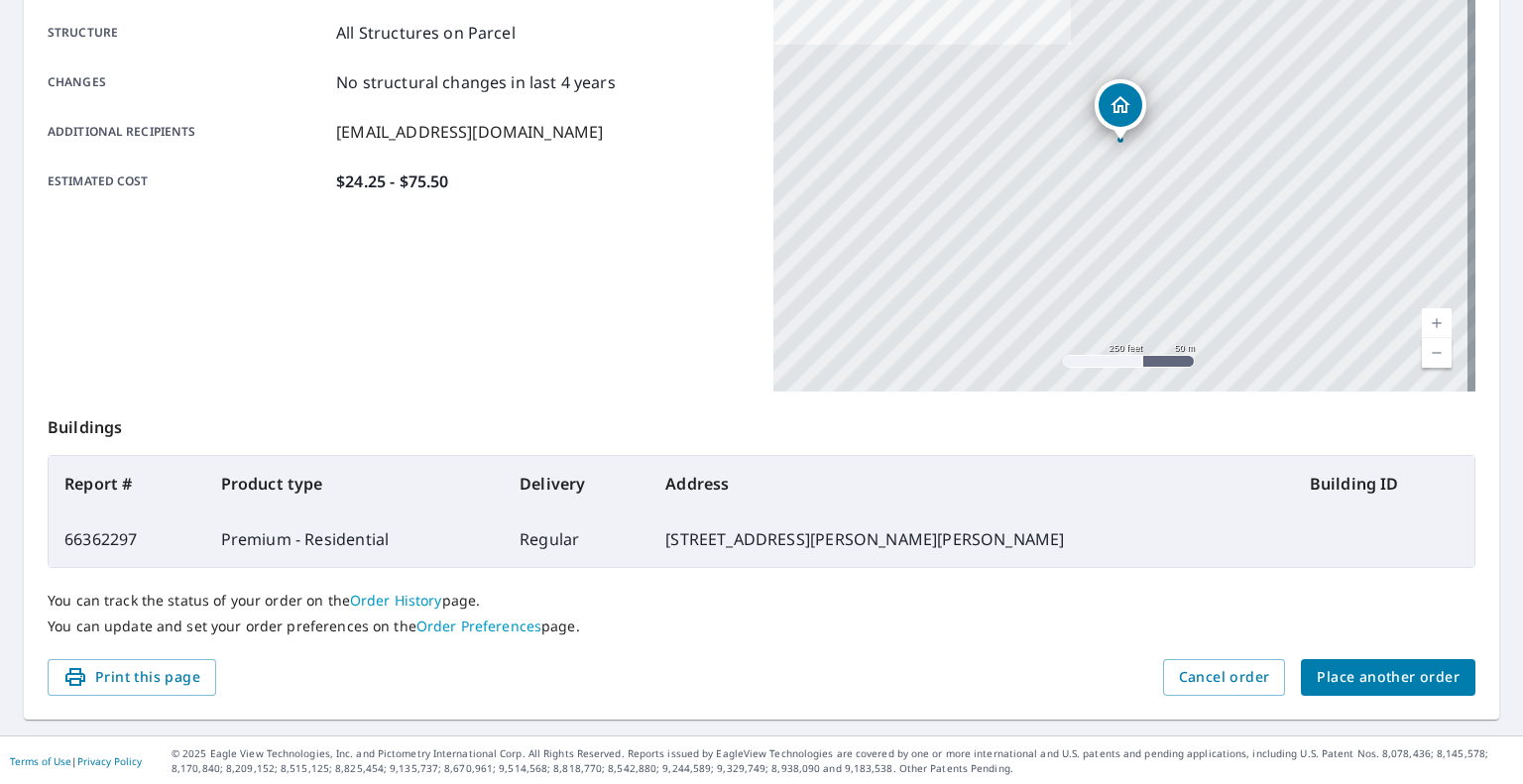 click on "Place another order" at bounding box center [1388, 677] 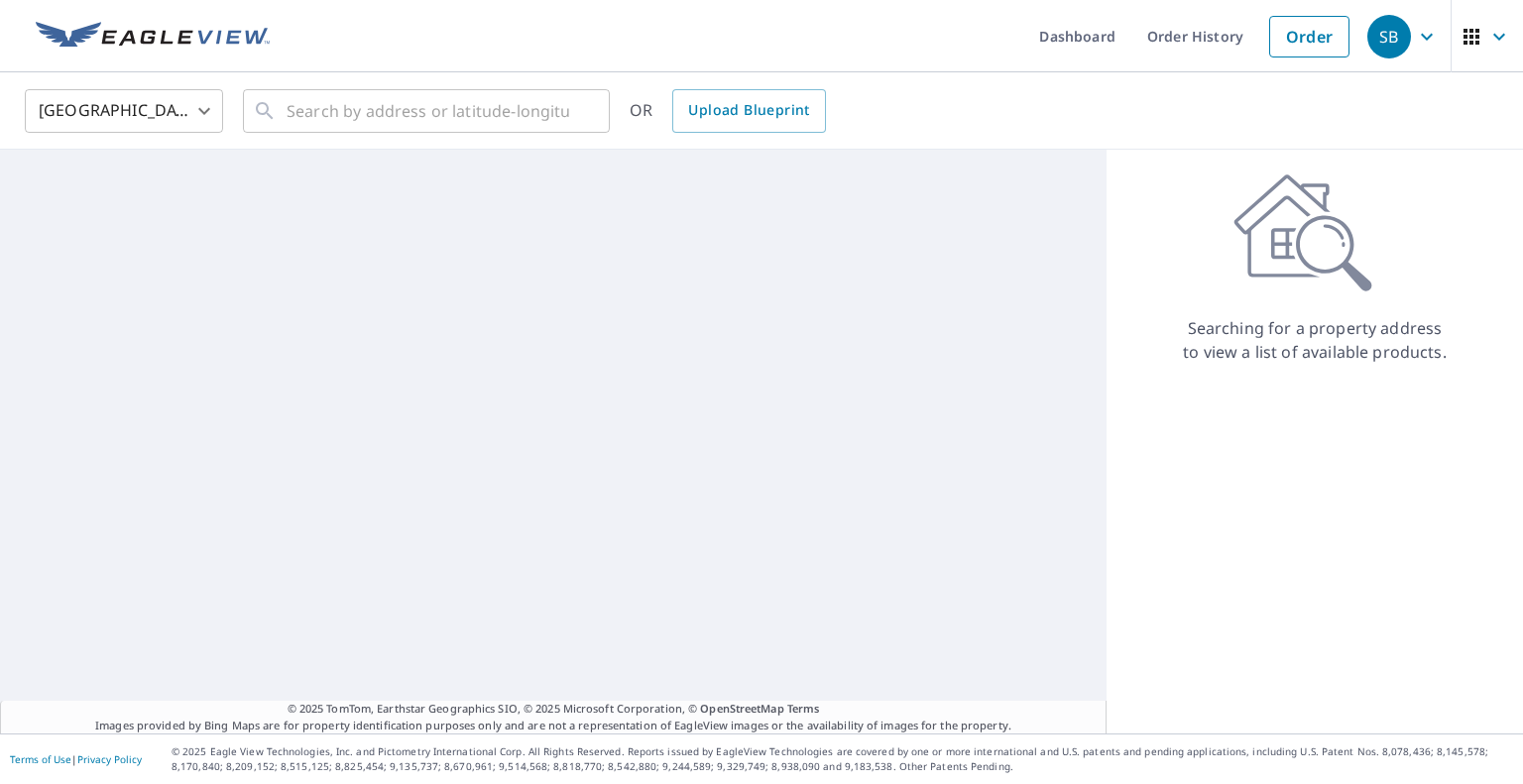 scroll, scrollTop: 0, scrollLeft: 0, axis: both 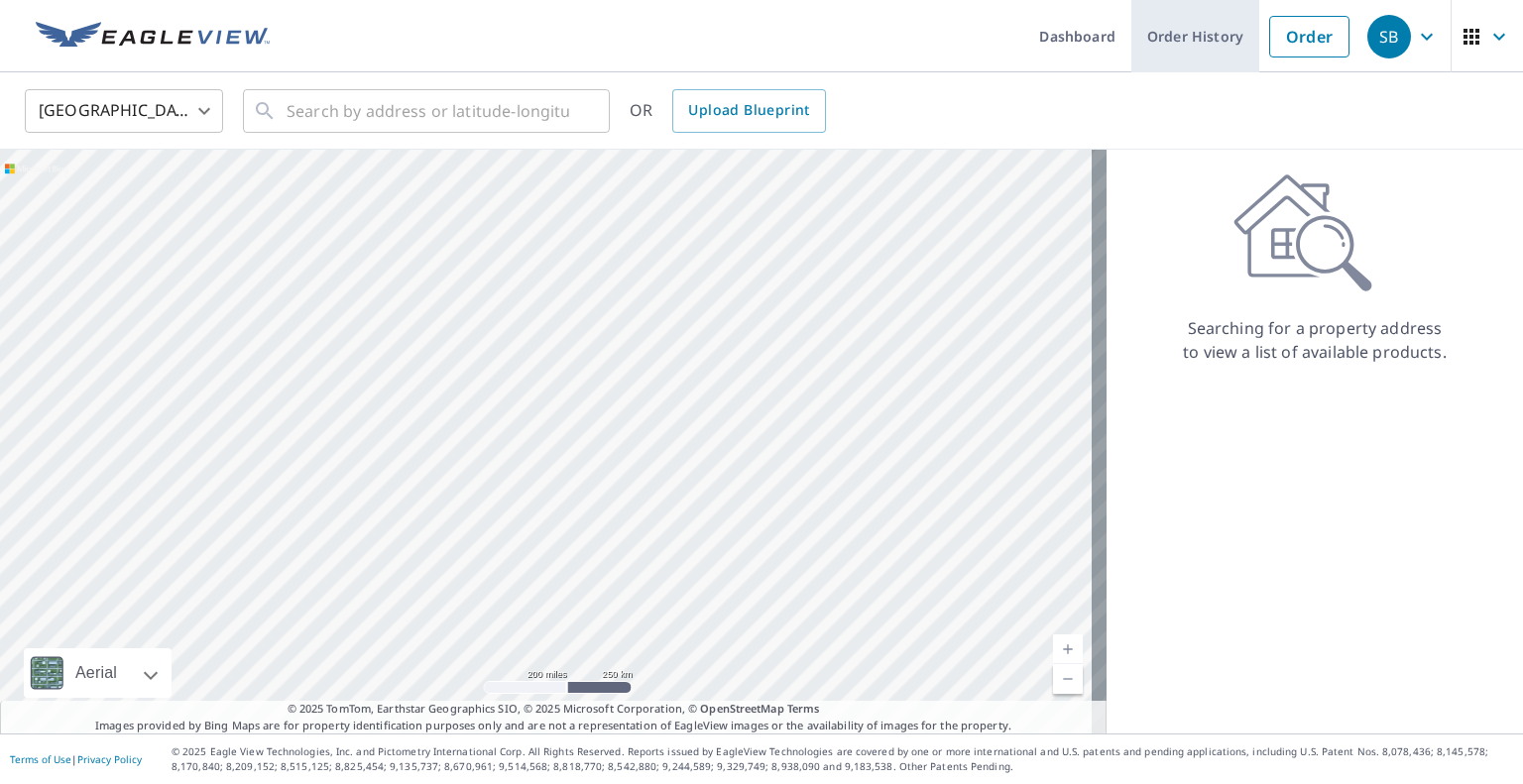 click on "Order History" at bounding box center (1195, 36) 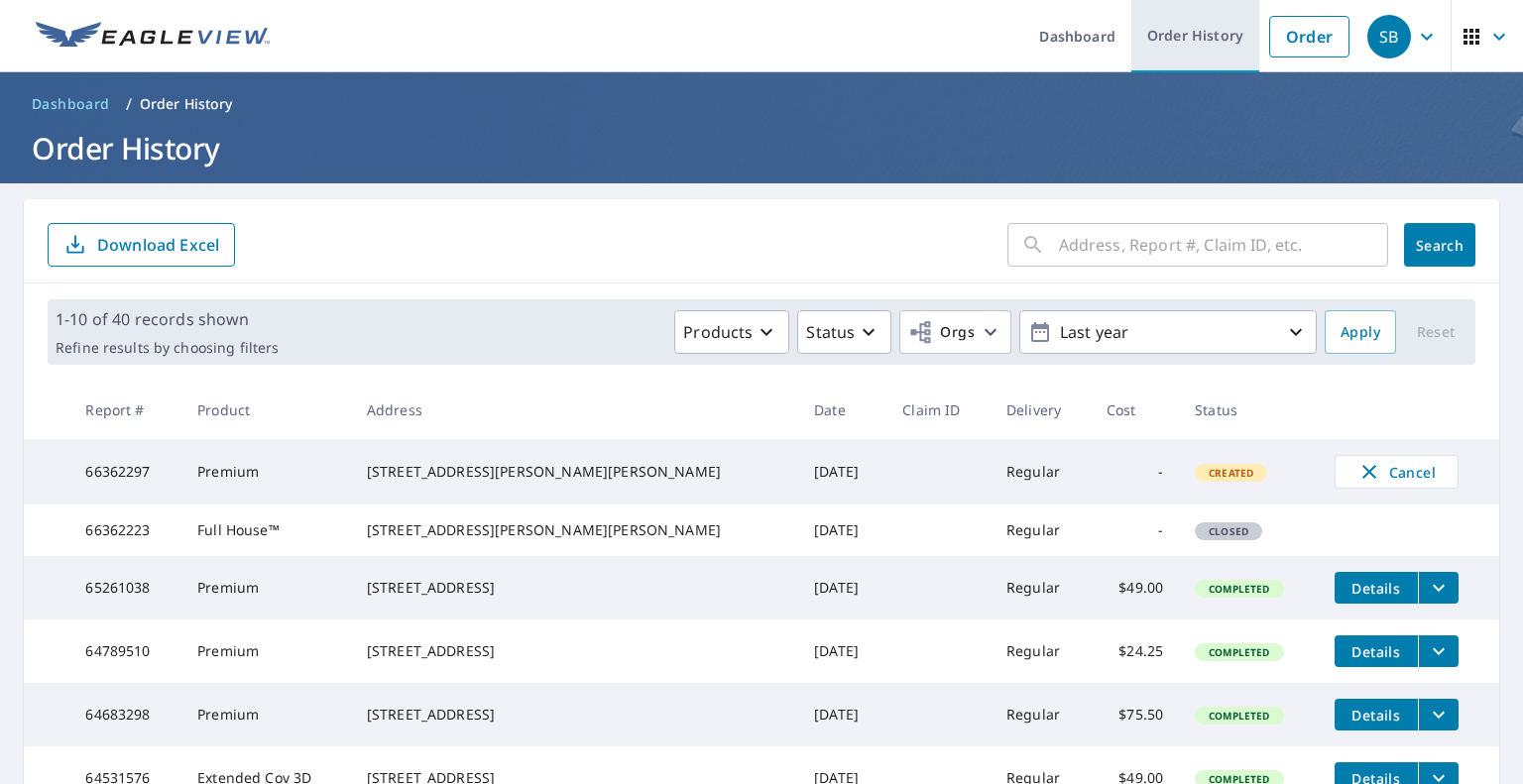 click on "Order History" at bounding box center [1195, 36] 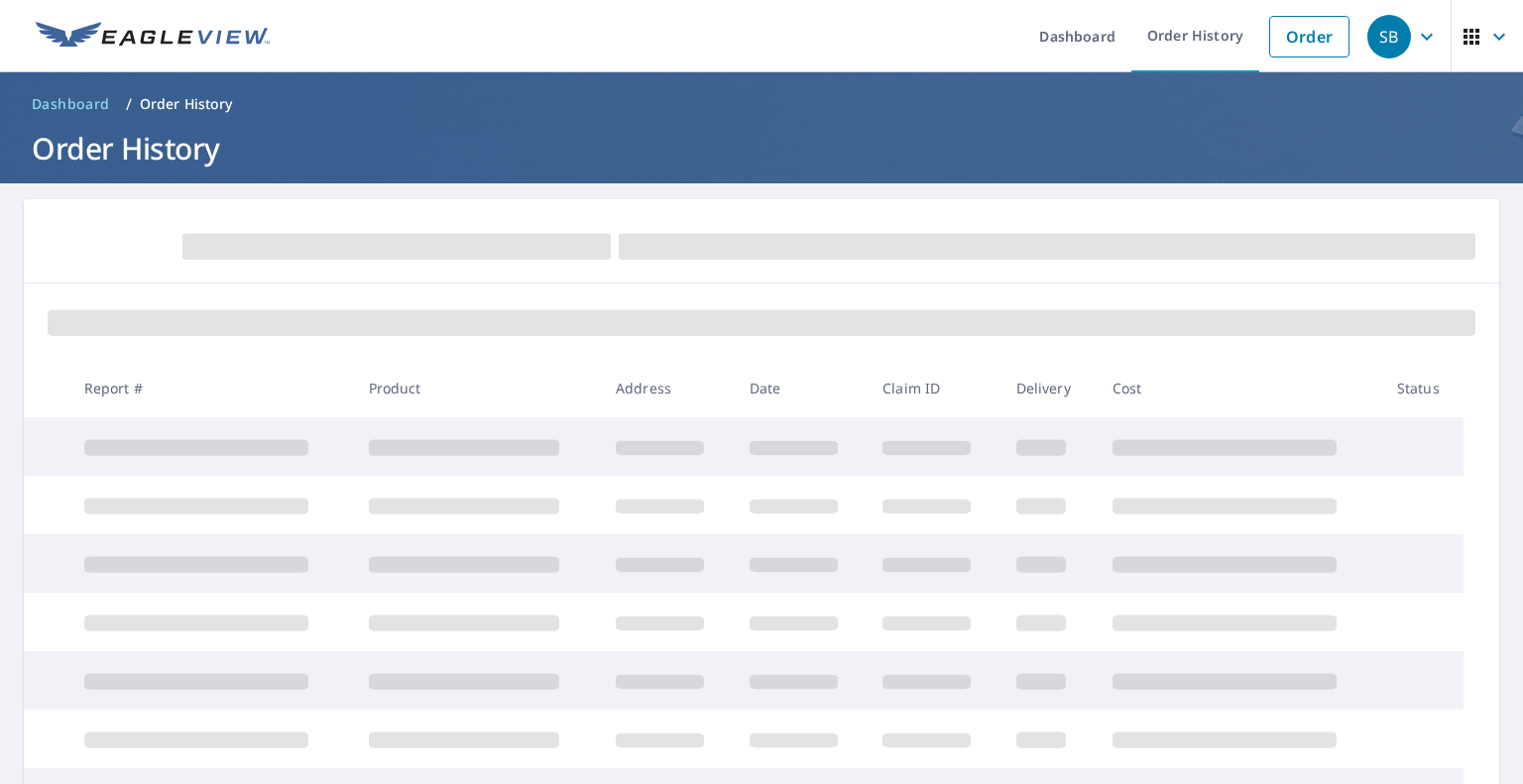 scroll, scrollTop: 0, scrollLeft: 0, axis: both 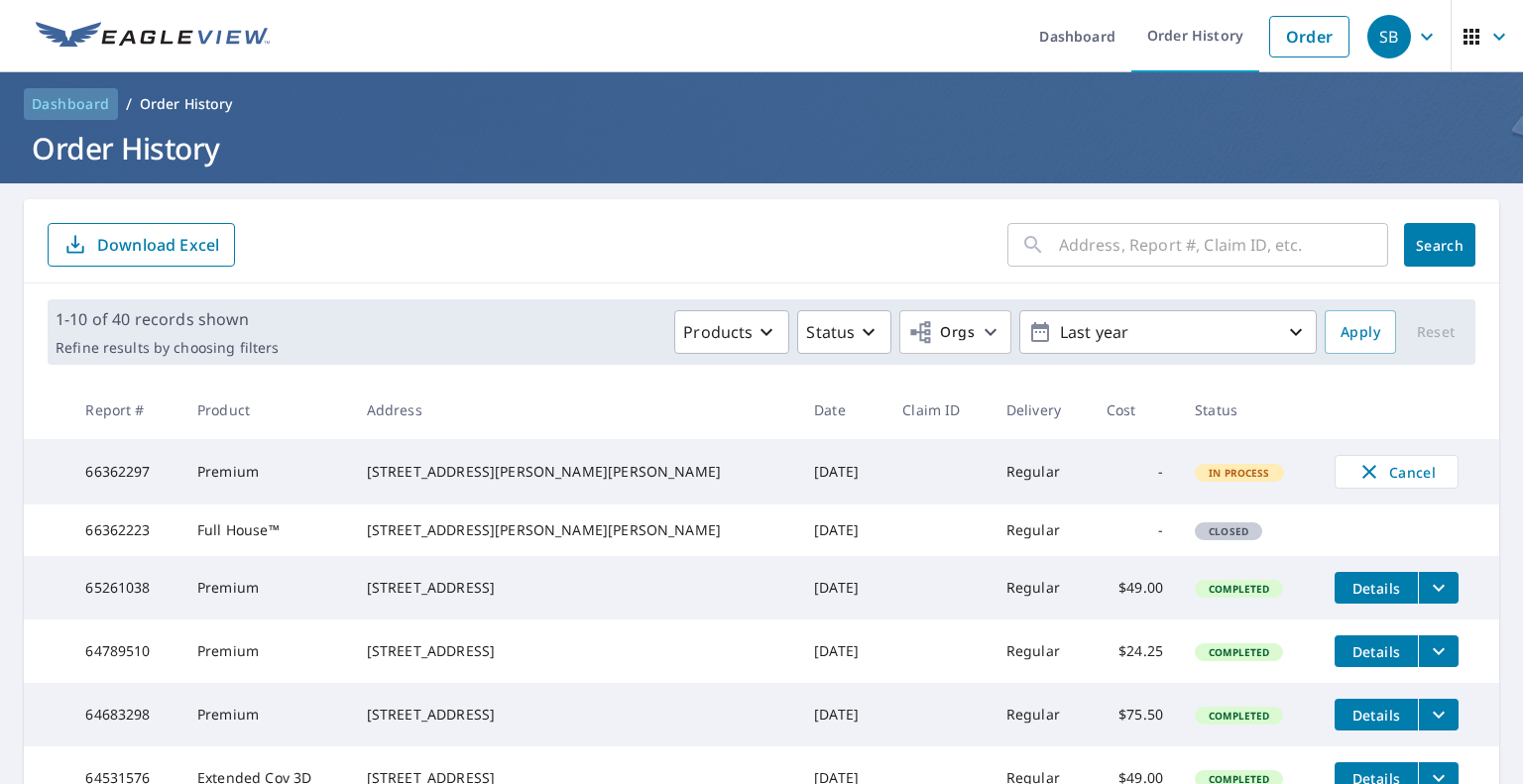 click on "Dashboard" at bounding box center [70, 104] 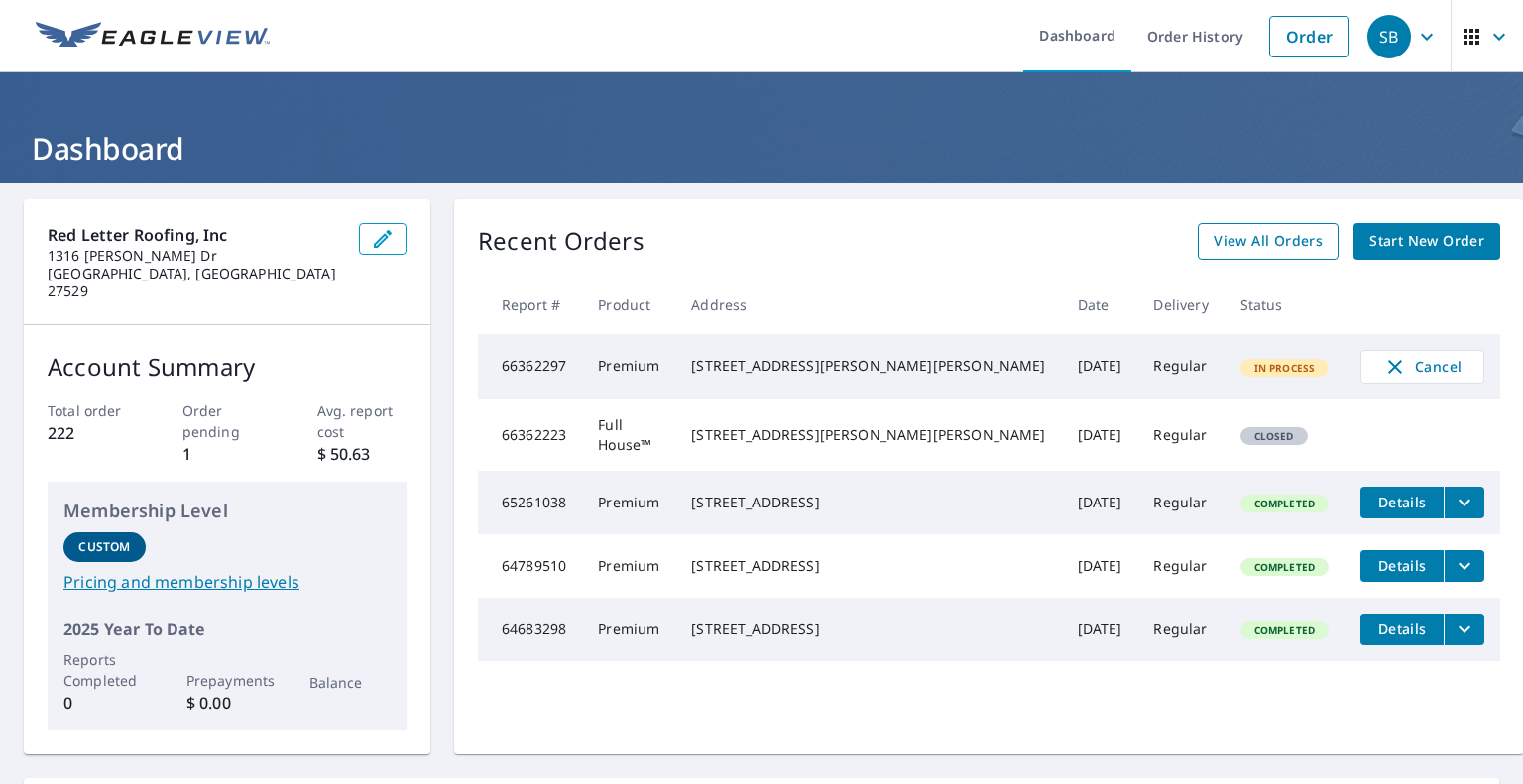 click on "View All Orders" at bounding box center [1268, 241] 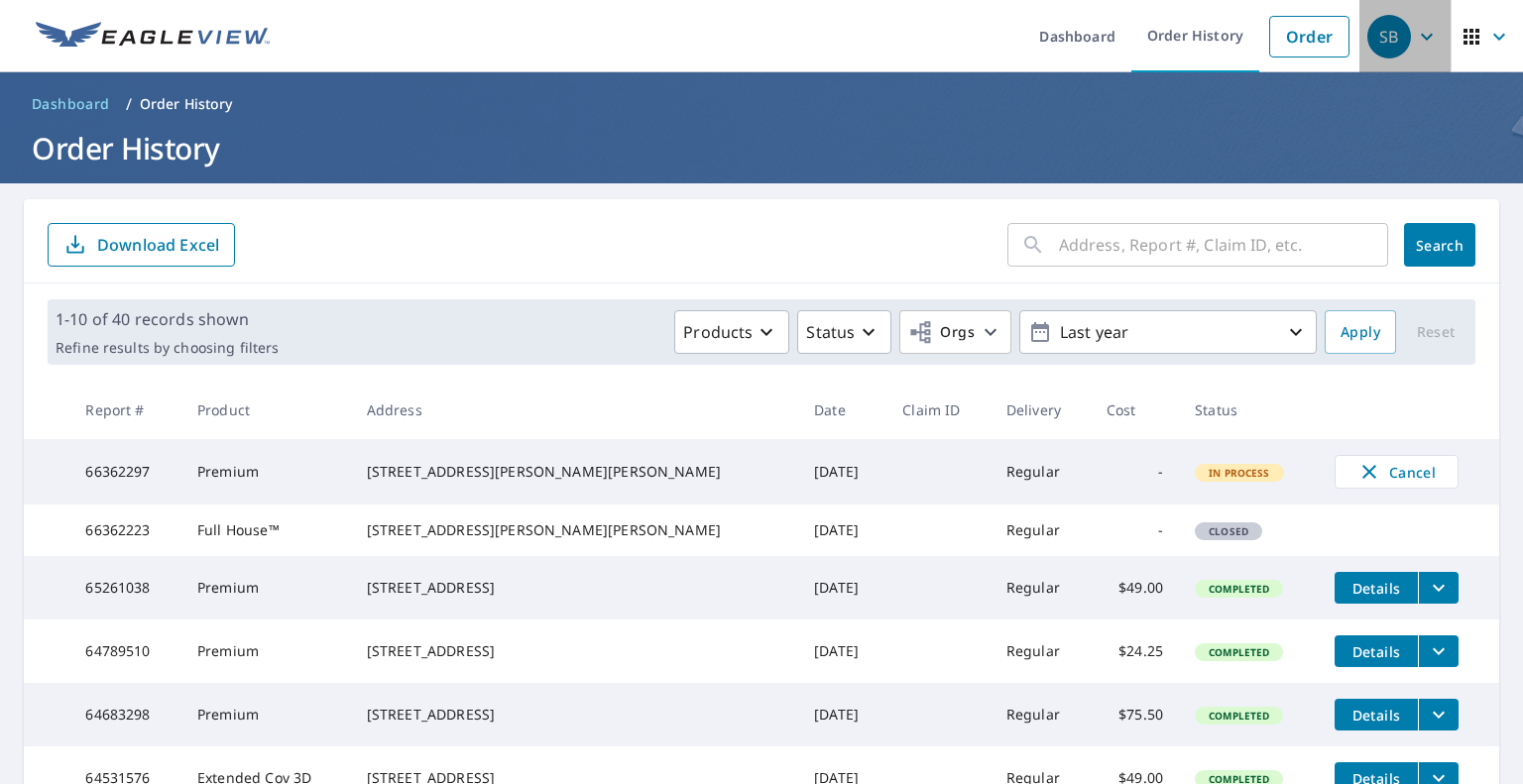 click 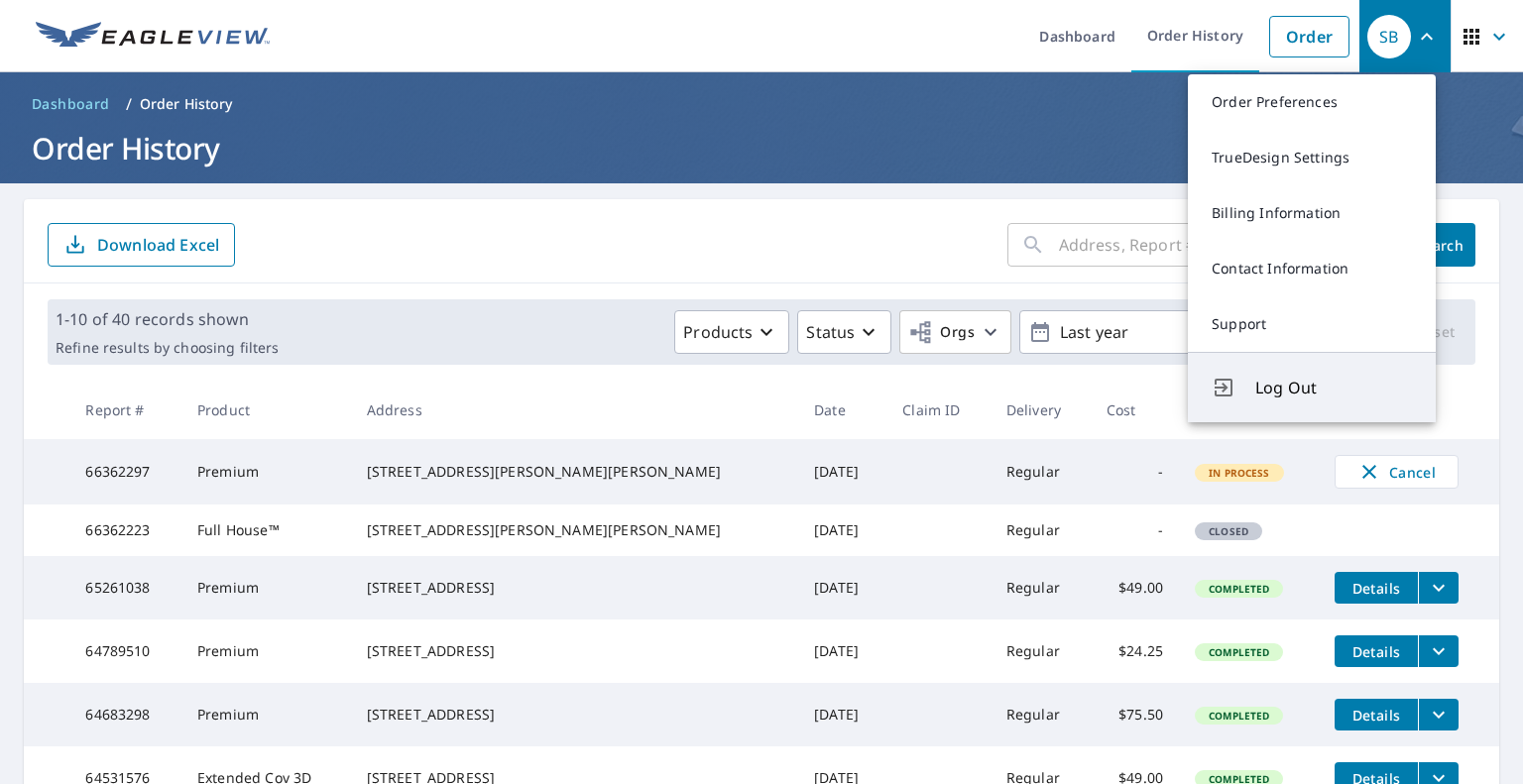 click on "Log Out" at bounding box center [1334, 388] 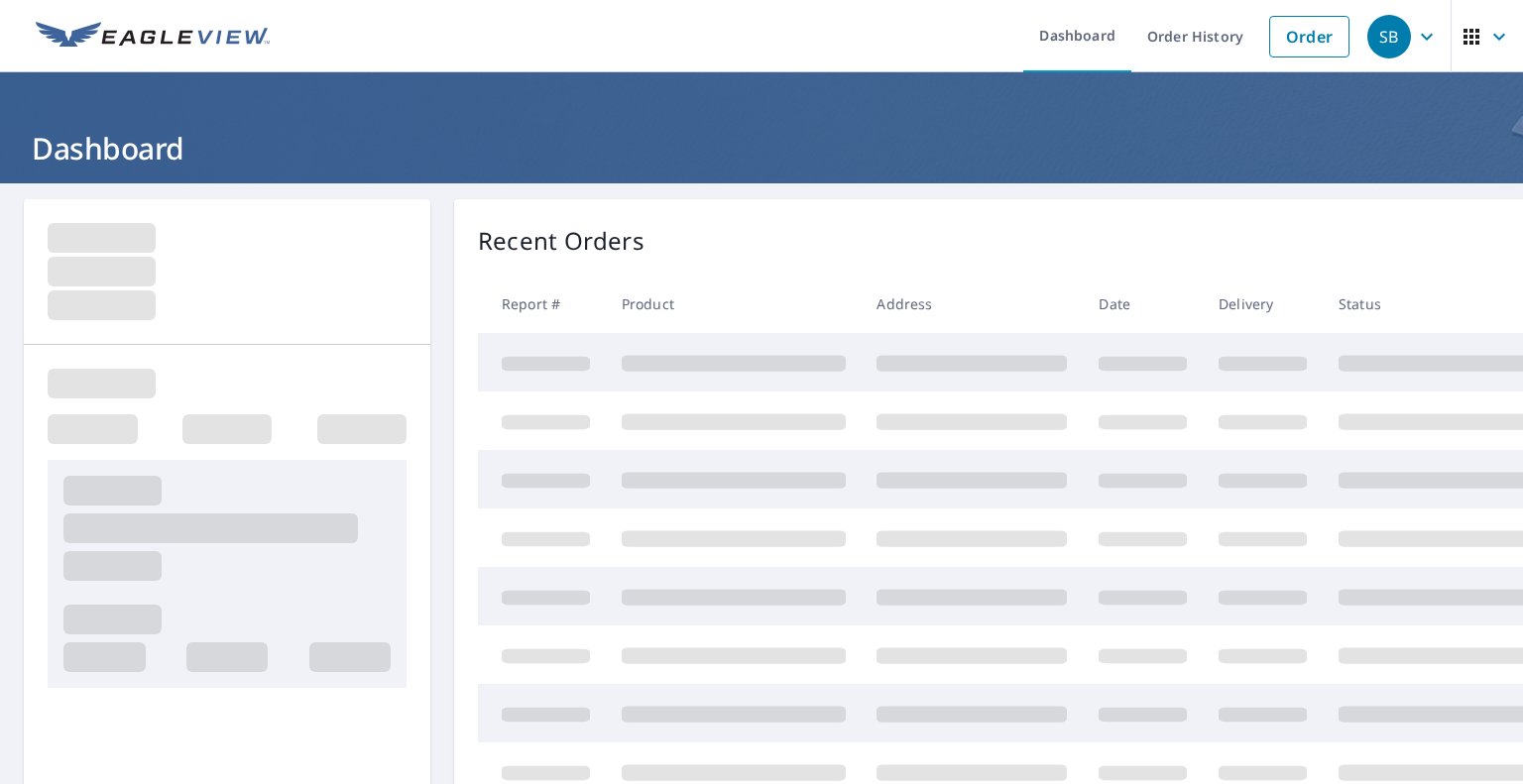 scroll, scrollTop: 0, scrollLeft: 0, axis: both 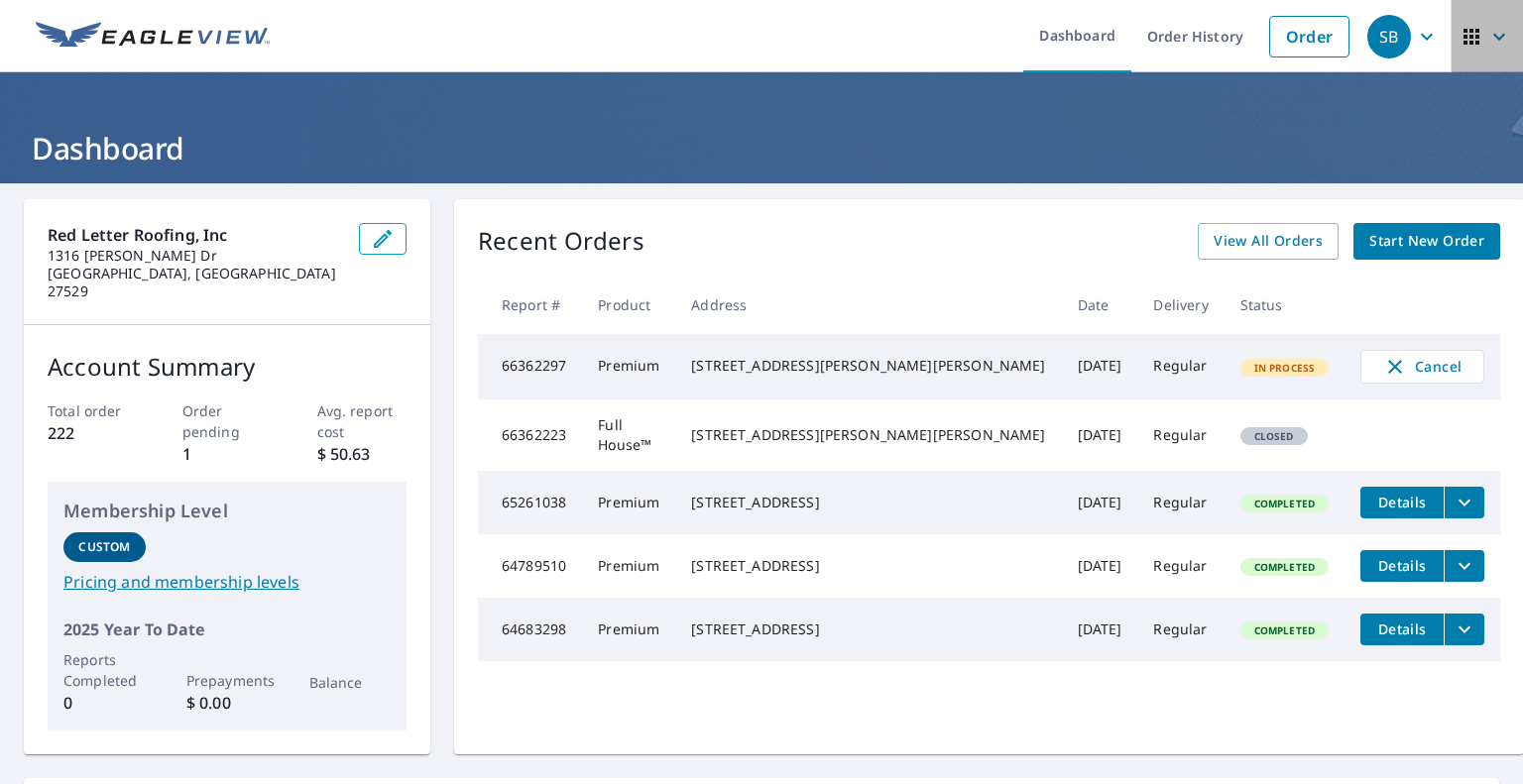 click at bounding box center (1486, 36) 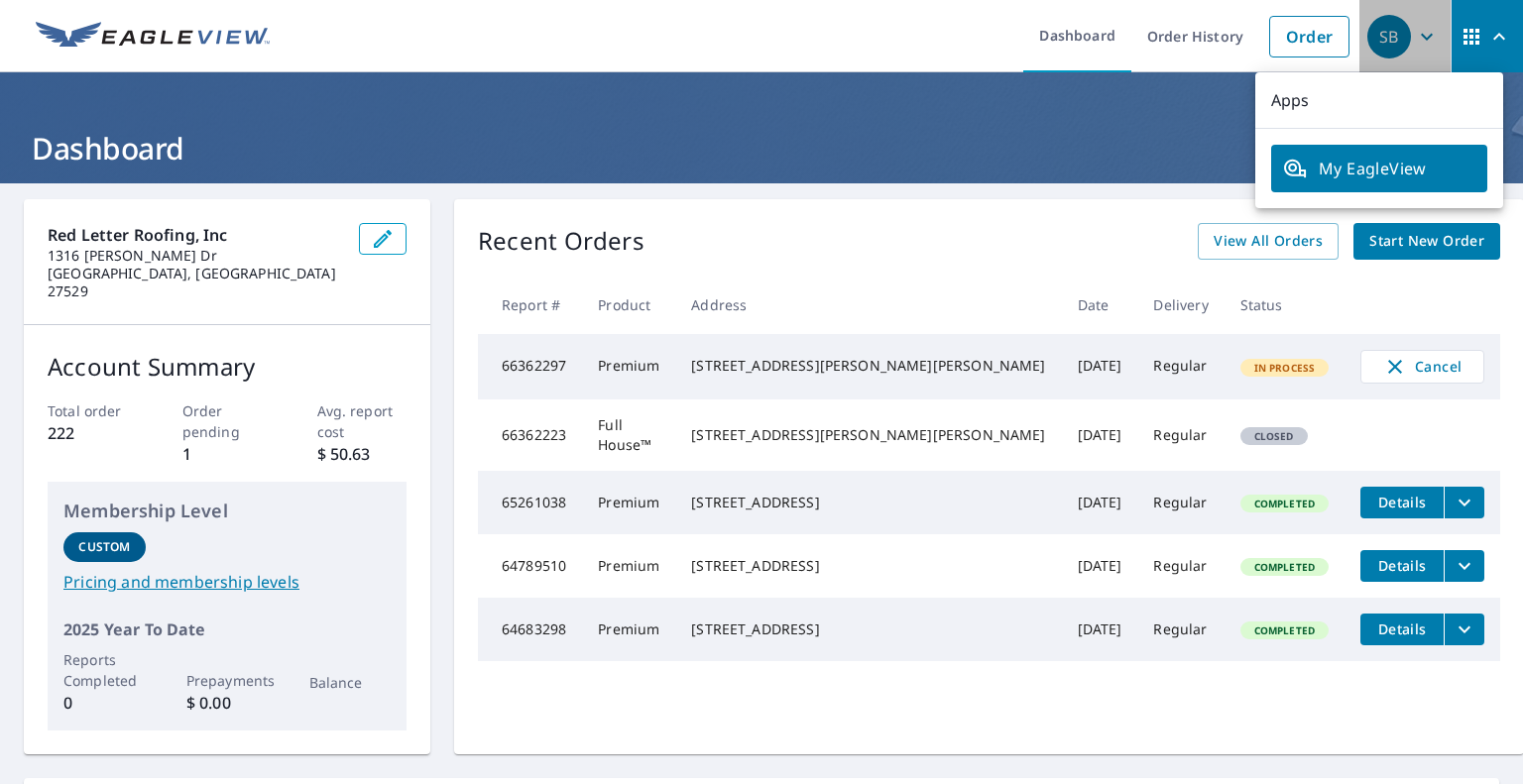 click on "SB" at bounding box center (1389, 37) 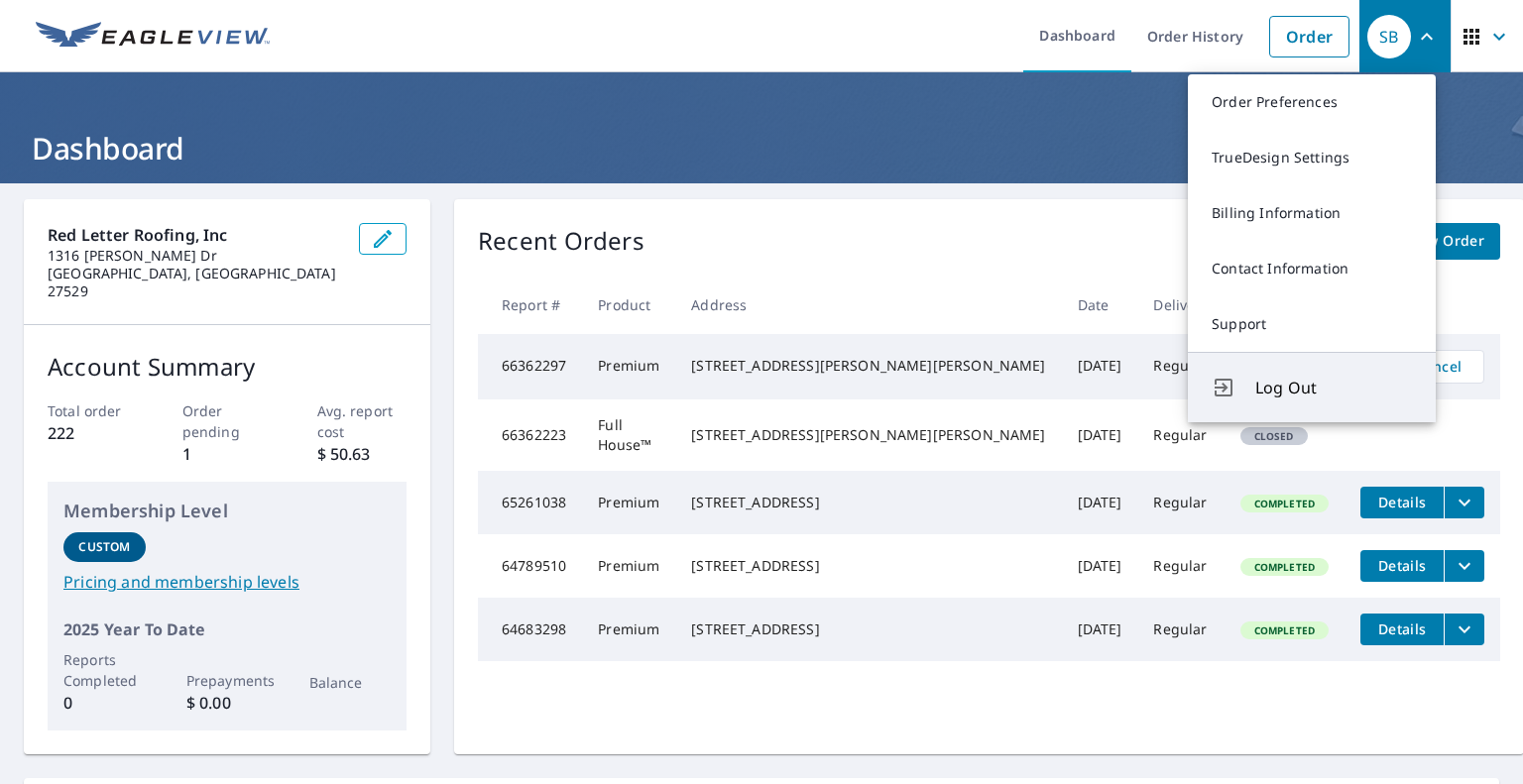 click on "Log Out" at bounding box center (1334, 388) 